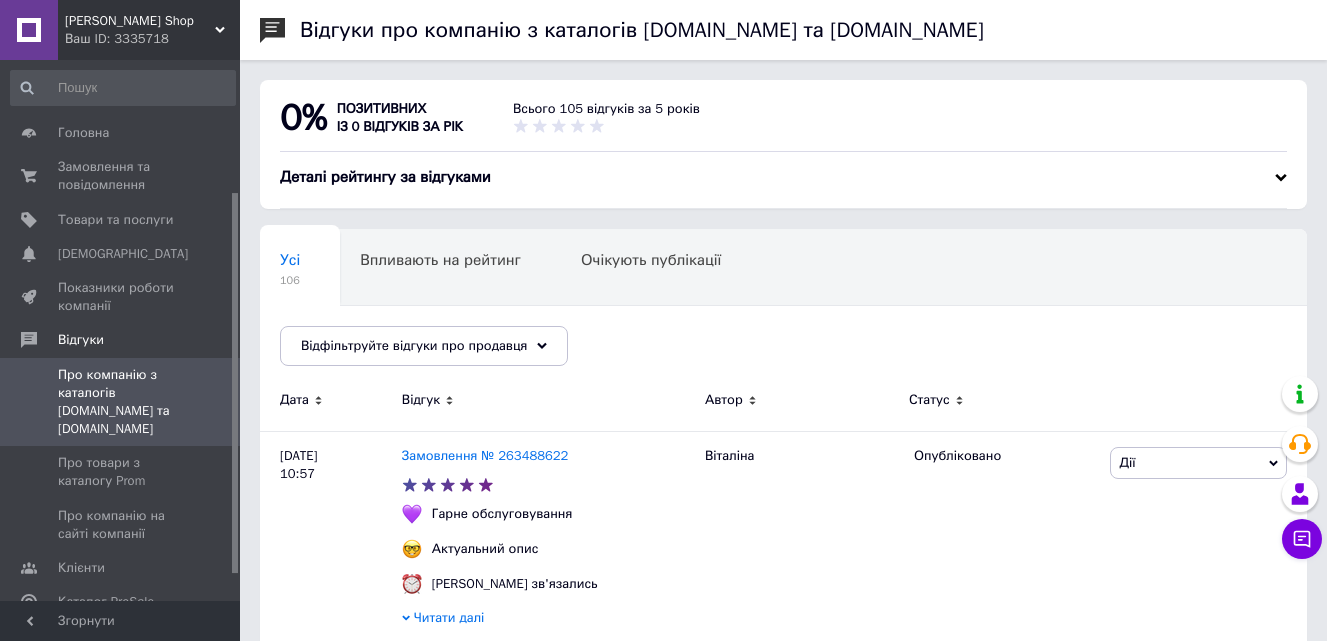 scroll, scrollTop: 5215, scrollLeft: 0, axis: vertical 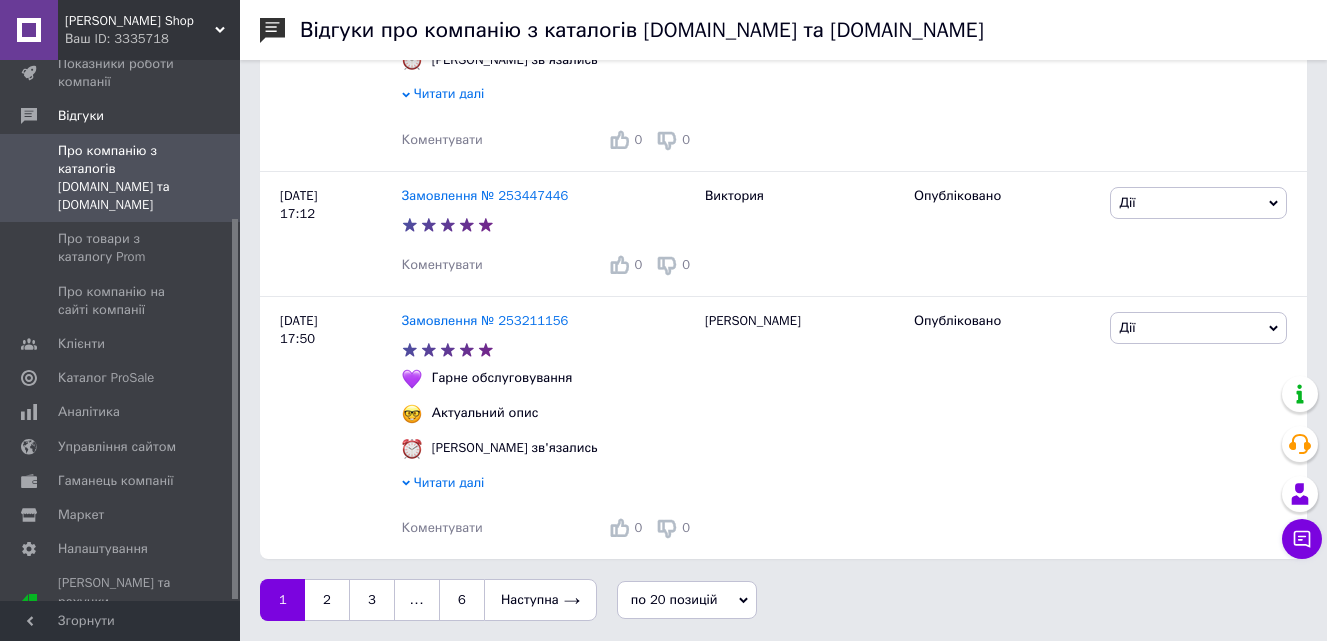 drag, startPoint x: 0, startPoint y: 0, endPoint x: 232, endPoint y: 560, distance: 606.1551 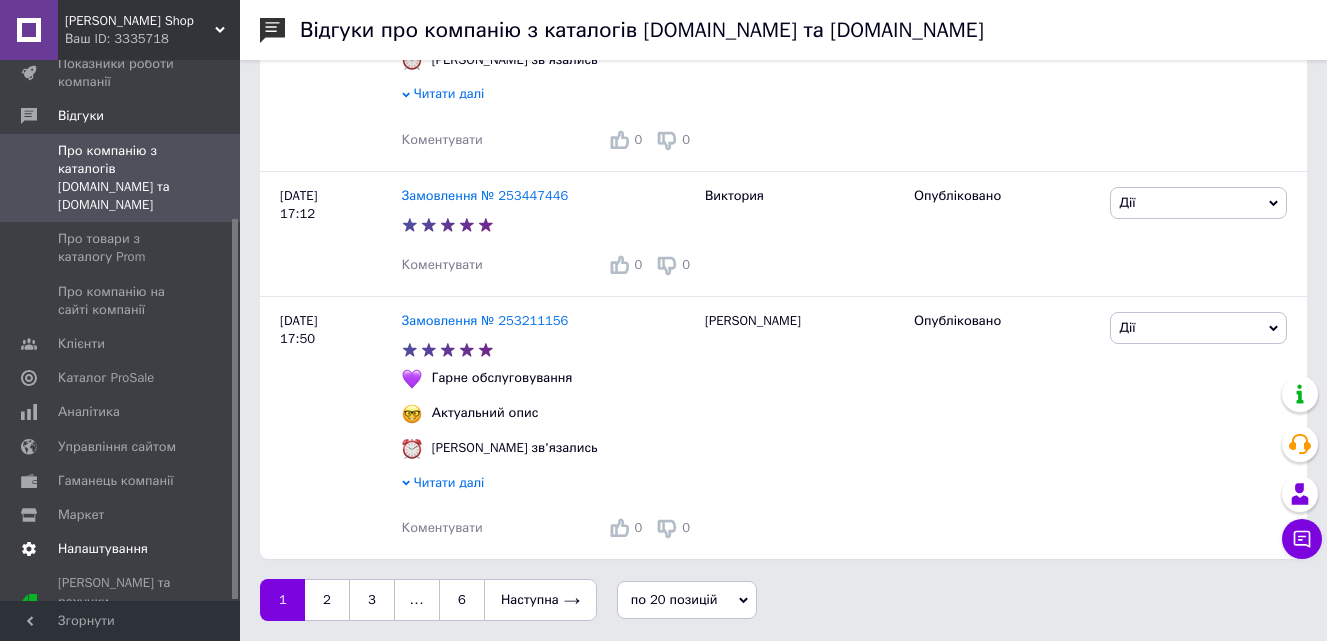click on "Налаштування" at bounding box center (121, 549) 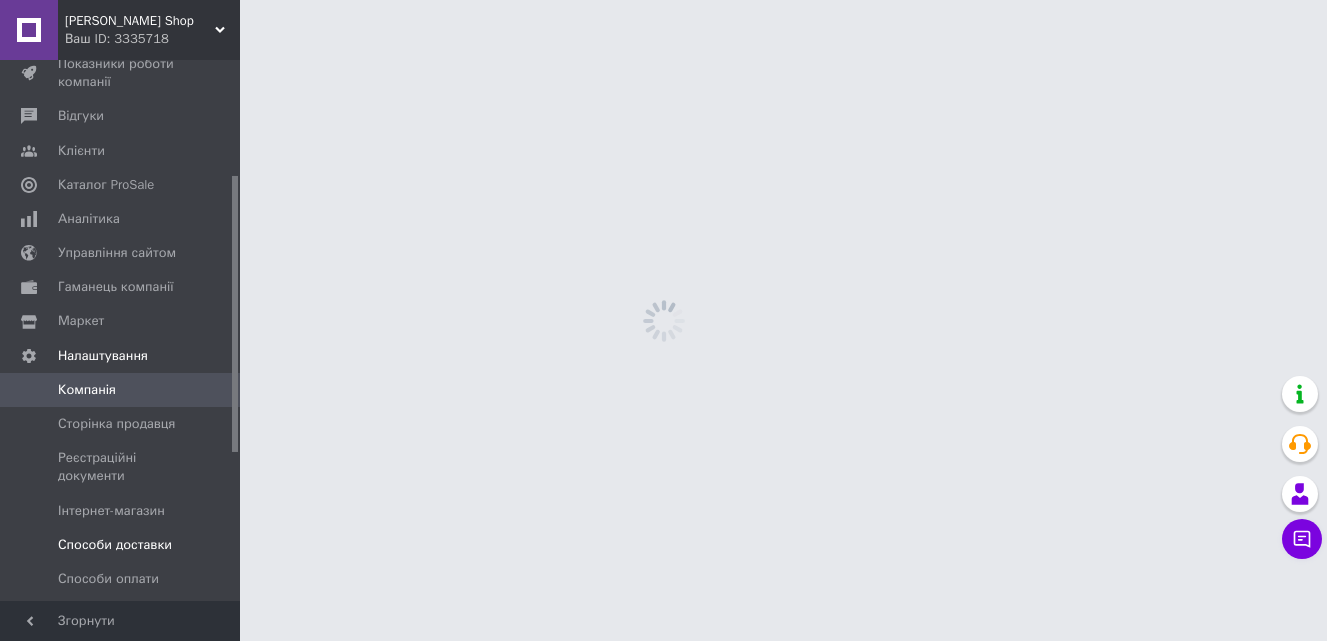 scroll, scrollTop: 0, scrollLeft: 0, axis: both 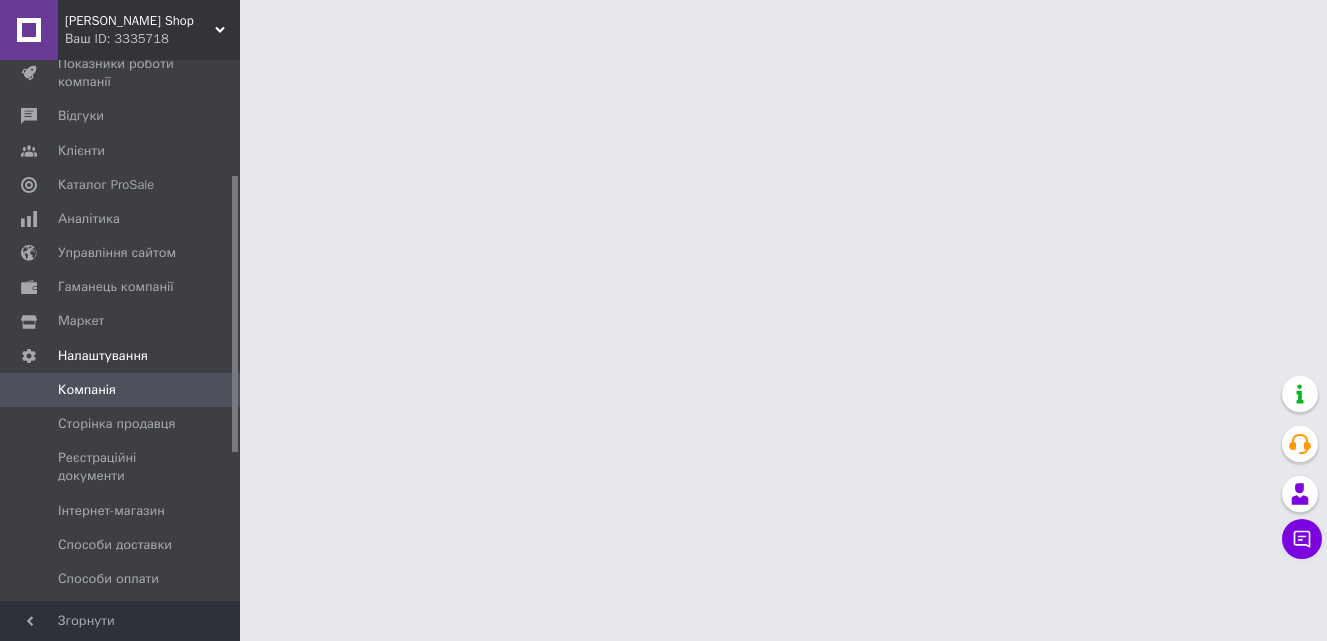 click at bounding box center [235, 314] 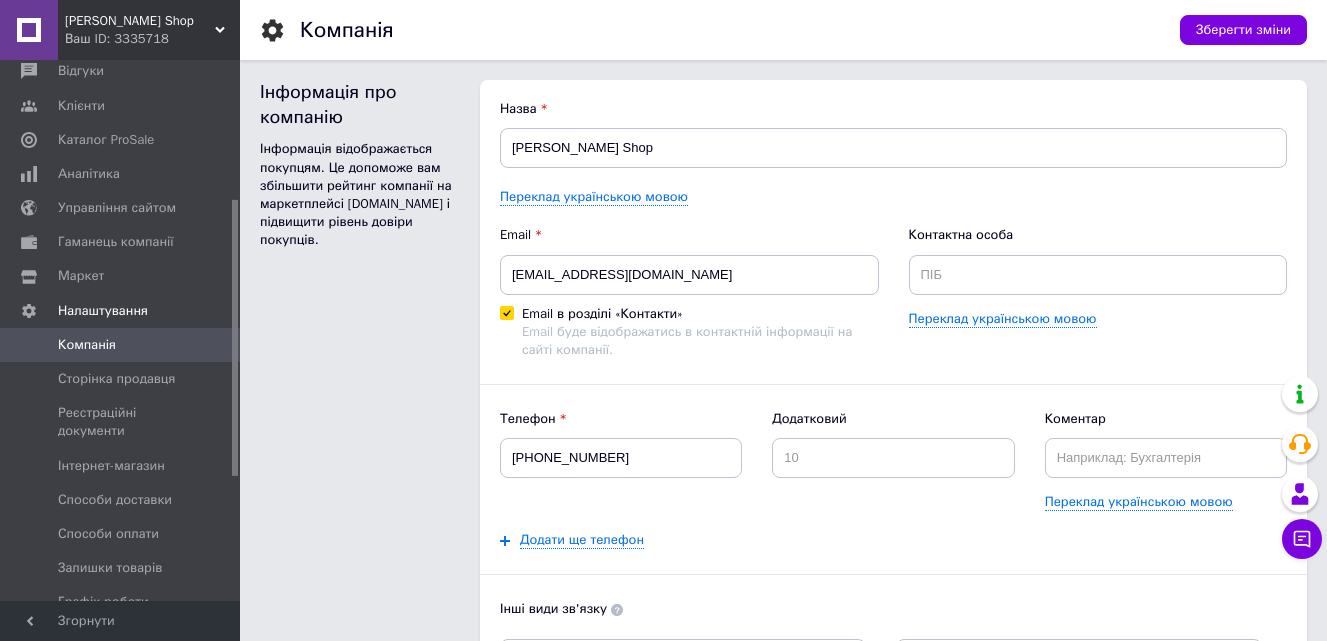 scroll, scrollTop: 271, scrollLeft: 0, axis: vertical 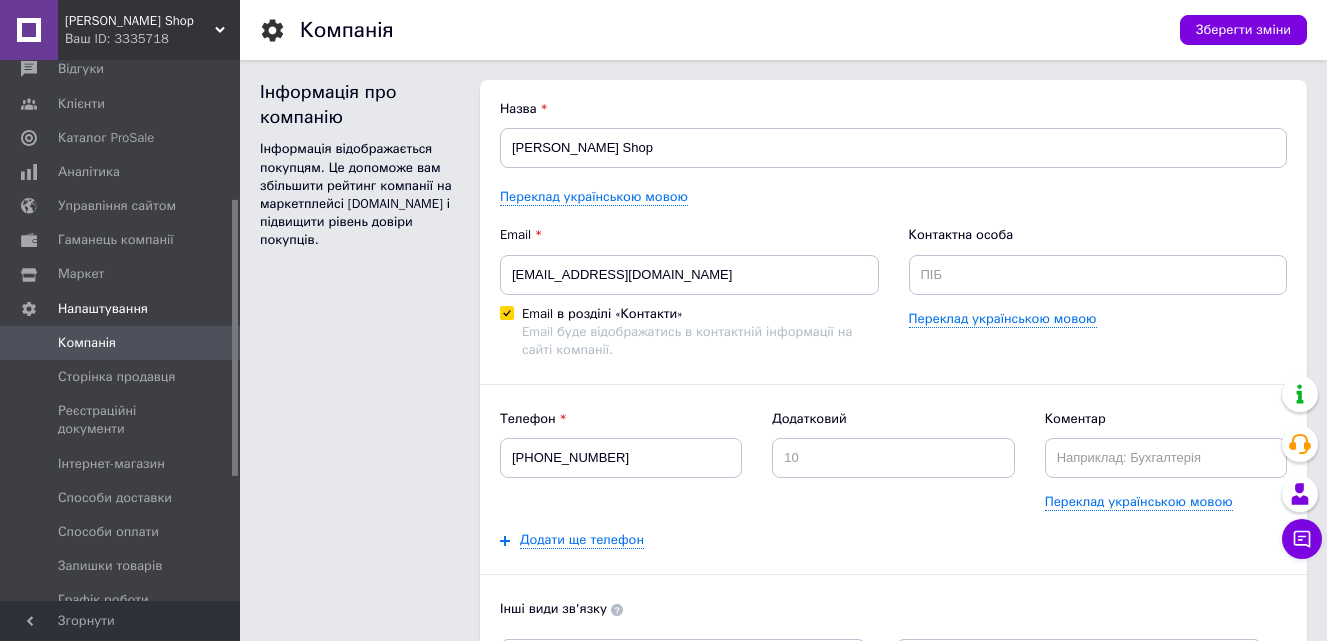 drag, startPoint x: 234, startPoint y: 334, endPoint x: 322, endPoint y: 354, distance: 90.24411 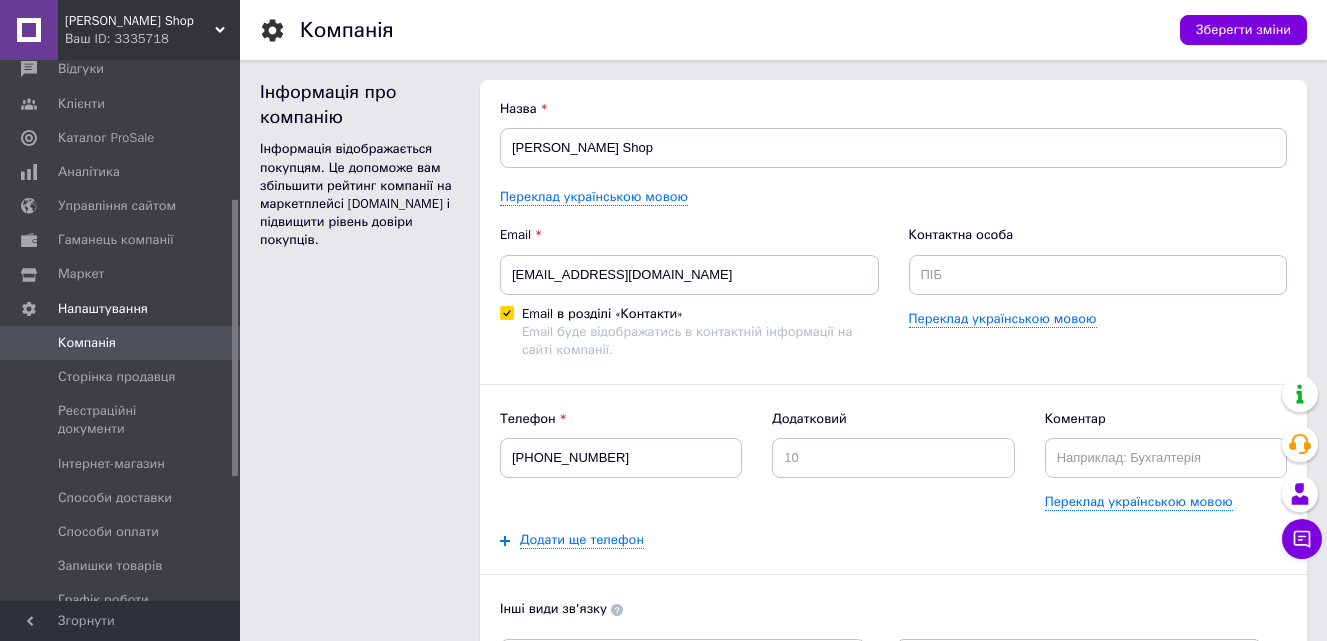 click at bounding box center [235, 338] 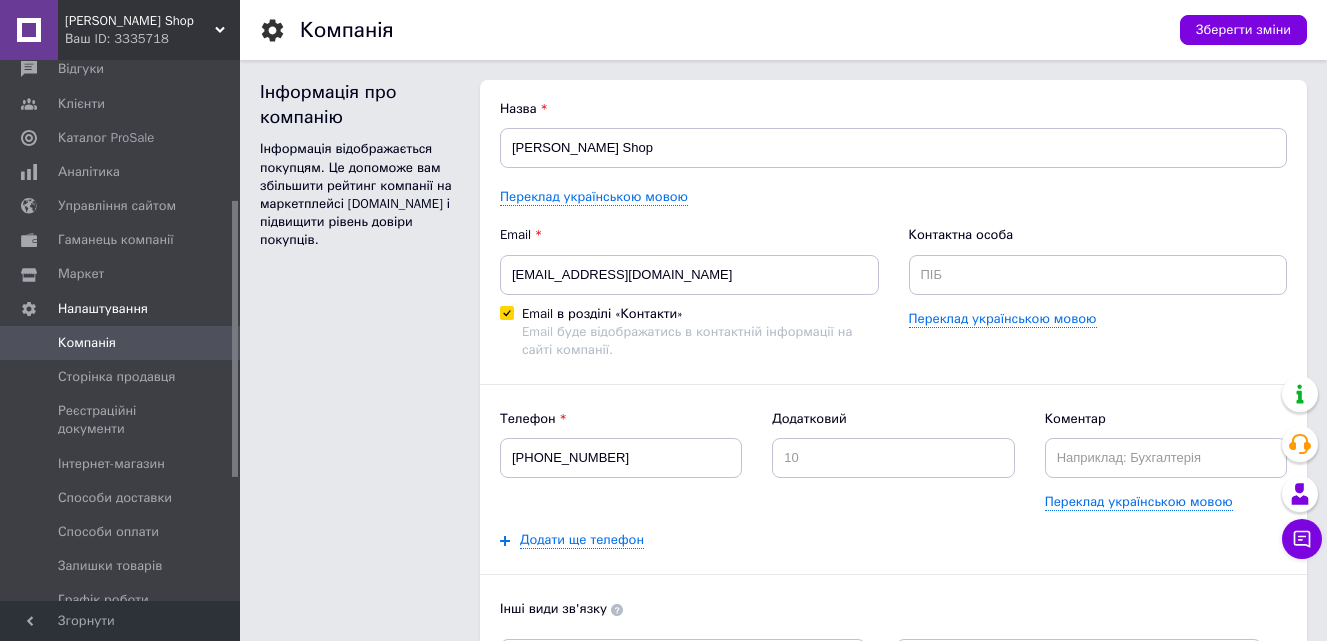 scroll, scrollTop: 273, scrollLeft: 0, axis: vertical 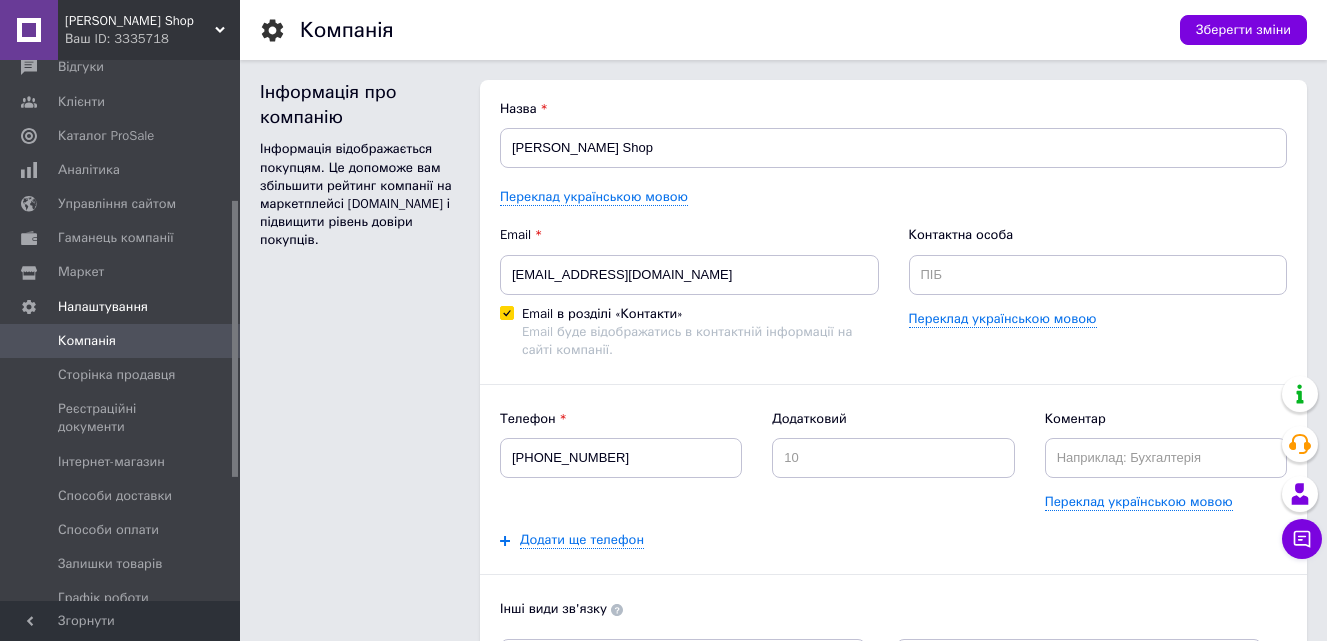 click on "Інформація про компанію Інформація відображається покупцям. Це допоможе вам збільшити
рейтинг компанії на маркетплейсі [DOMAIN_NAME] і підвищити рівень довіри покупців." at bounding box center (360, 592) 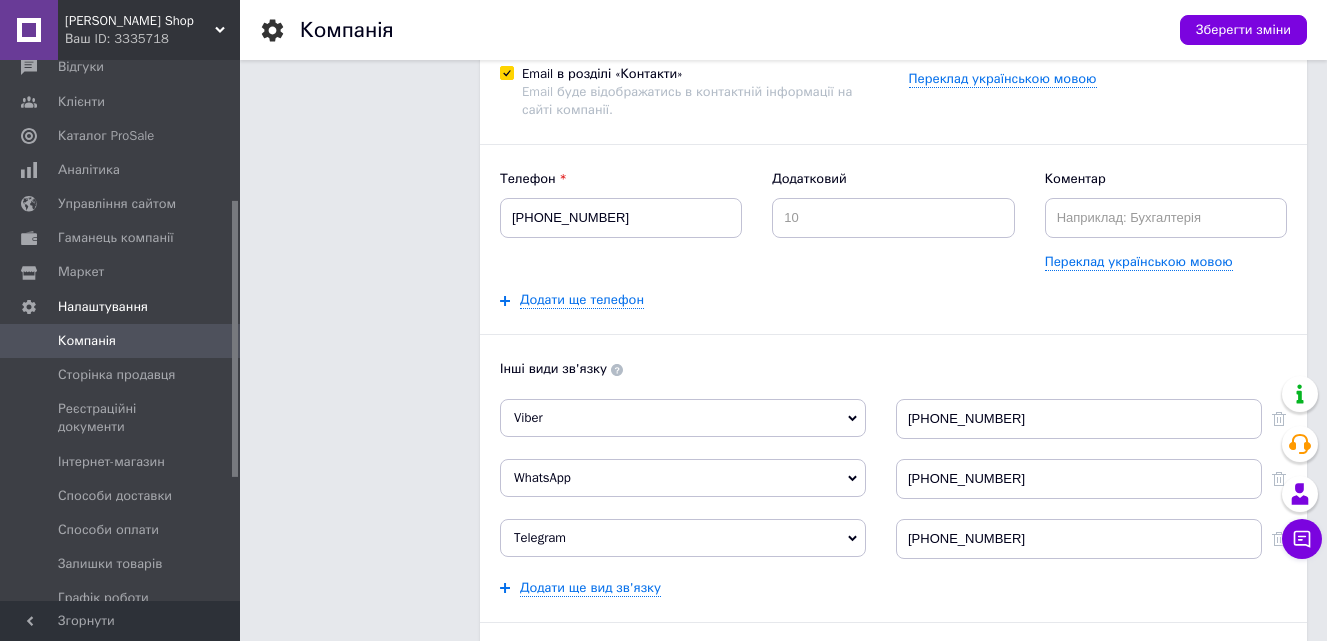 scroll, scrollTop: 280, scrollLeft: 0, axis: vertical 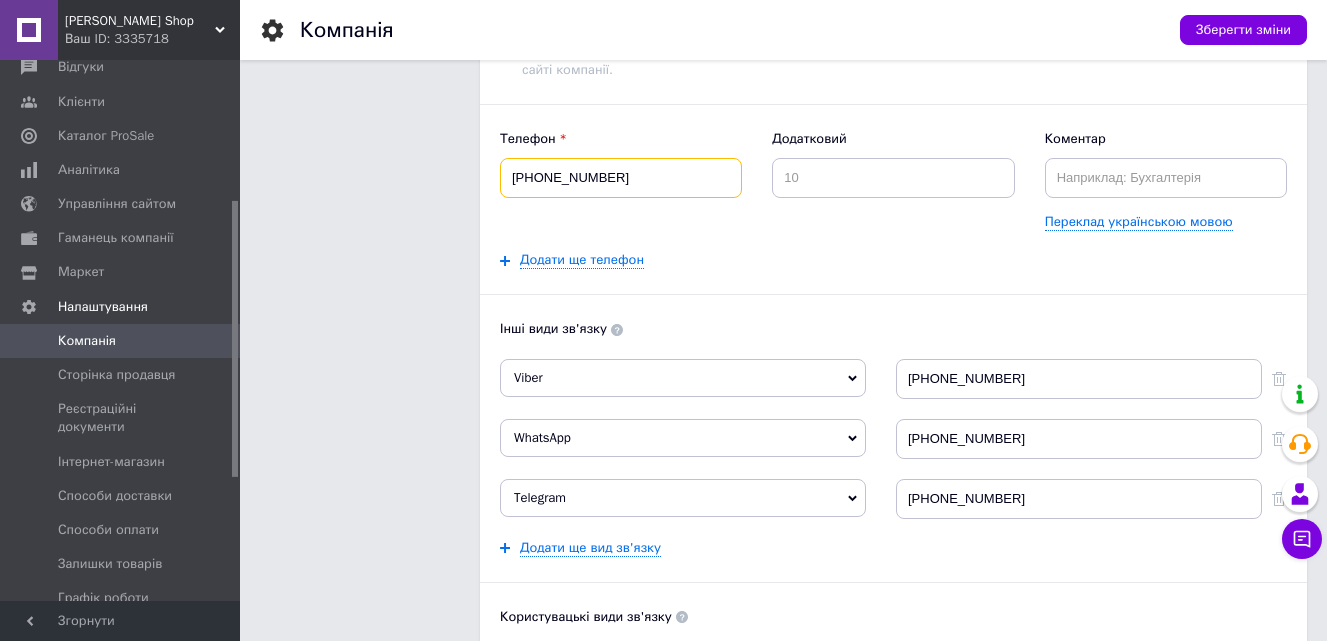 click on "[PHONE_NUMBER]" at bounding box center [621, 178] 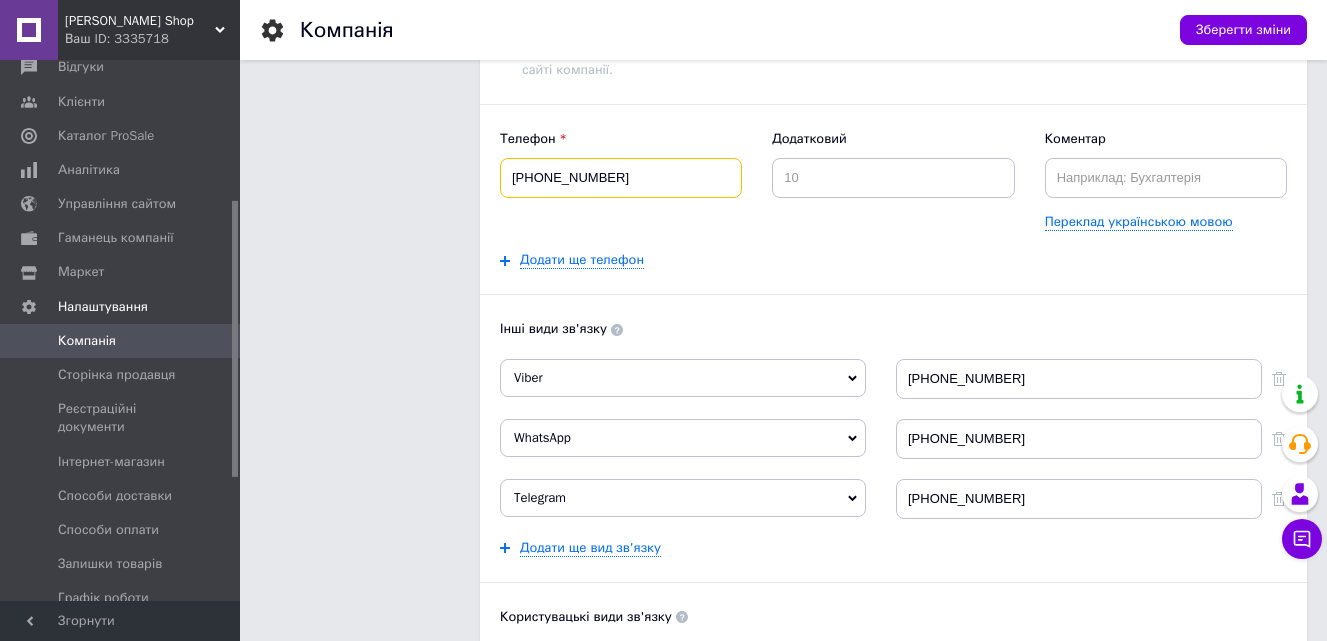 type on "[PHONE_NUMBER]" 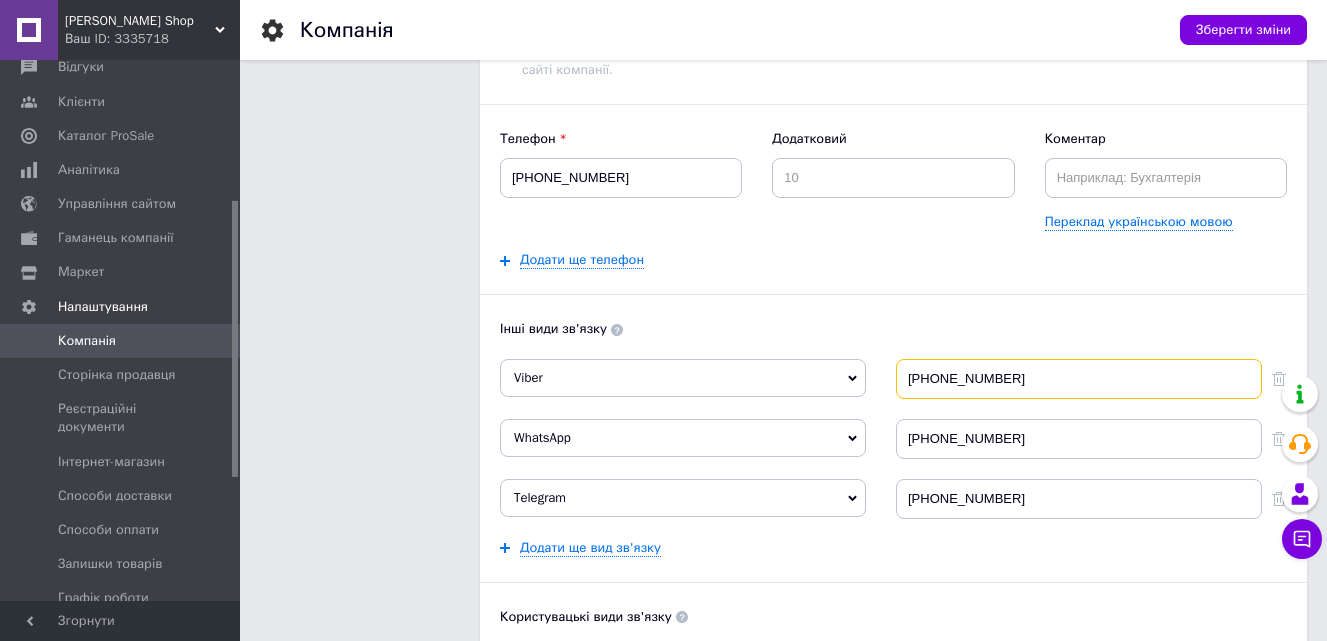 drag, startPoint x: 1013, startPoint y: 379, endPoint x: 938, endPoint y: 378, distance: 75.00667 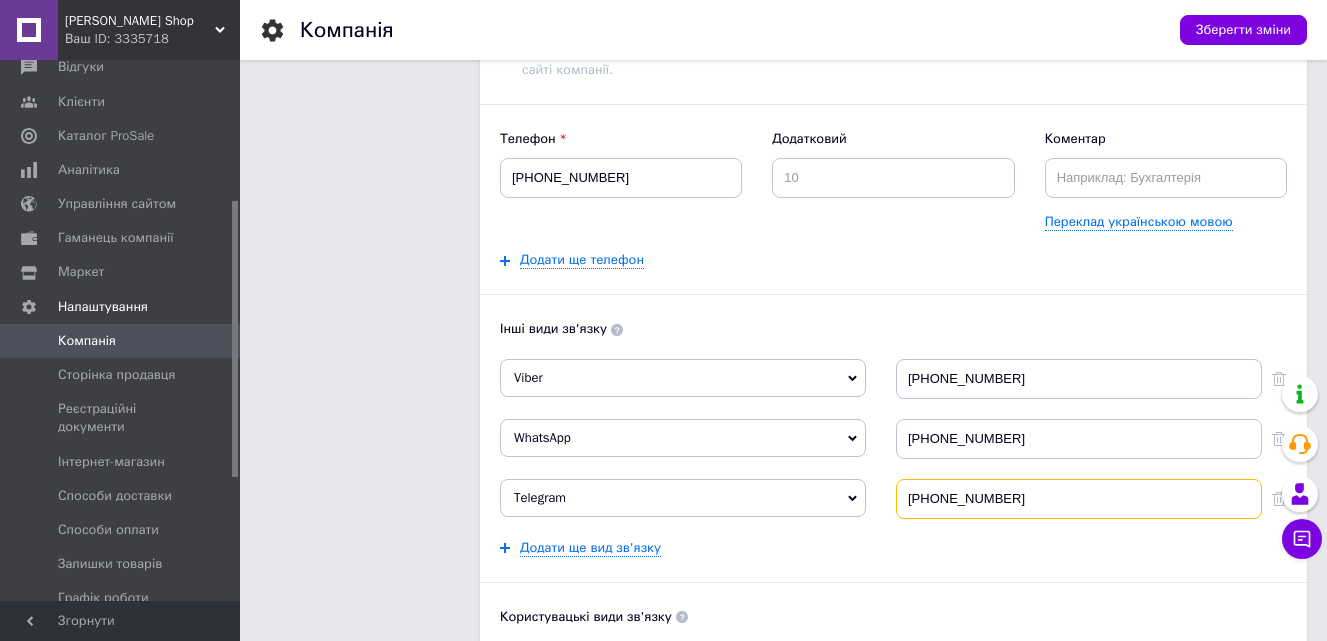 click on "[PHONE_NUMBER]" at bounding box center (1079, 499) 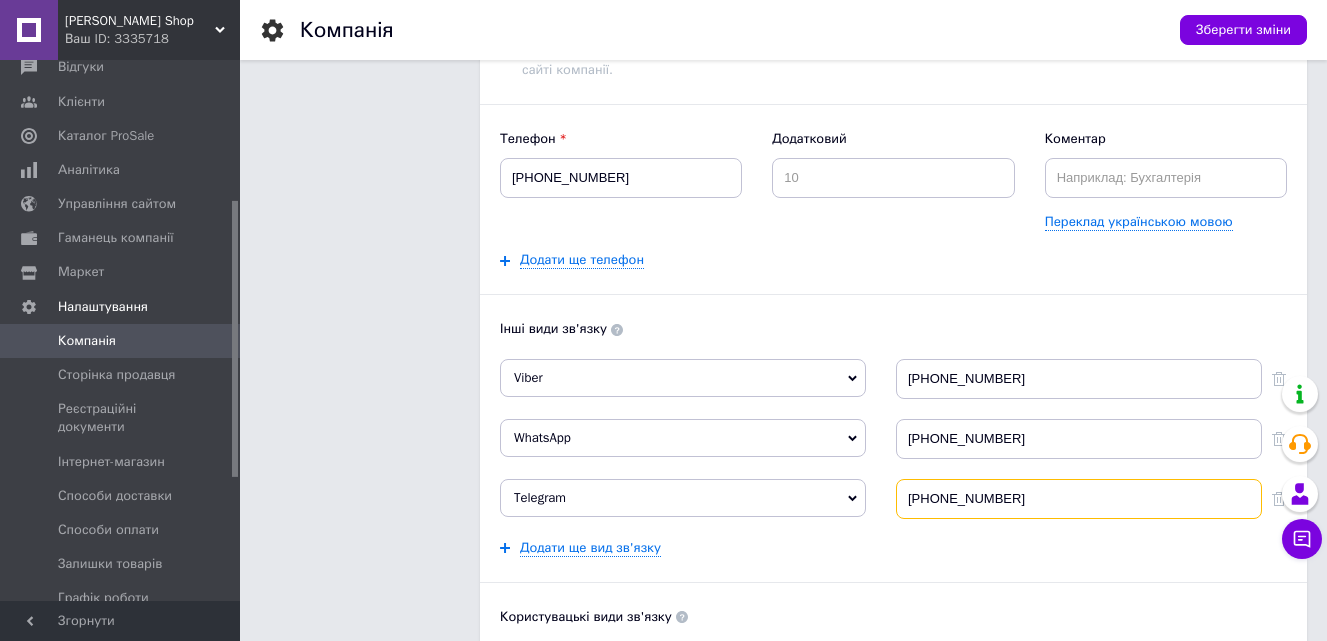 paste on "683636312" 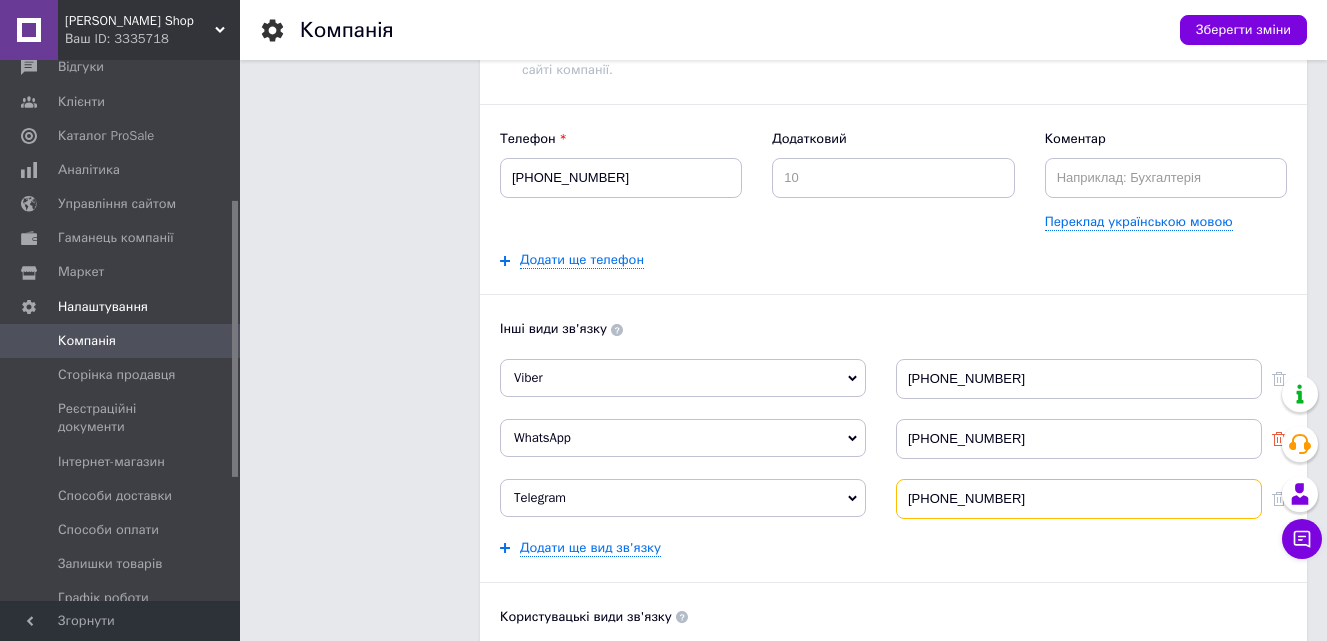 type on "[PHONE_NUMBER]" 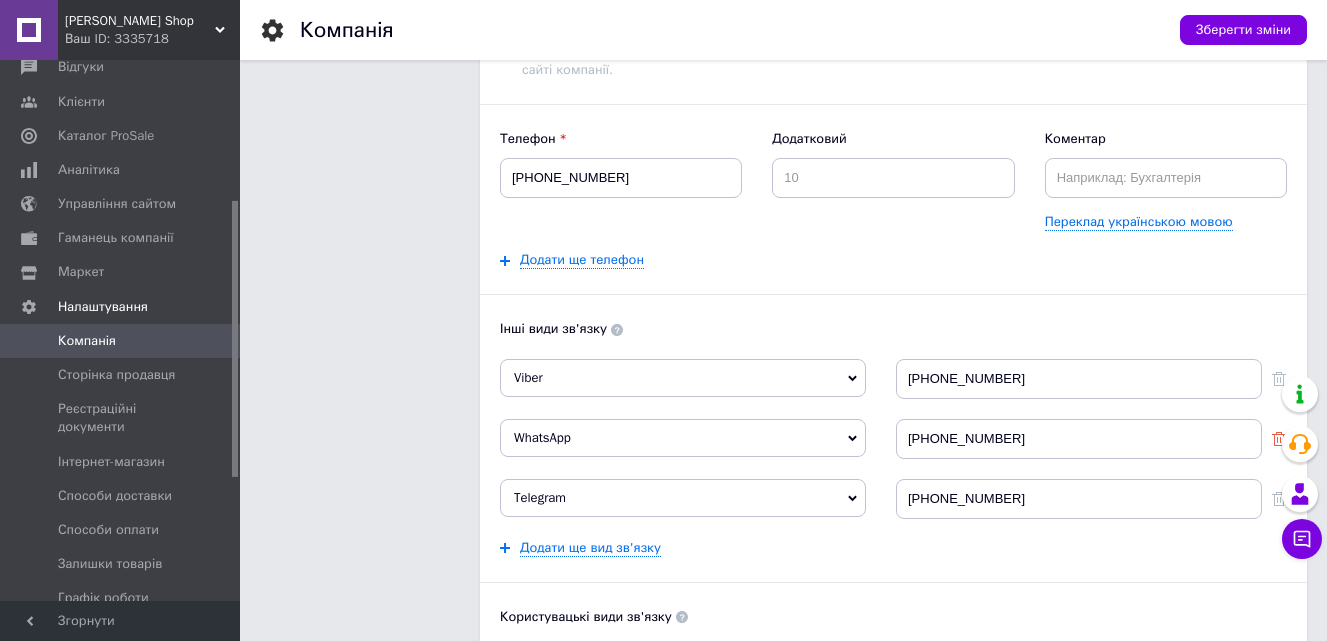 click 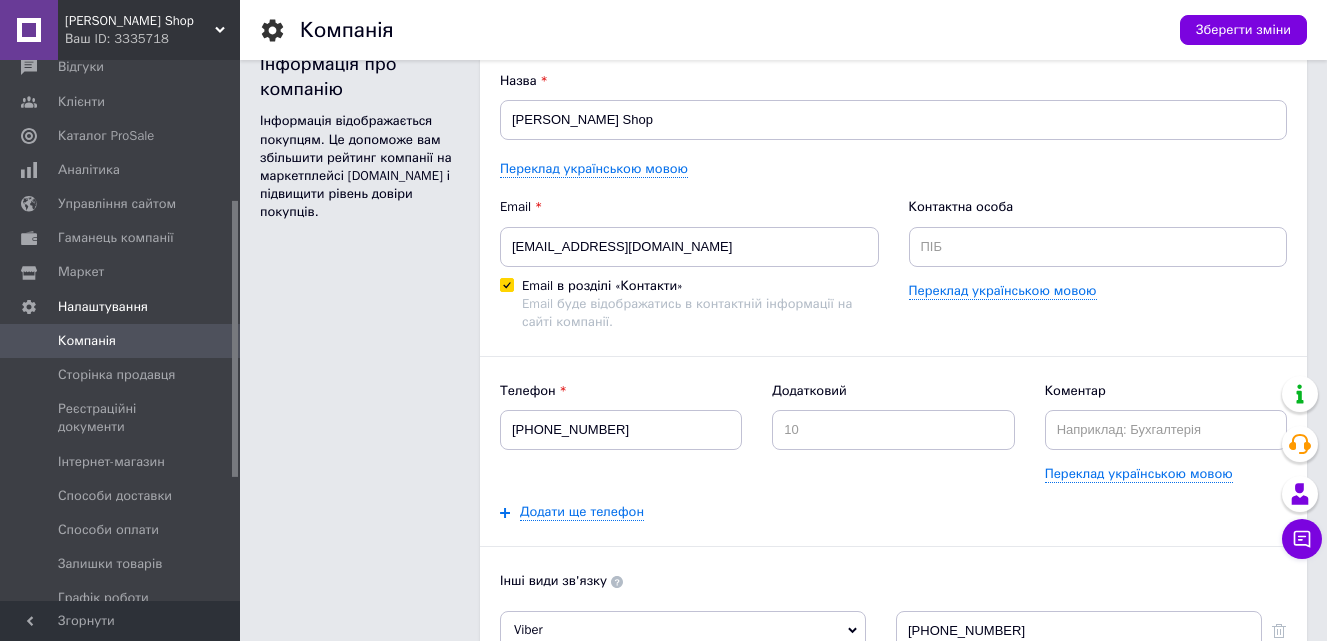 scroll, scrollTop: 0, scrollLeft: 0, axis: both 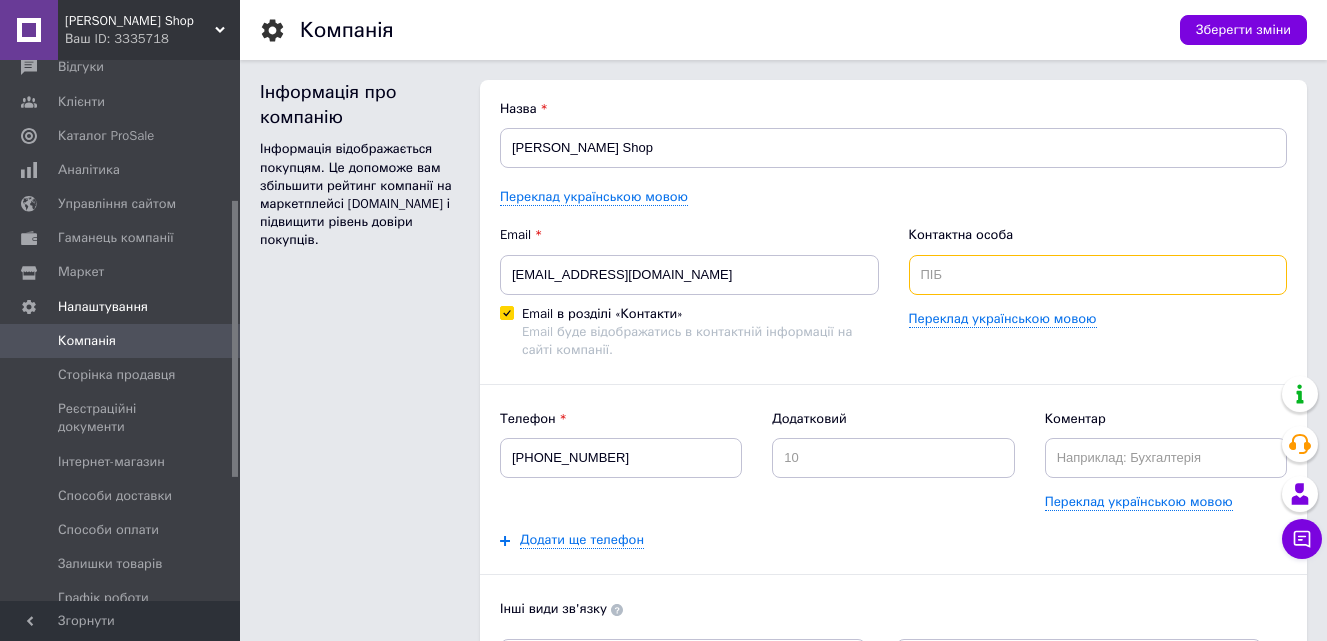 click at bounding box center [1098, 275] 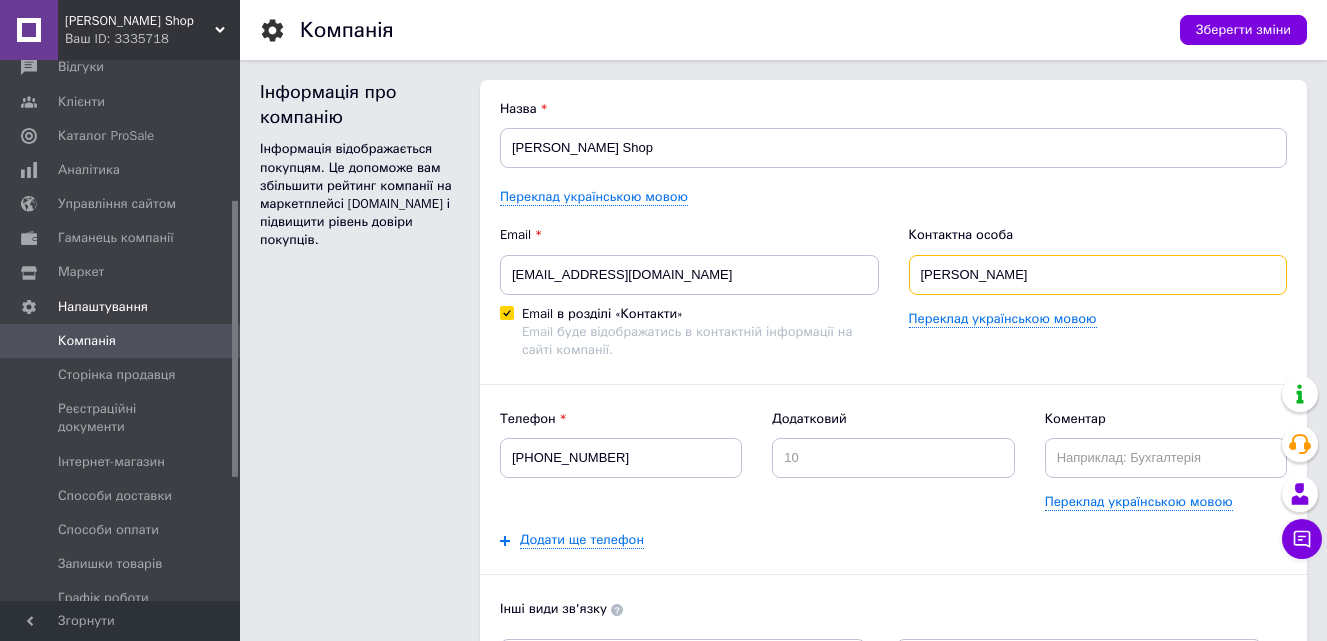 type on "[PERSON_NAME]" 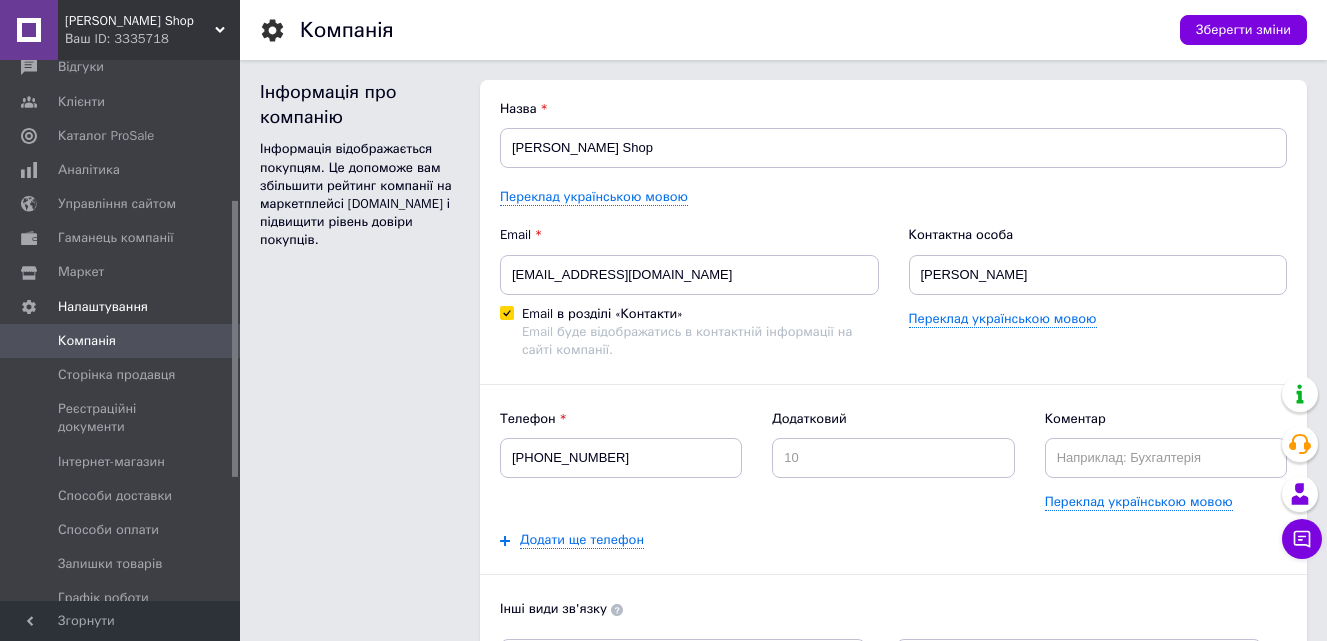 click on "Назва [PERSON_NAME] Shop Переклад українською мовою Email [EMAIL_ADDRESS][DOMAIN_NAME] Email в розділі «Контакти» Email буде відображатись в контактній інформації на сайті компанії. Контактна особа [PERSON_NAME] українською мовою Телефон [PHONE_NUMBER] Додатковий Коментар Переклад українською мовою Додати ще телефон Інші види зв'язку   Viber Skype Сайт компанії WhatsApp Messenger ICQ [PHONE_NUMBER] Telegram Skype Сайт компанії WhatsApp Messenger ICQ [PHONE_NUMBER] Додати ще вид зв'язку Користувацькі види зв'язку   Додати власний вид зв'язку Логотип Формат: JPG, GIF, PNG, WEBP. Рекомендований розмір 100х100 пікселів, 2 МБ." at bounding box center [893, 562] 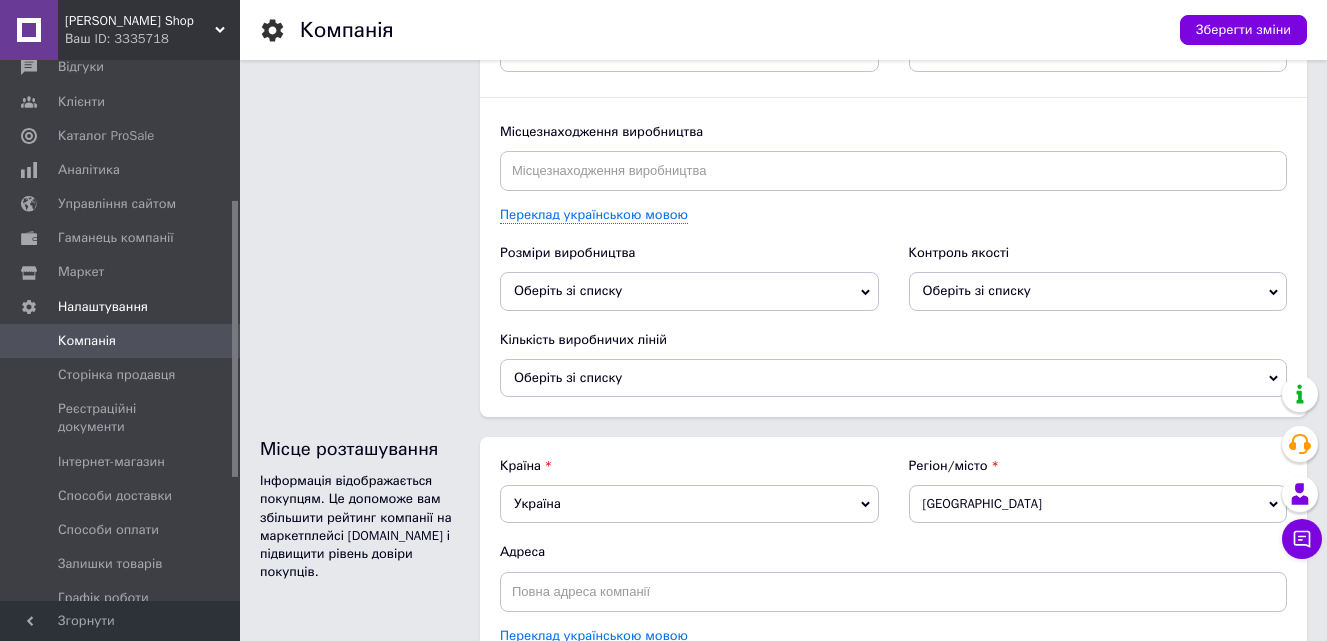 scroll, scrollTop: 2696, scrollLeft: 0, axis: vertical 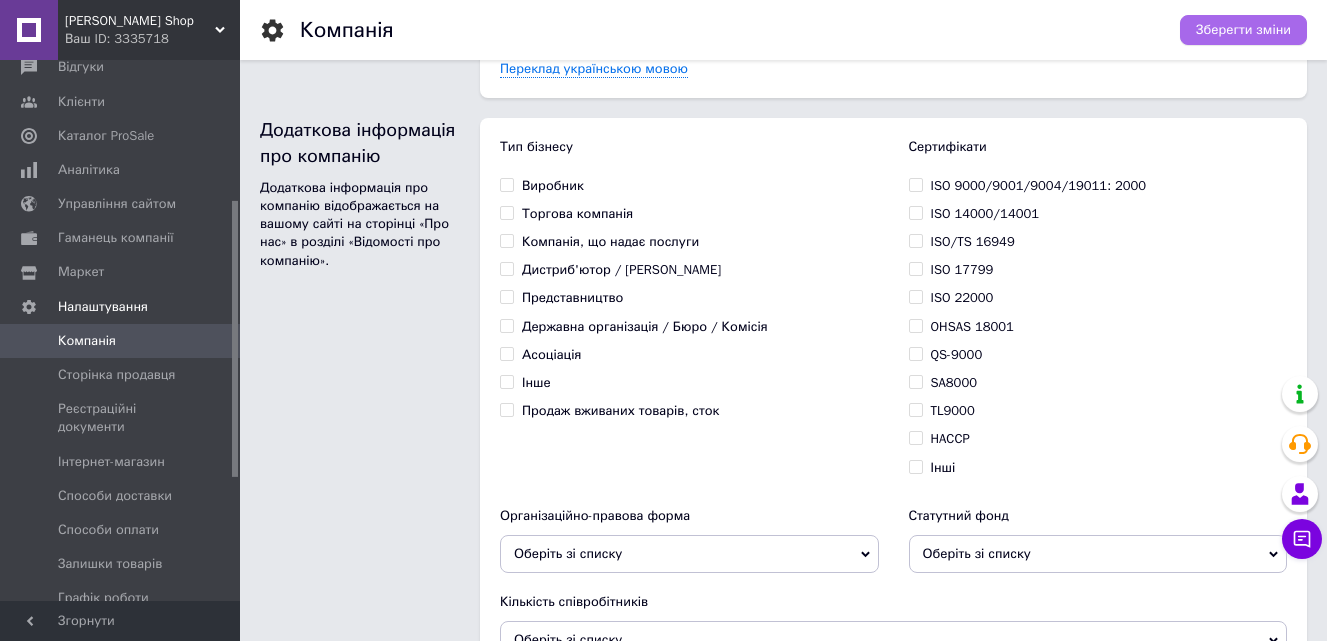 click on "Зберегти зміни" at bounding box center [1243, 30] 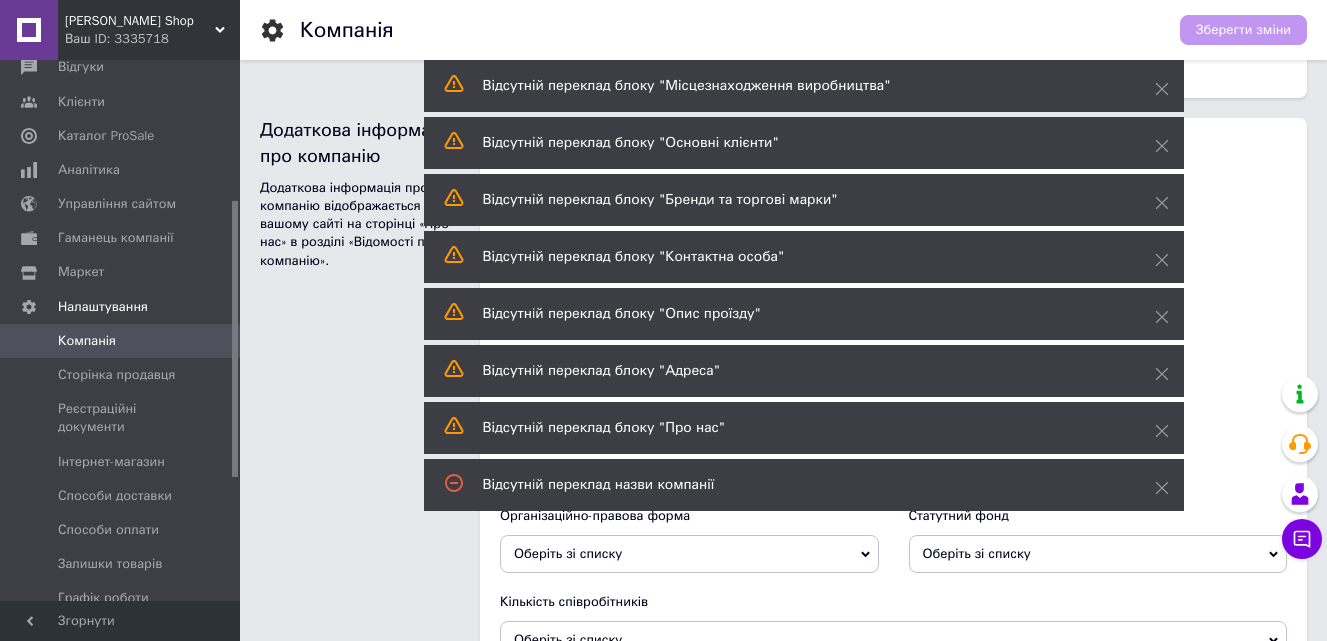 click on "Додаткова інформація про компанію Додаткова інформація про компанію відображається на вашому сайті на сторінці
«Про нас» в розділі «Відомості про компанію»." at bounding box center (360, 813) 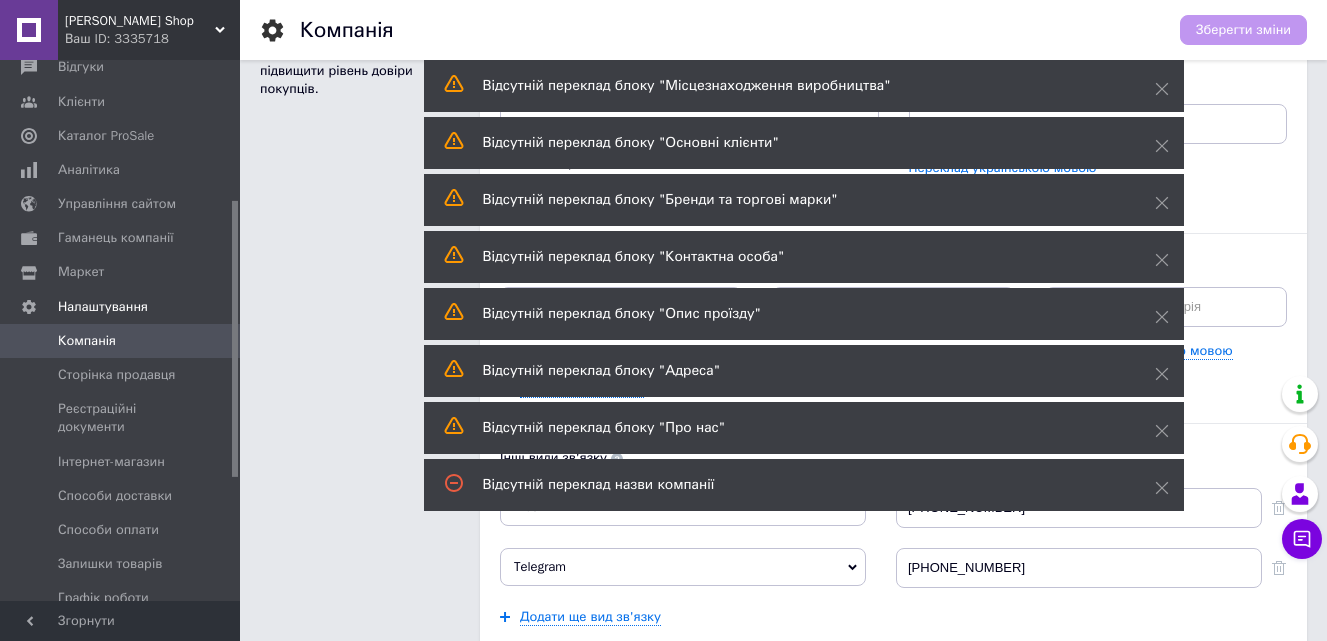 scroll, scrollTop: 0, scrollLeft: 0, axis: both 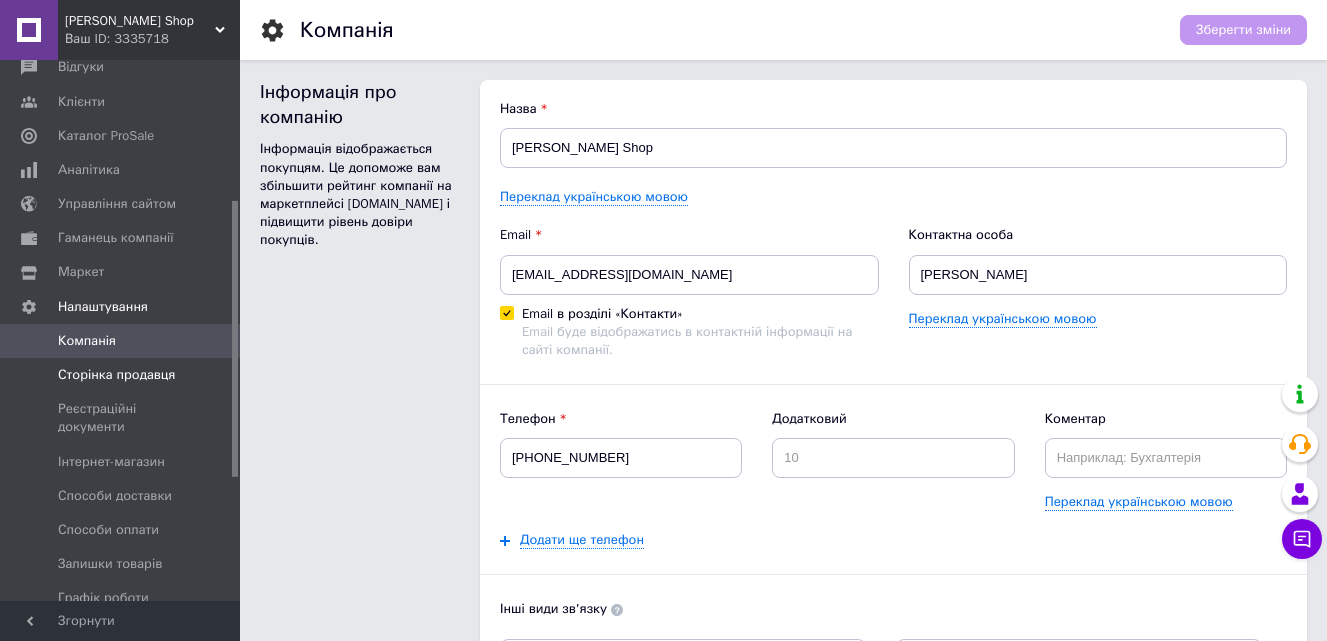 click on "Сторінка продавця" at bounding box center (123, 375) 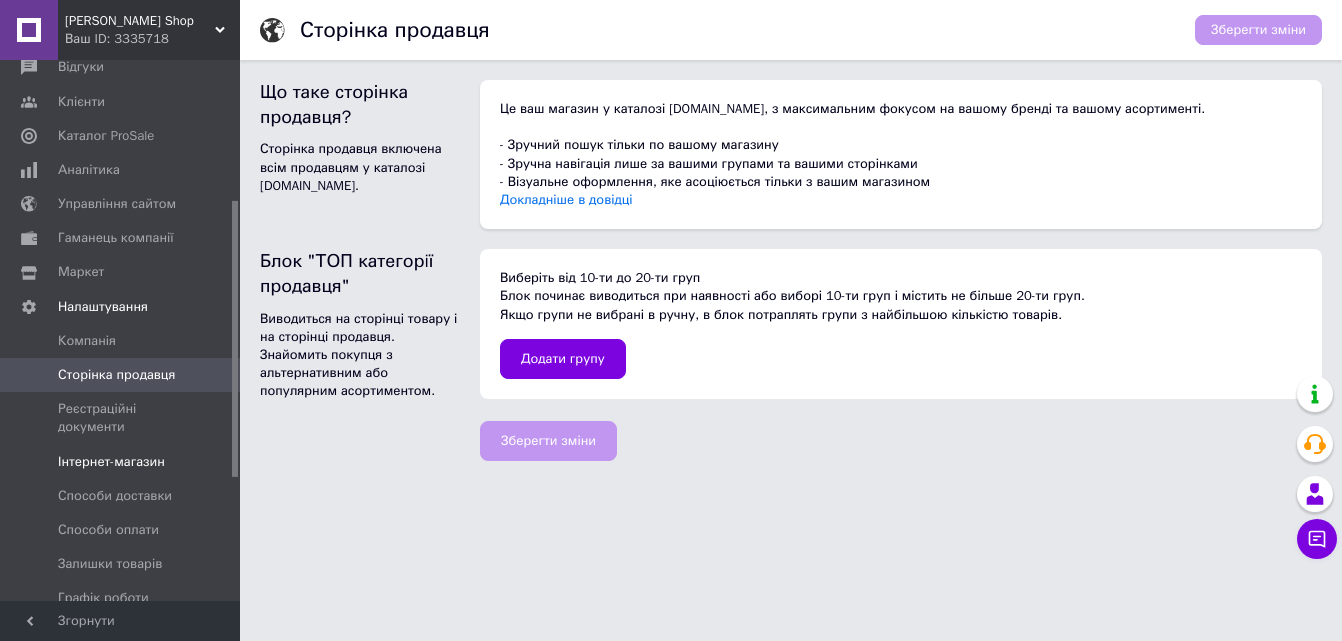 click on "Інтернет-магазин" at bounding box center [123, 462] 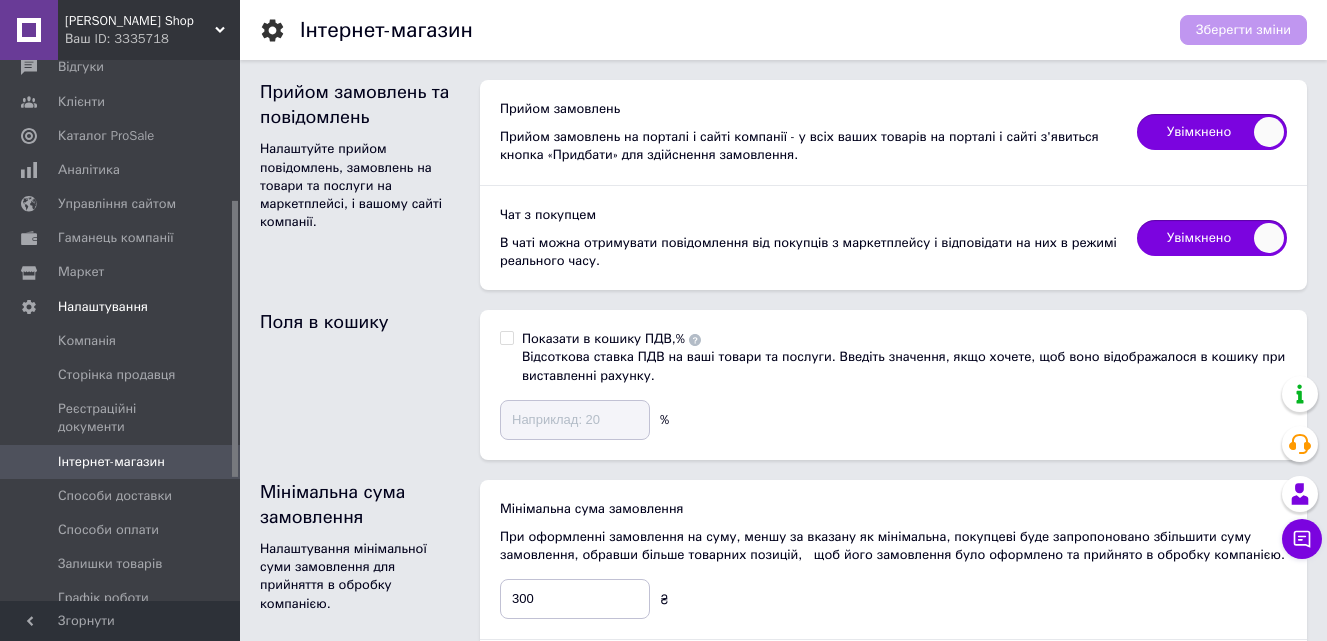 click on "Налаштуйте прийом повідомлень, замовлень на товари та послуги на маркетплейсі, і вашому сайті компанії." at bounding box center (360, 185) 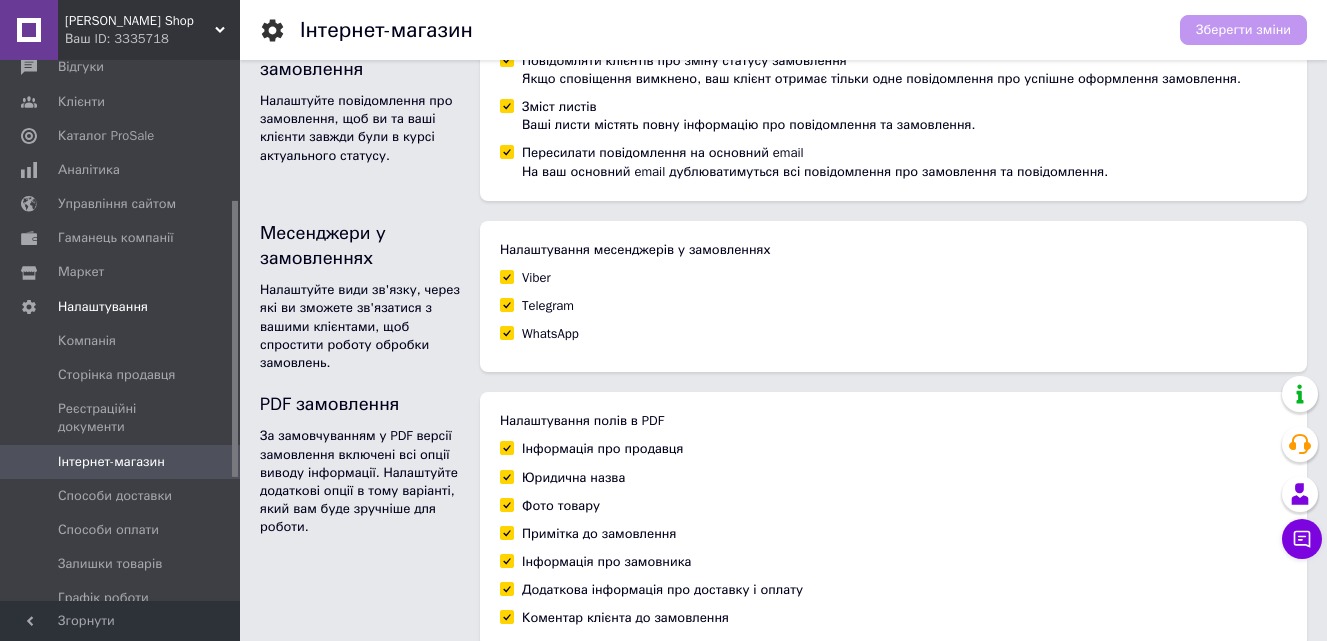 scroll, scrollTop: 1327, scrollLeft: 0, axis: vertical 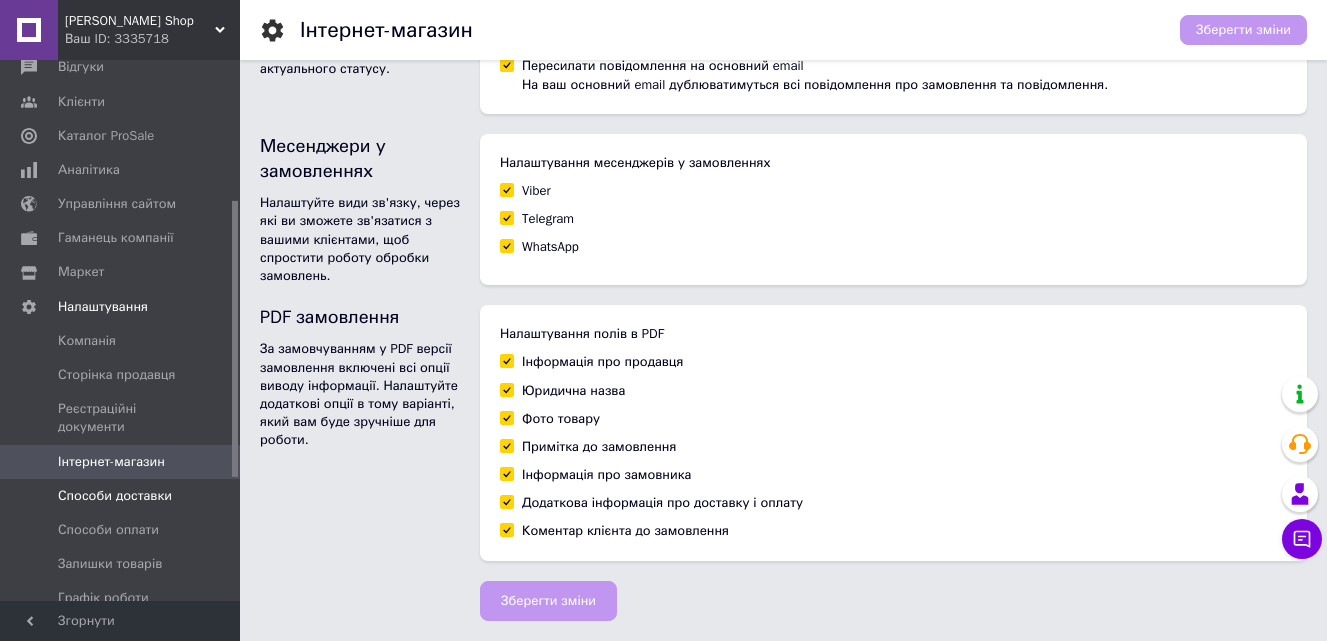 click on "Способи доставки" at bounding box center [115, 496] 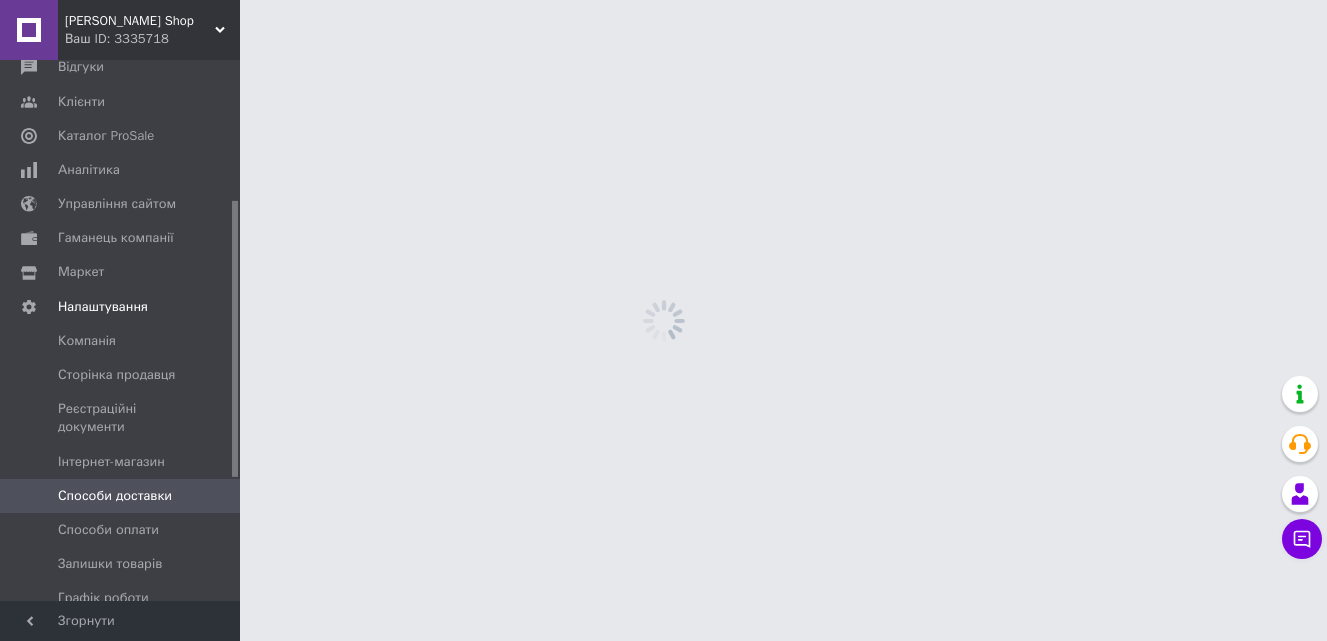 scroll, scrollTop: 0, scrollLeft: 0, axis: both 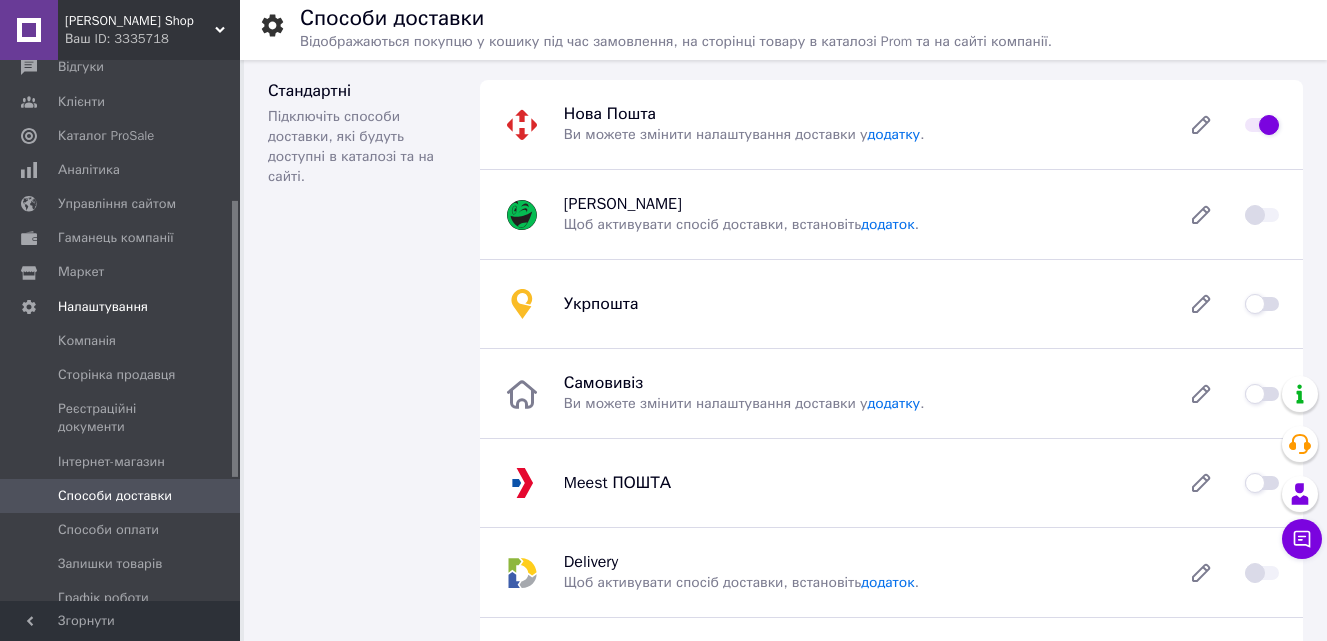 click on "Стандартні Підключіть способи доставки, які будуть доступні в каталозі та на сайті." at bounding box center [362, 394] 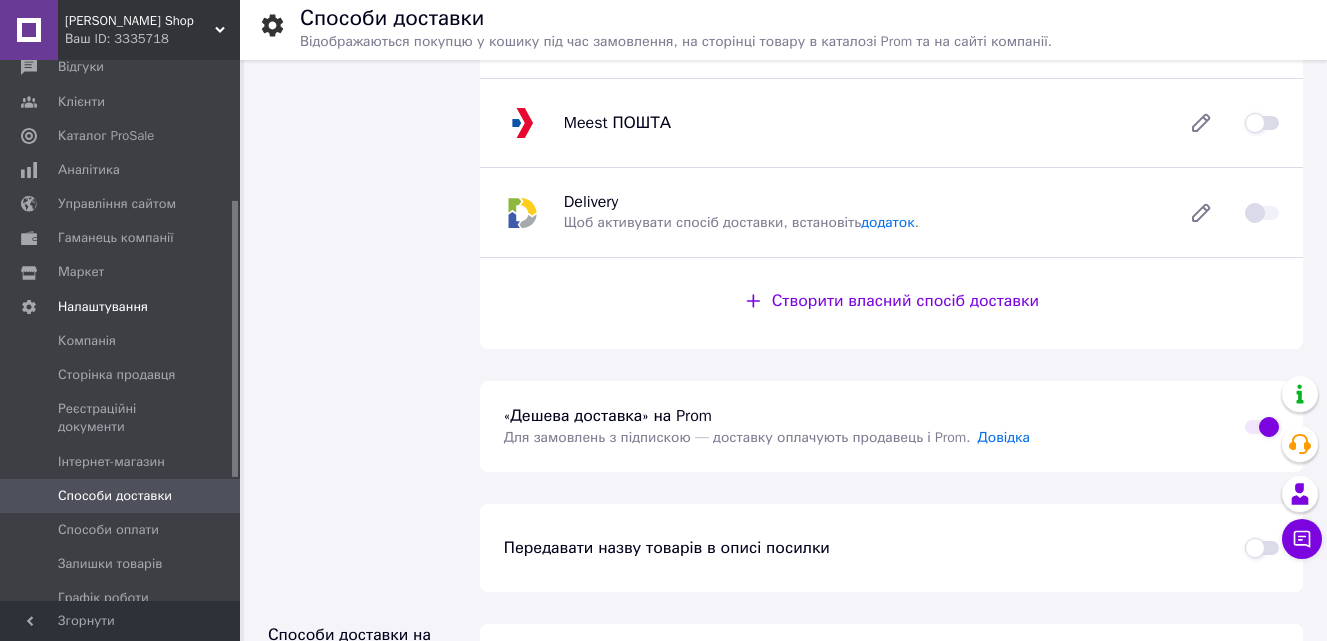 scroll, scrollTop: 400, scrollLeft: 0, axis: vertical 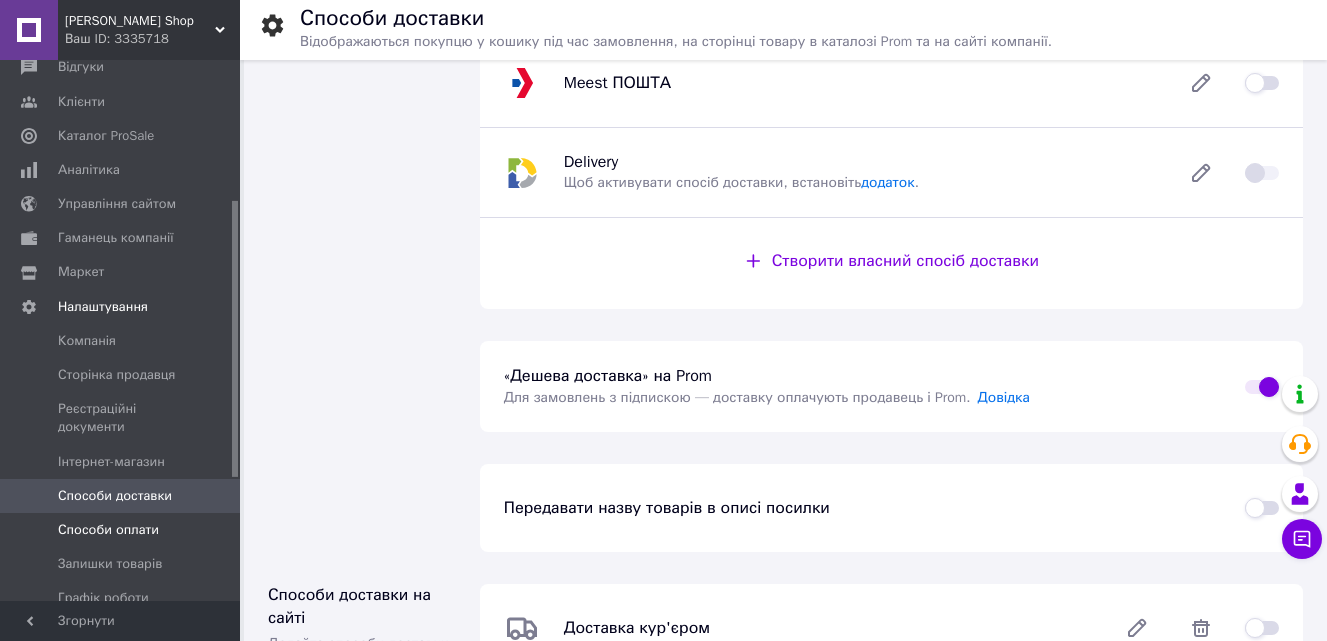 click on "Способи оплати" at bounding box center (121, 530) 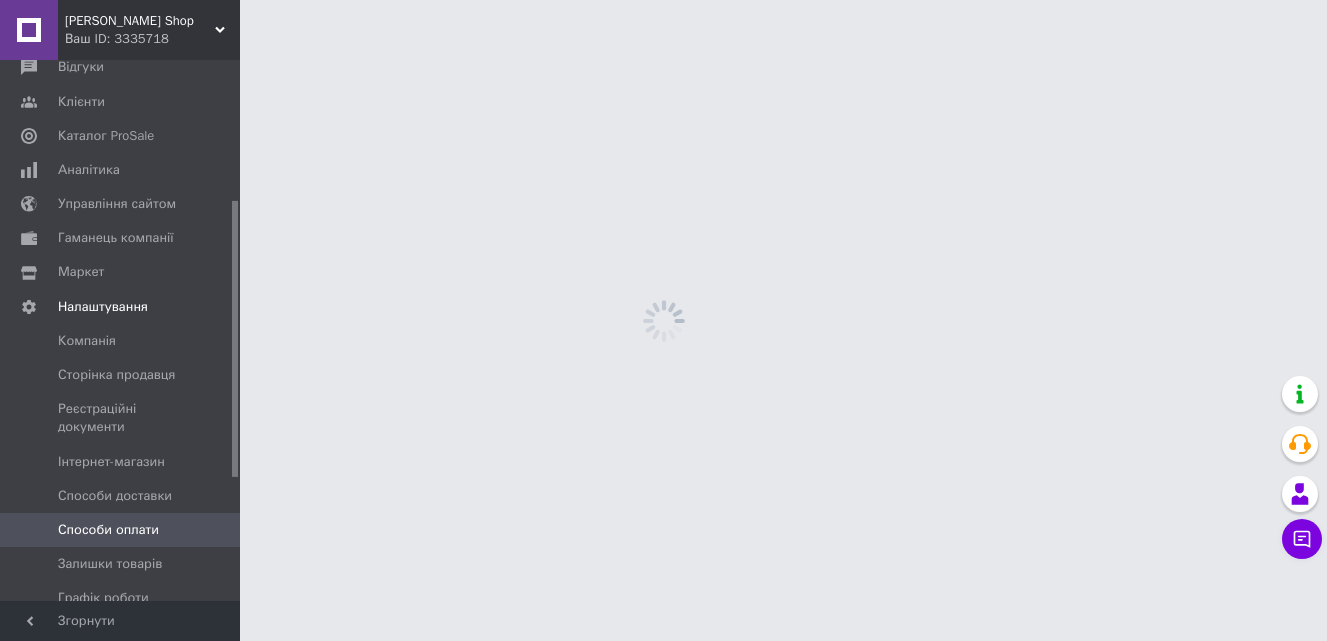 scroll, scrollTop: 0, scrollLeft: 0, axis: both 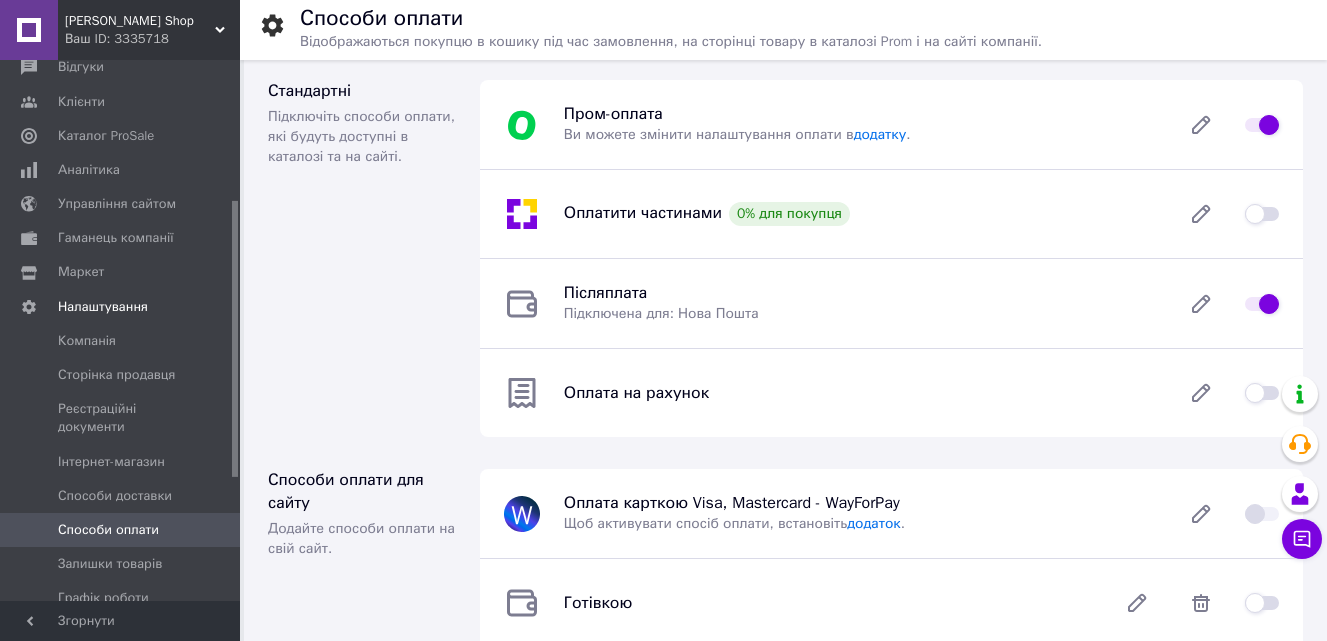 click at bounding box center (1262, 304) 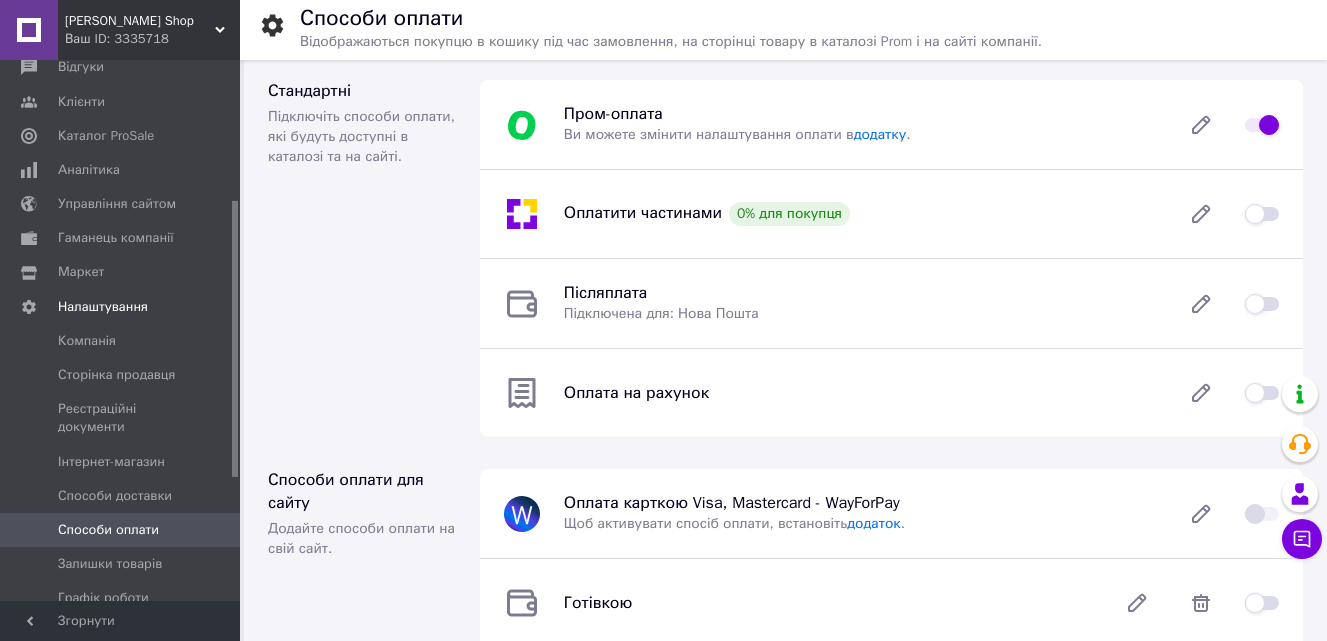 checkbox on "false" 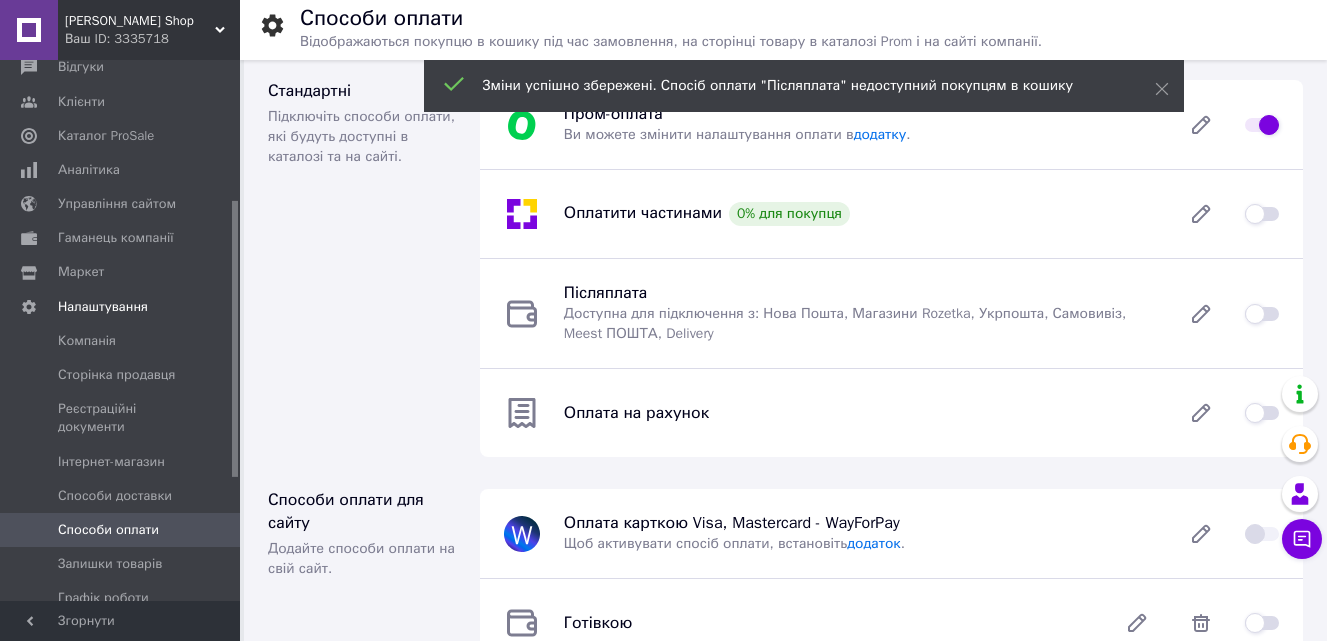 click at bounding box center [1262, 413] 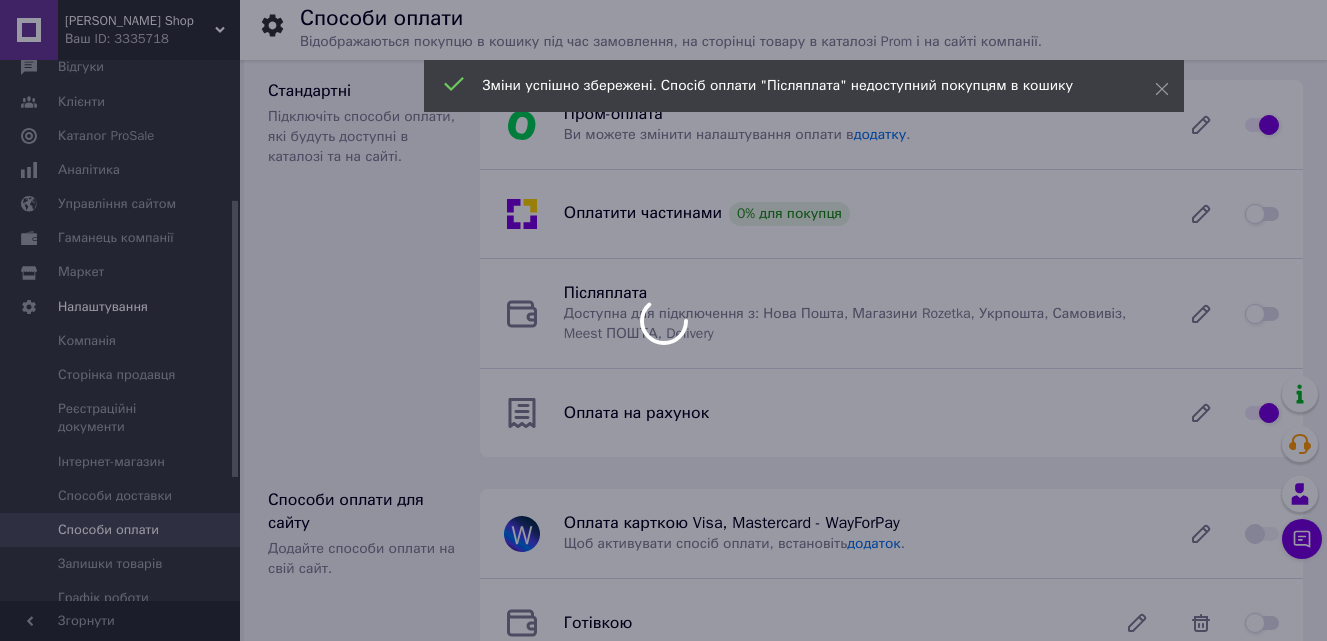checkbox on "false" 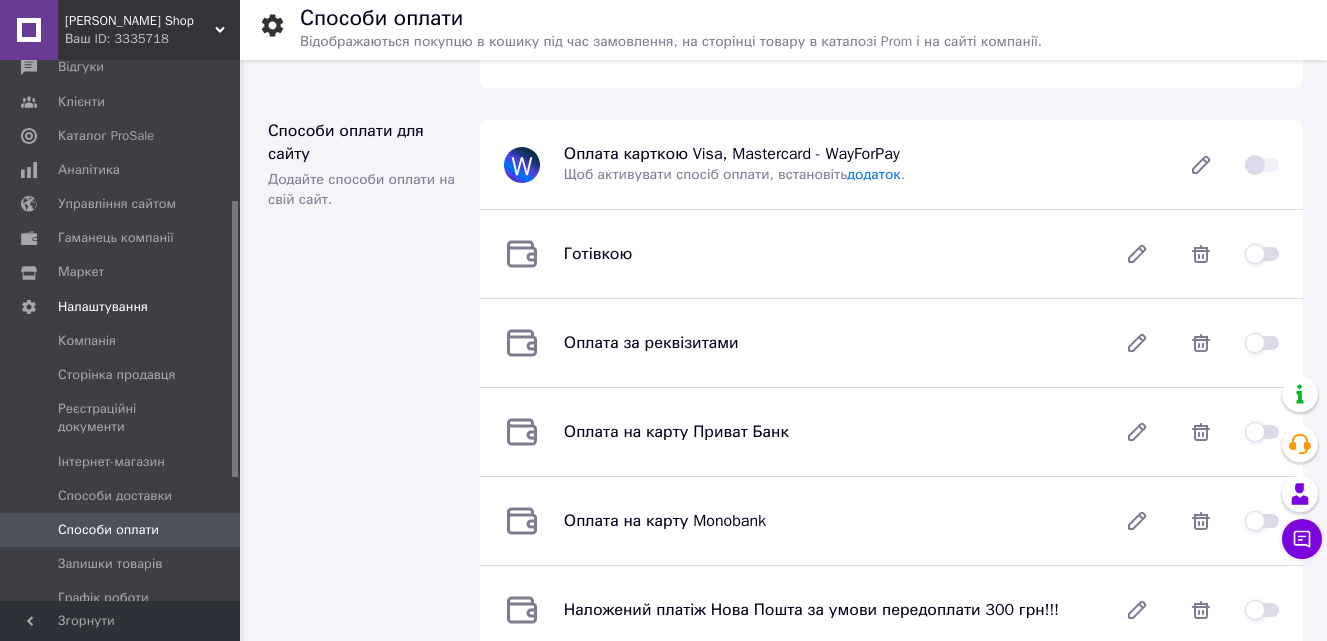 scroll, scrollTop: 396, scrollLeft: 0, axis: vertical 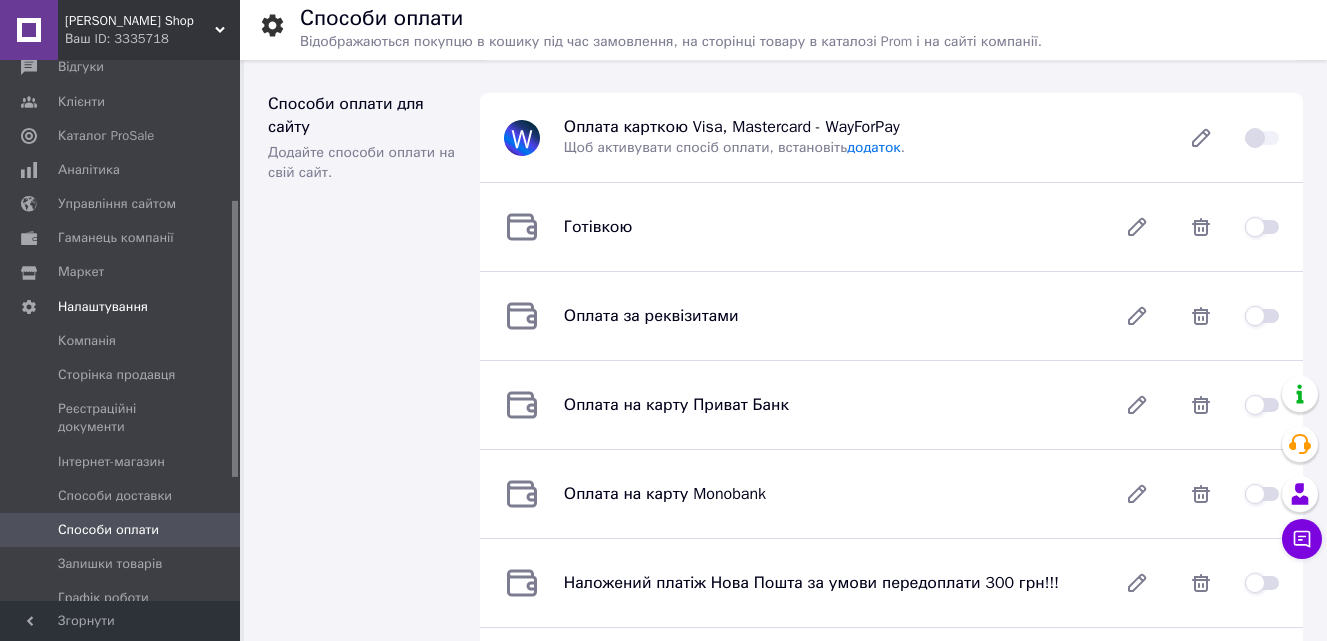 click at bounding box center (1262, 405) 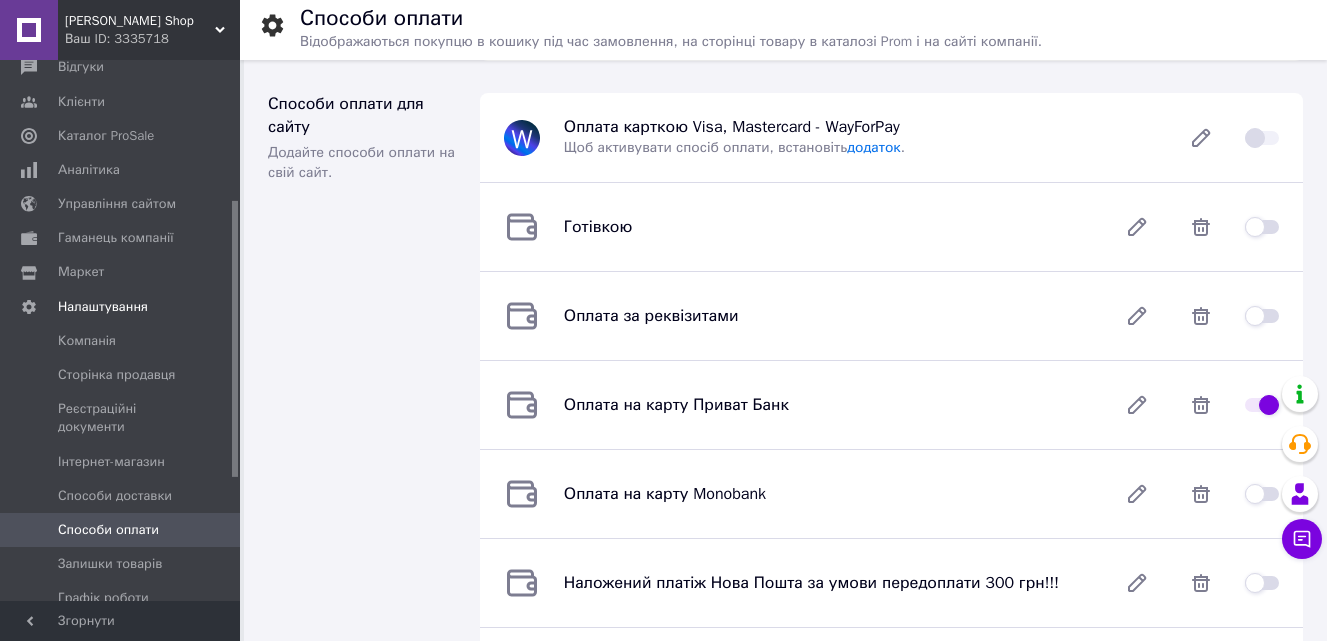 checkbox on "true" 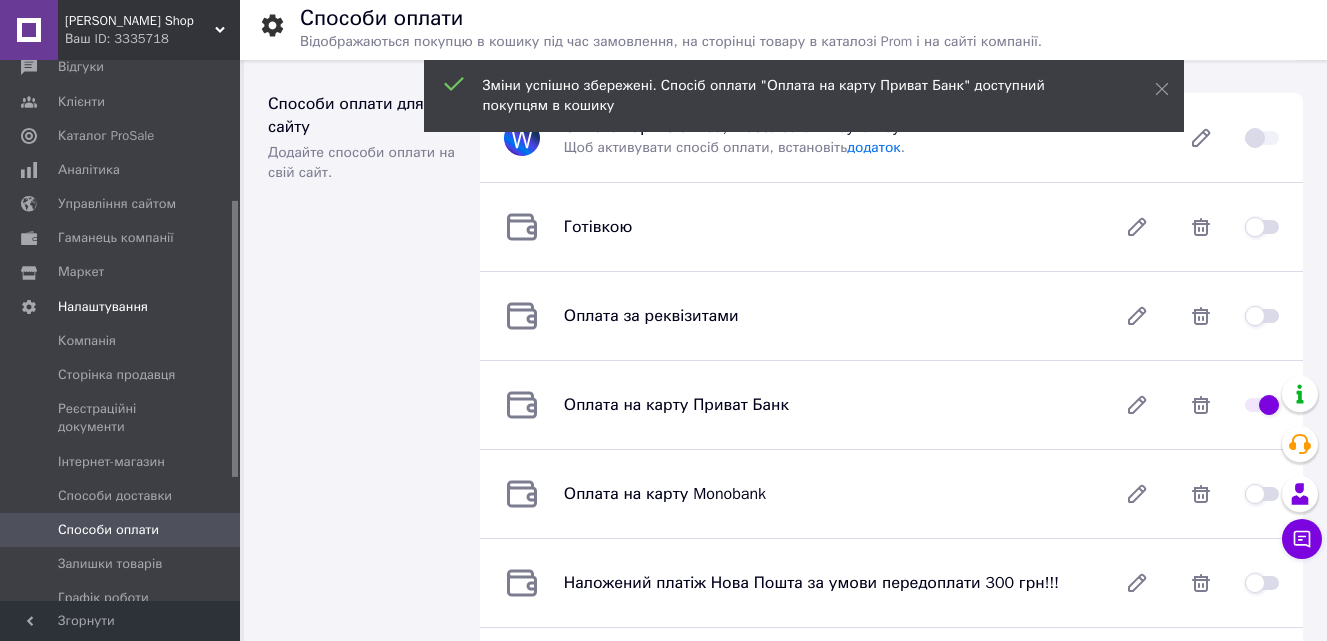 click at bounding box center (1262, 494) 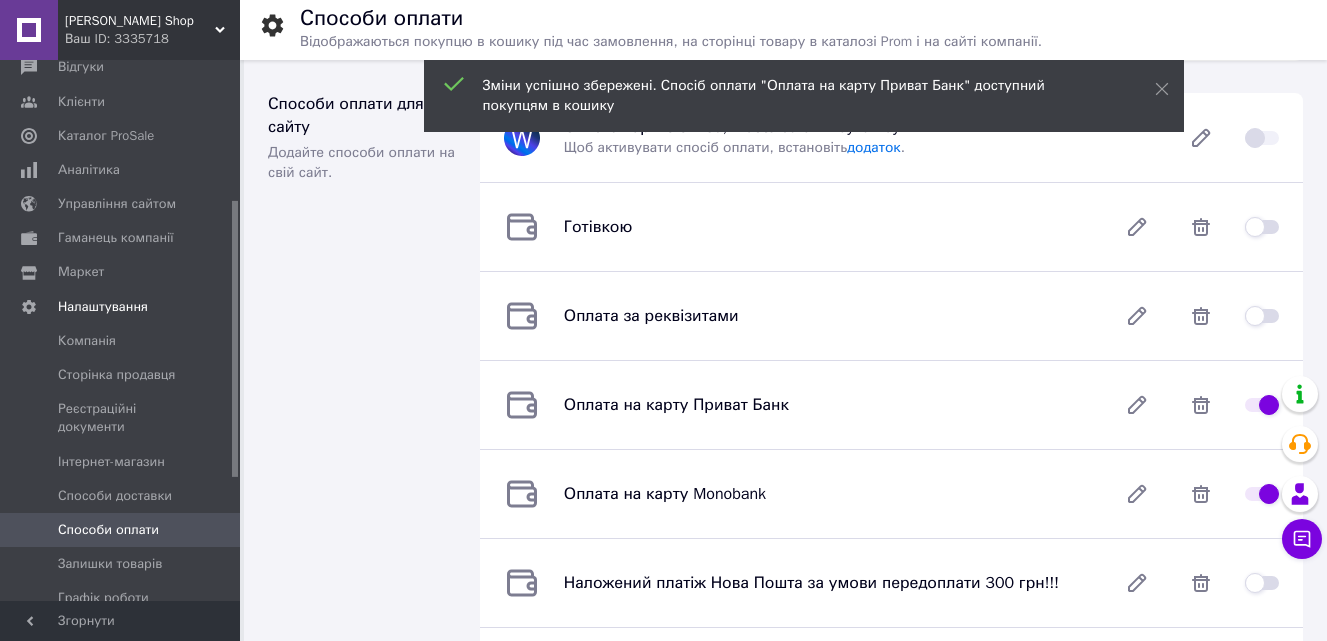 checkbox on "true" 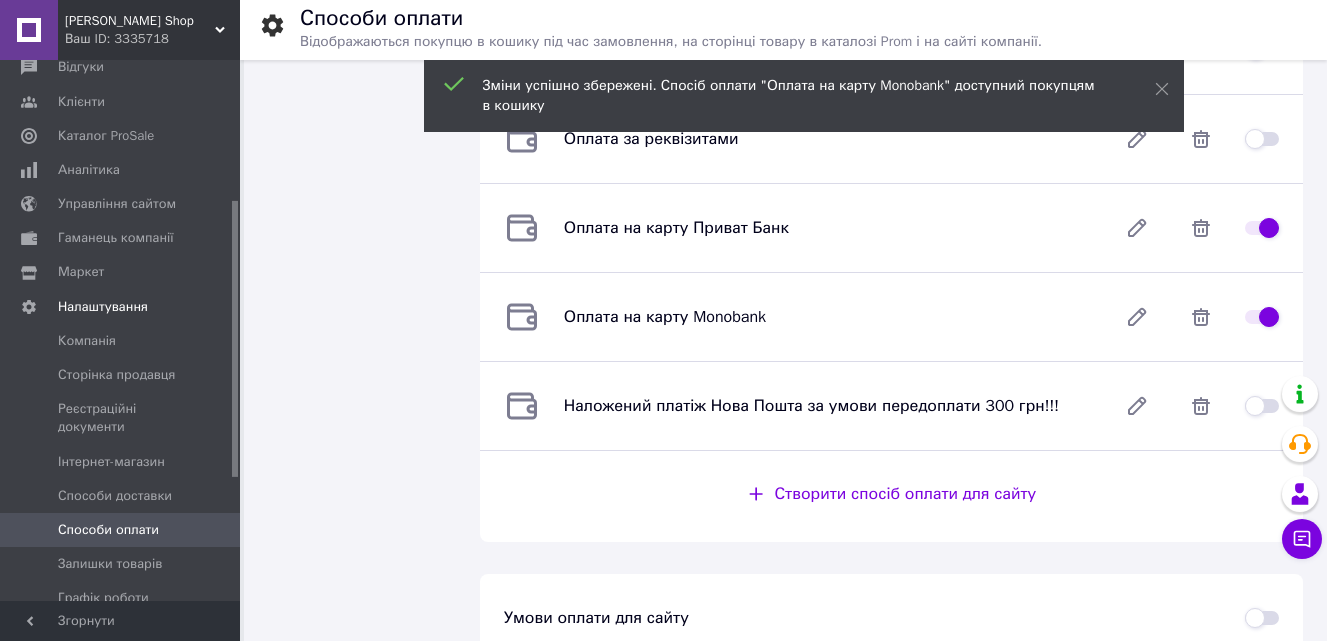 scroll, scrollTop: 613, scrollLeft: 0, axis: vertical 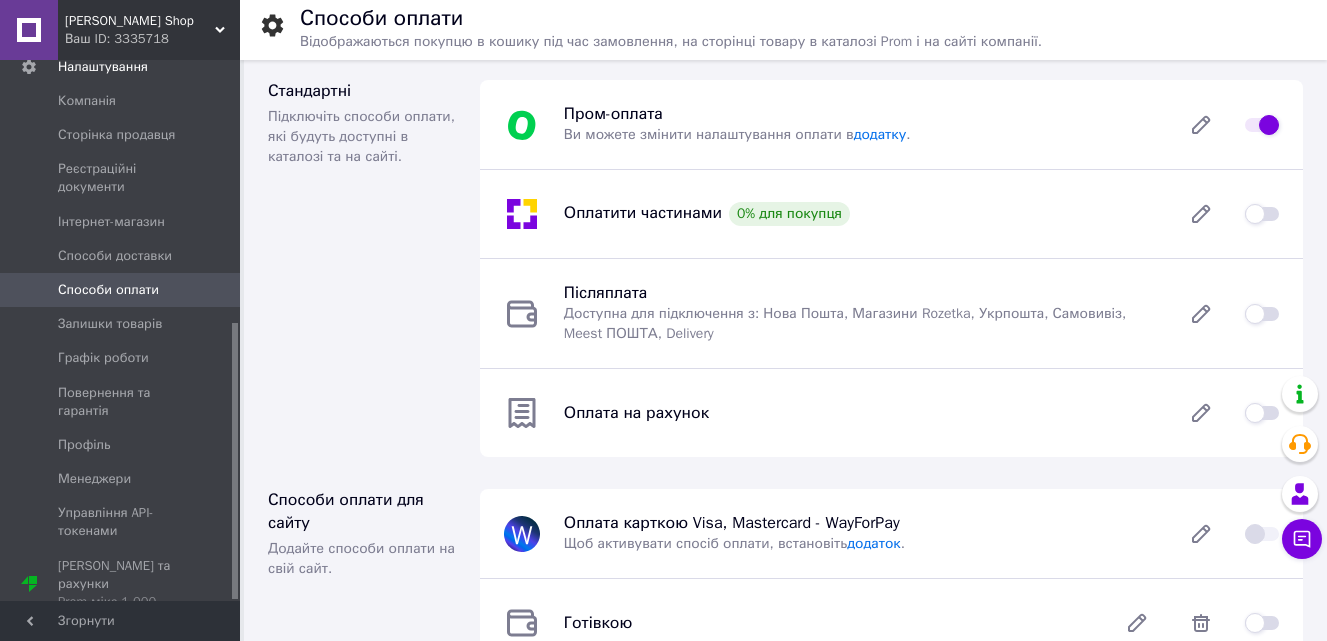 drag, startPoint x: 234, startPoint y: 383, endPoint x: 232, endPoint y: 529, distance: 146.0137 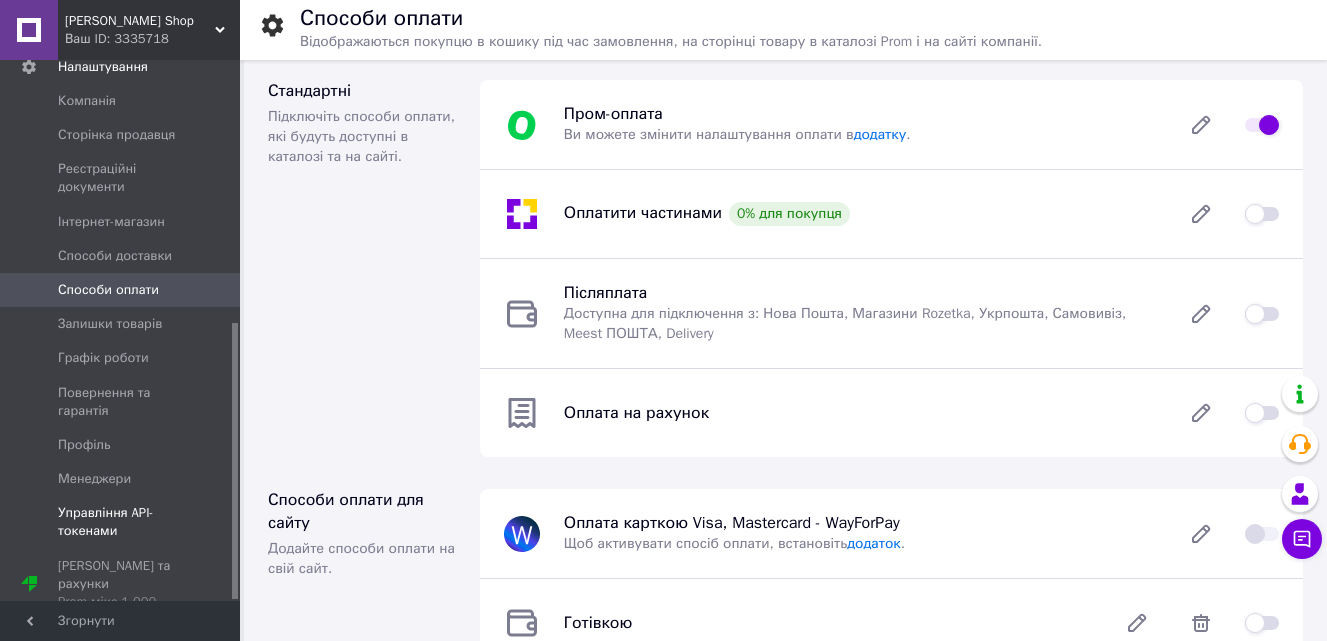 click on "Управління API-токенами" at bounding box center (121, 522) 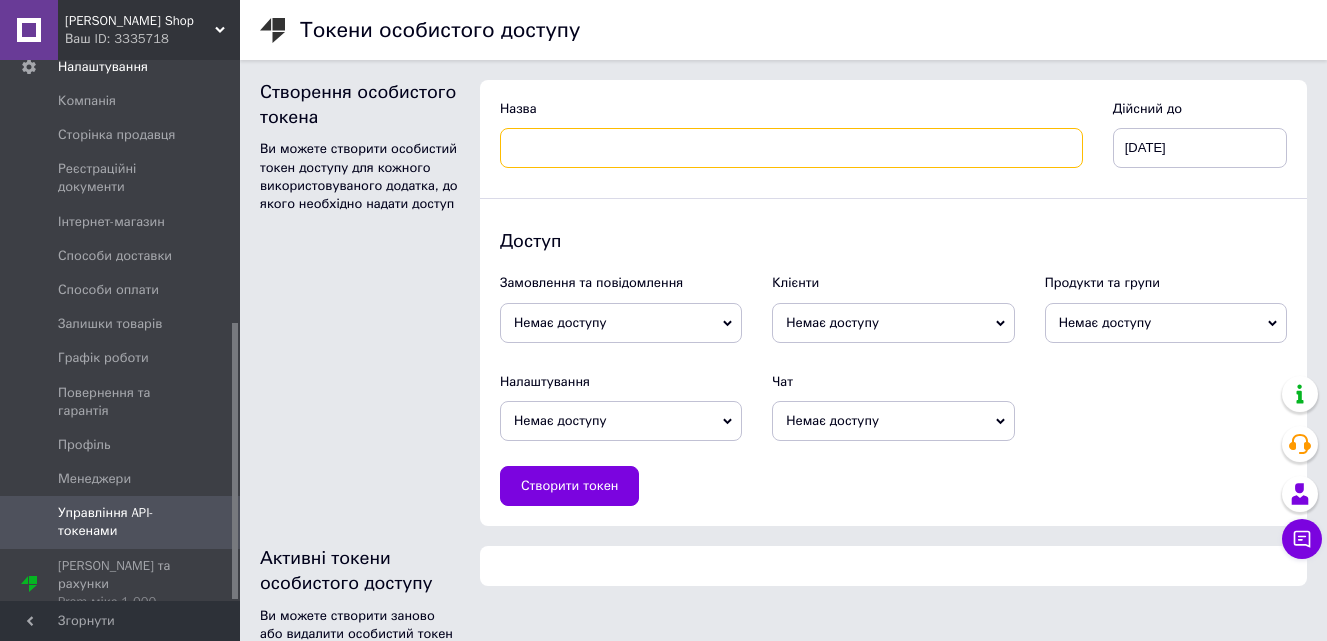 click at bounding box center (791, 148) 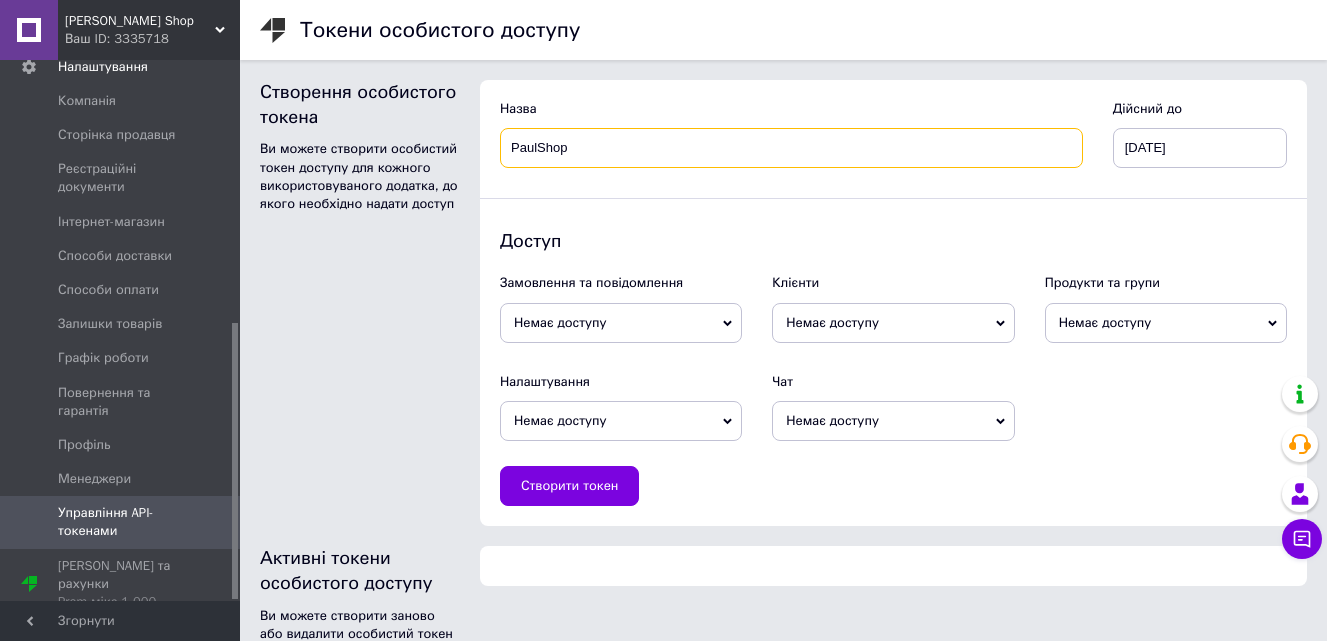 type on "PaulShop" 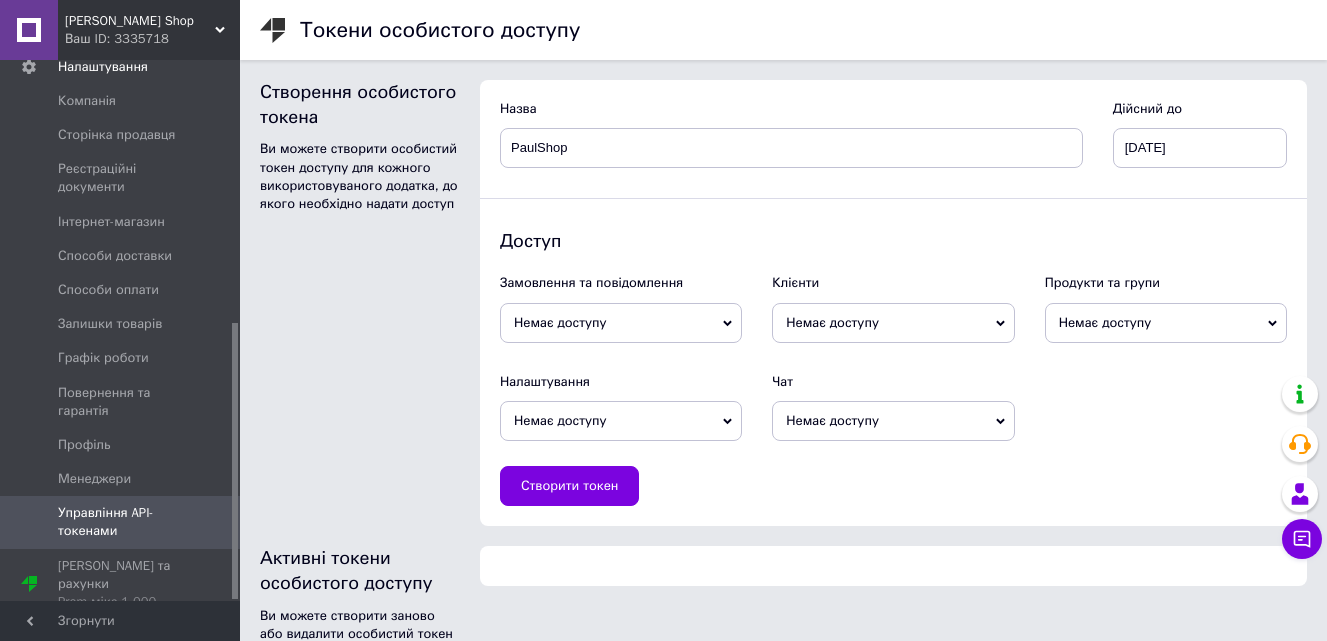 click on "Немає доступу" at bounding box center [621, 323] 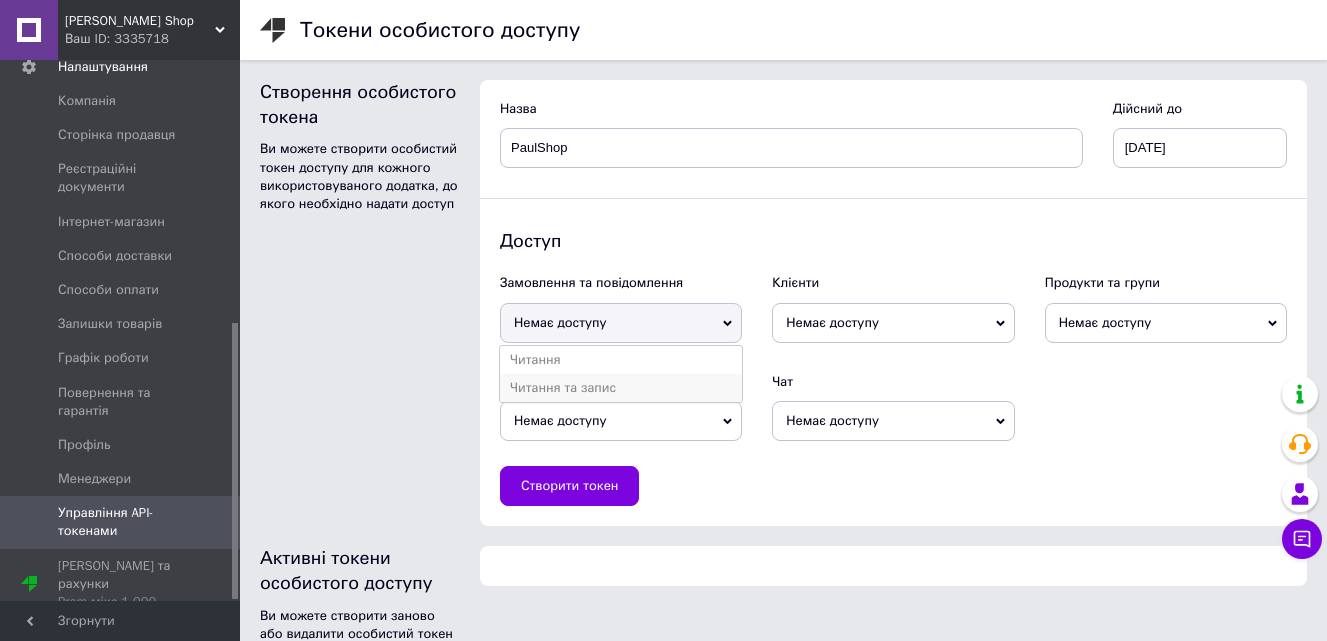 click on "Читання та запис" at bounding box center (621, 388) 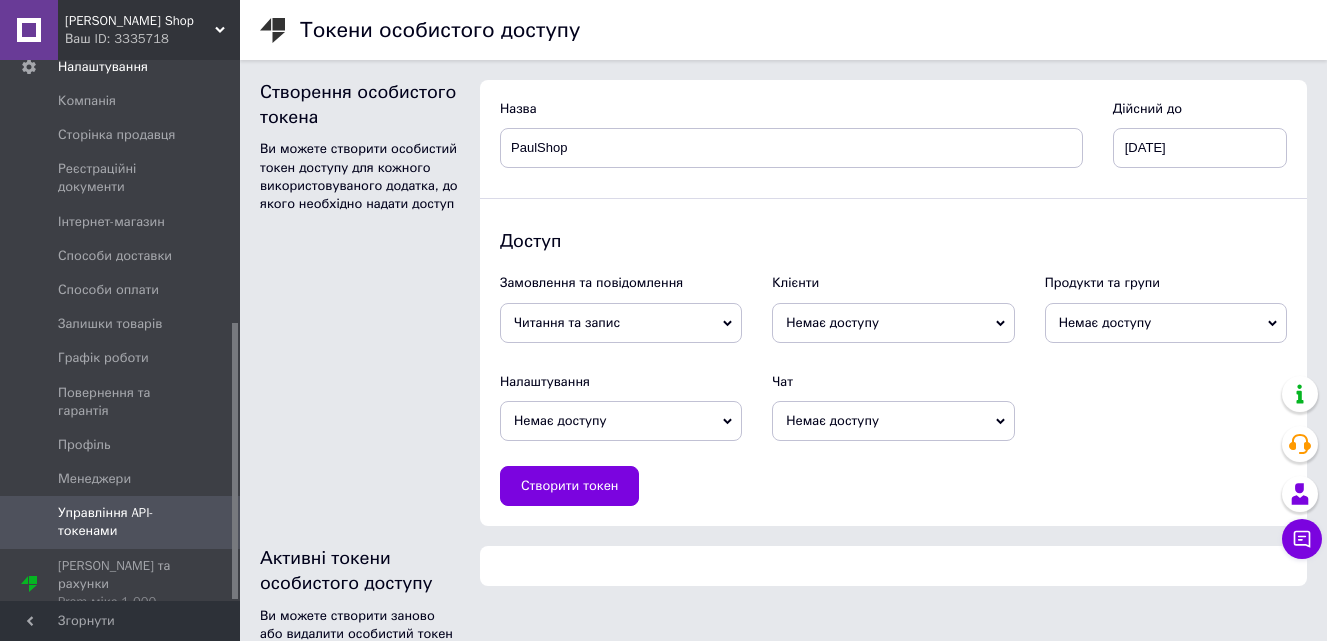 click on "Немає доступу" at bounding box center [893, 323] 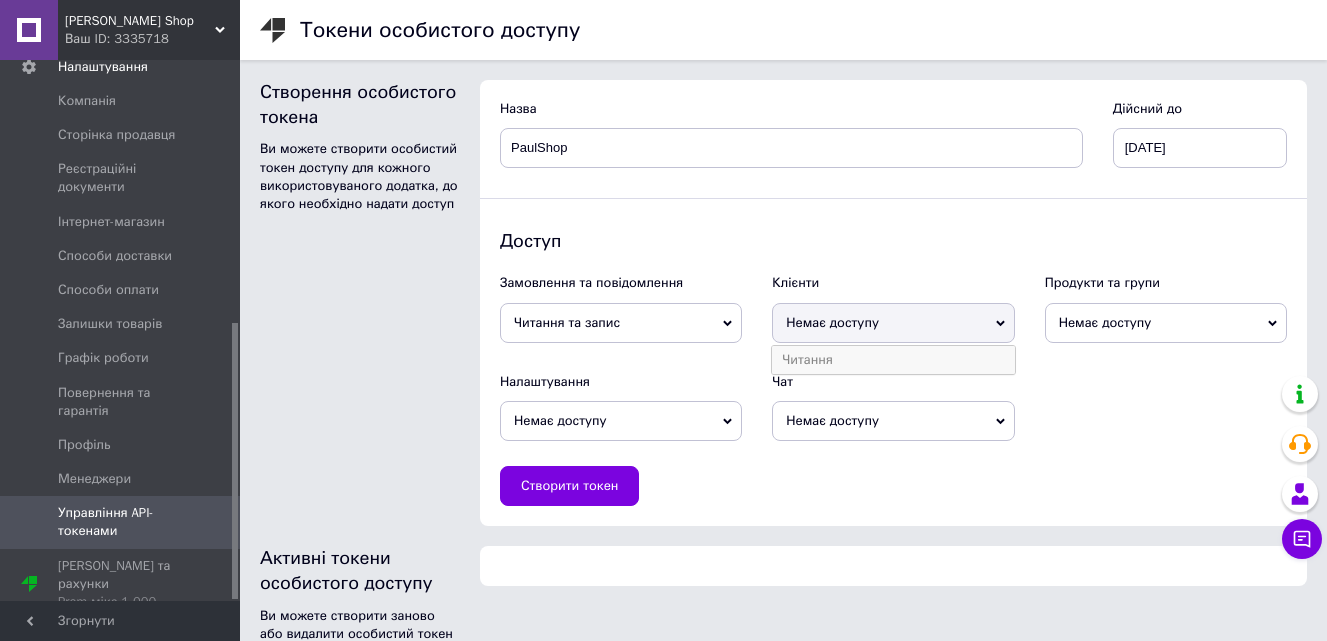 click on "Читання" at bounding box center (893, 360) 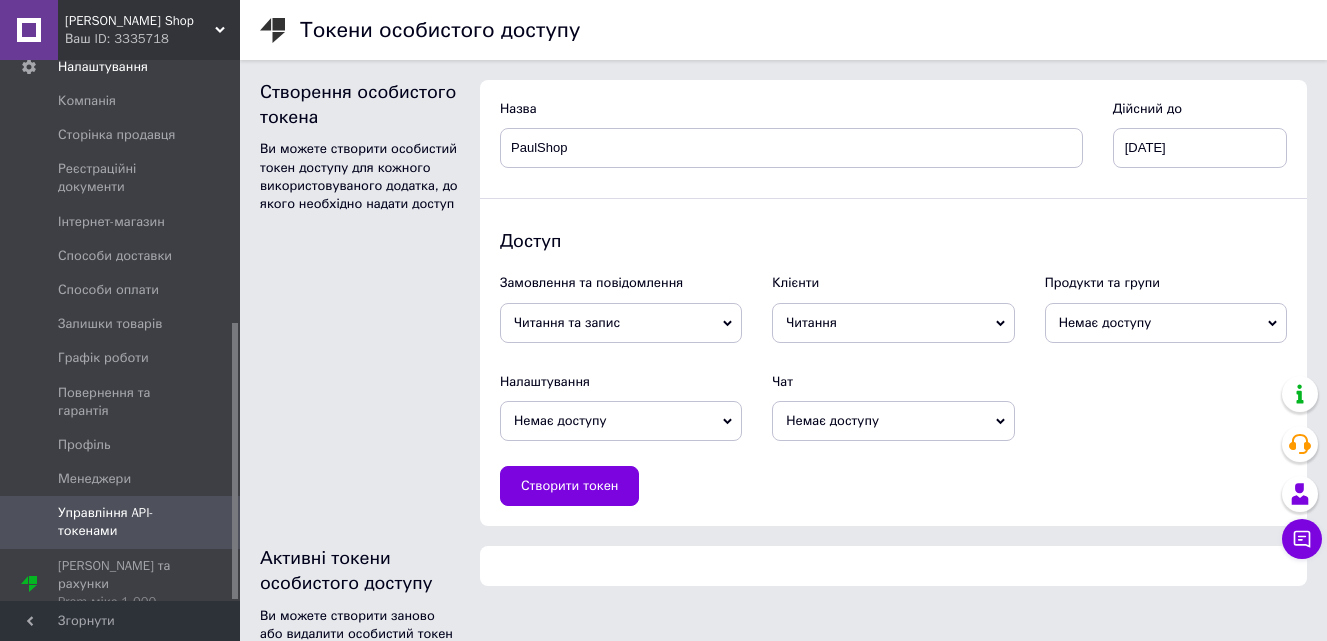 click on "Немає доступу" at bounding box center [1166, 323] 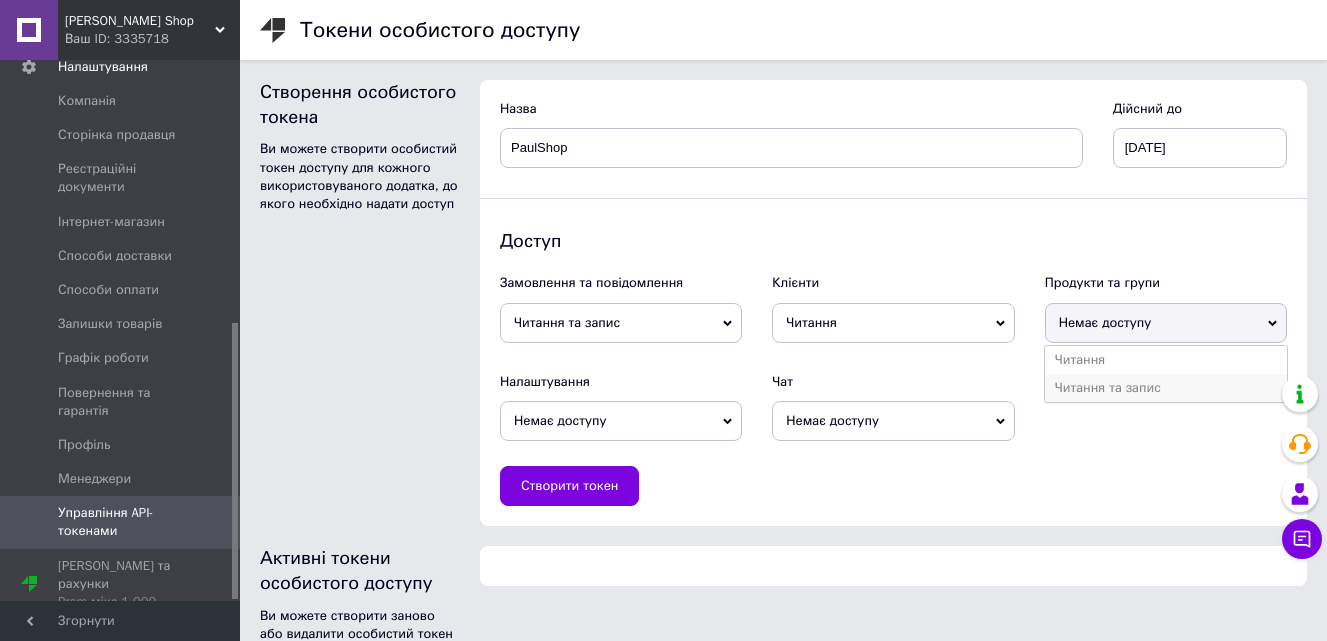 click on "Читання та запис" at bounding box center [1166, 388] 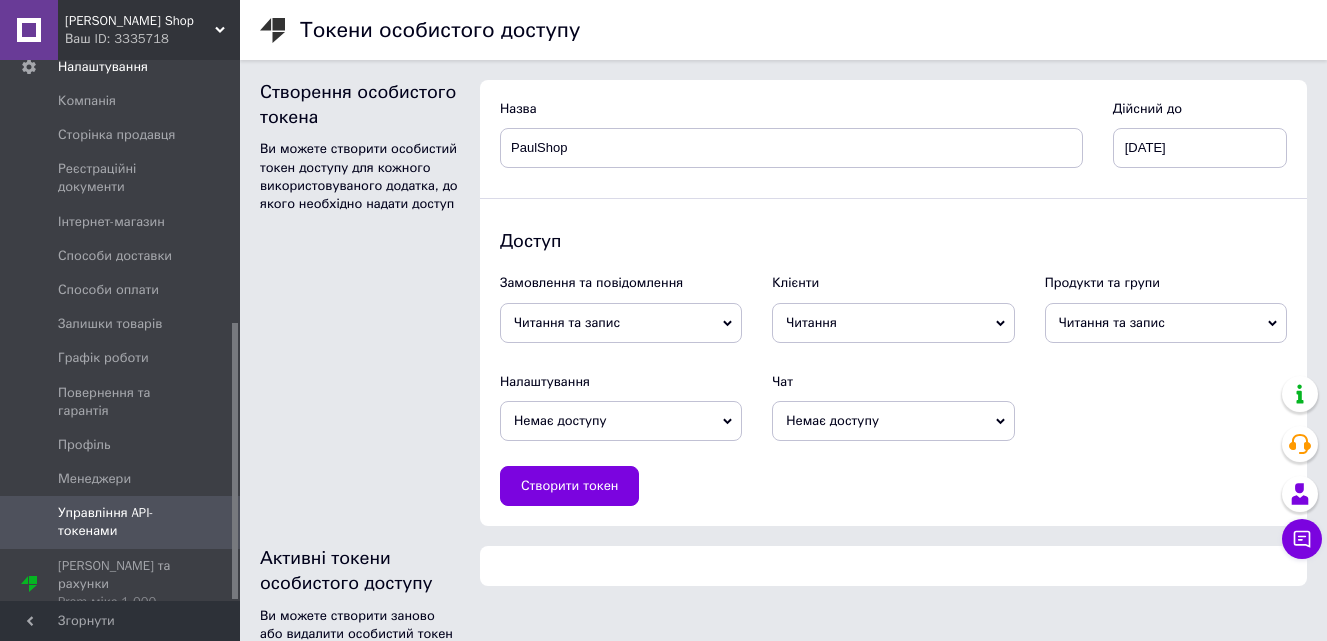 click on "Немає доступу" at bounding box center (621, 421) 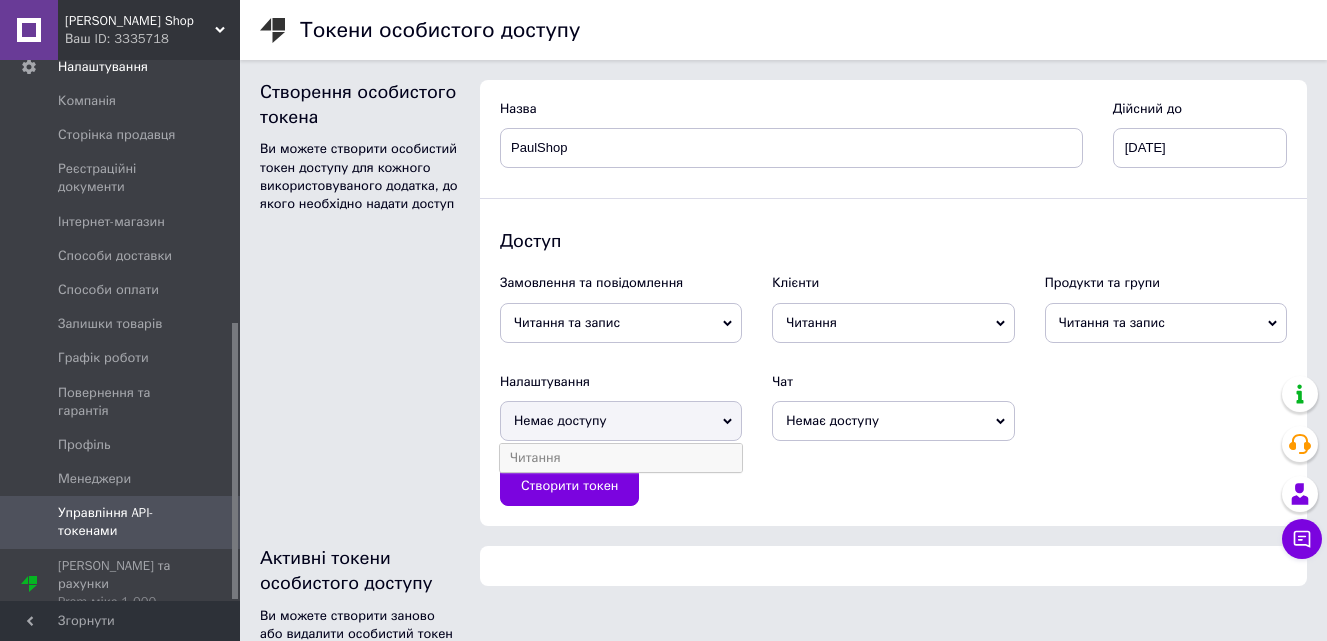 click on "Читання" at bounding box center [621, 458] 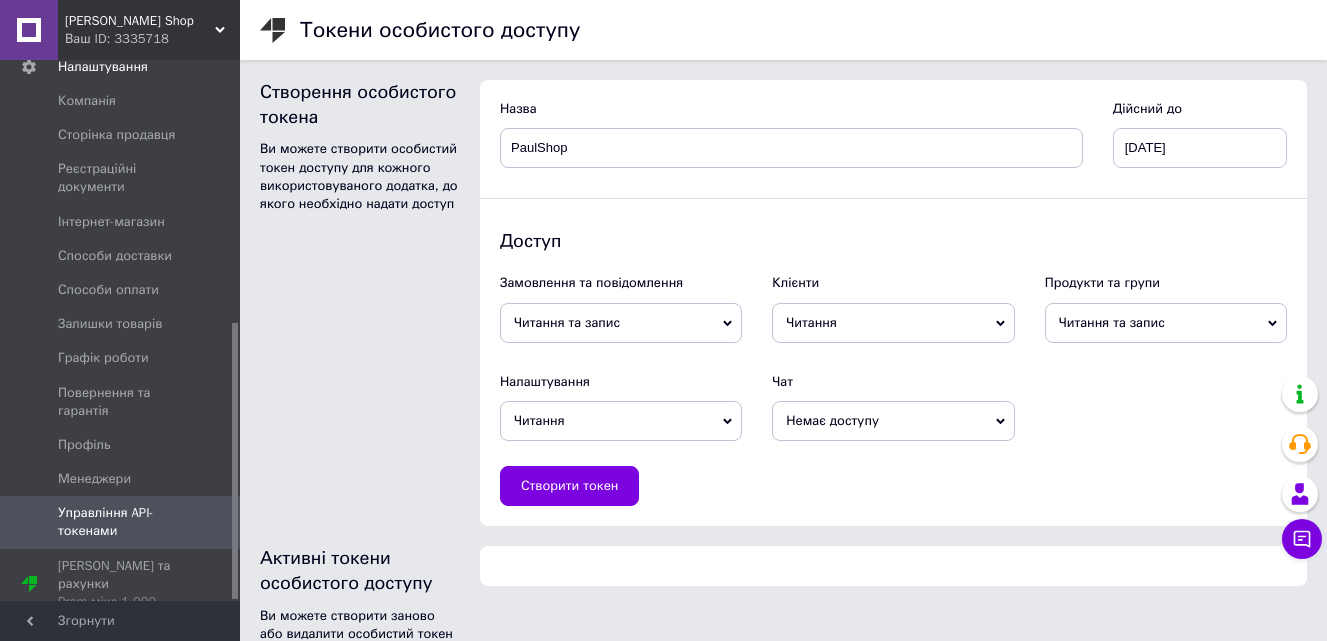 click on "Немає доступу" at bounding box center (893, 421) 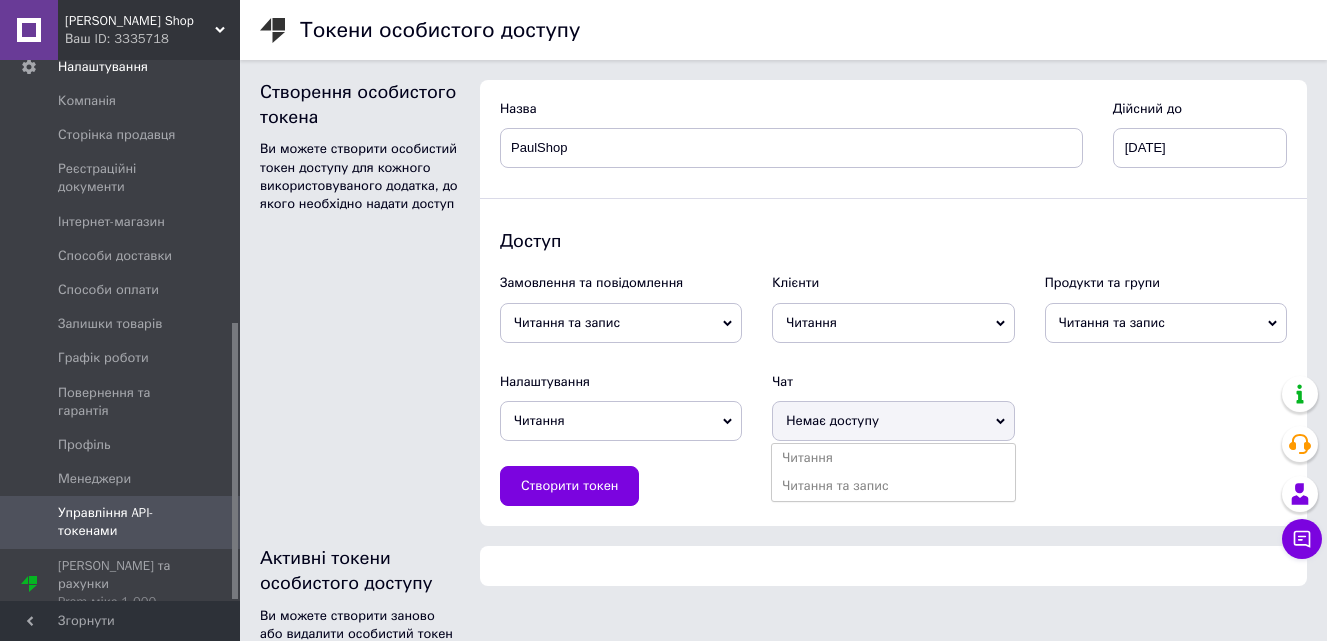 click on "Немає доступу" at bounding box center [893, 421] 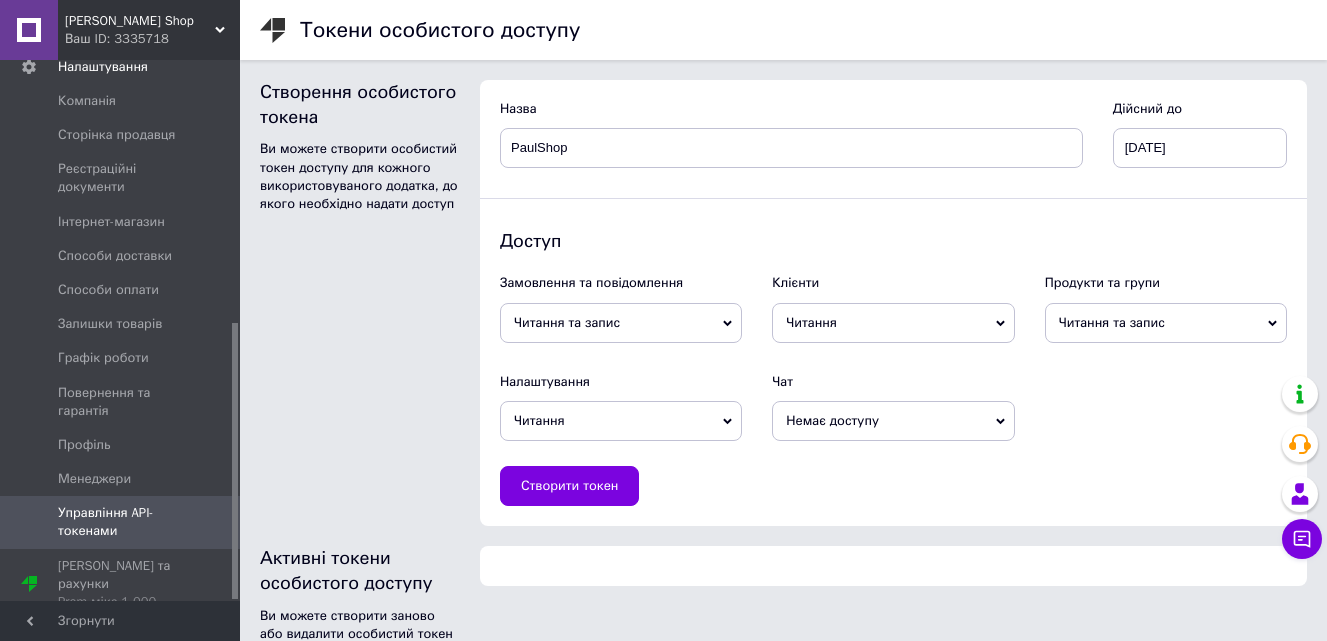 scroll, scrollTop: 40, scrollLeft: 0, axis: vertical 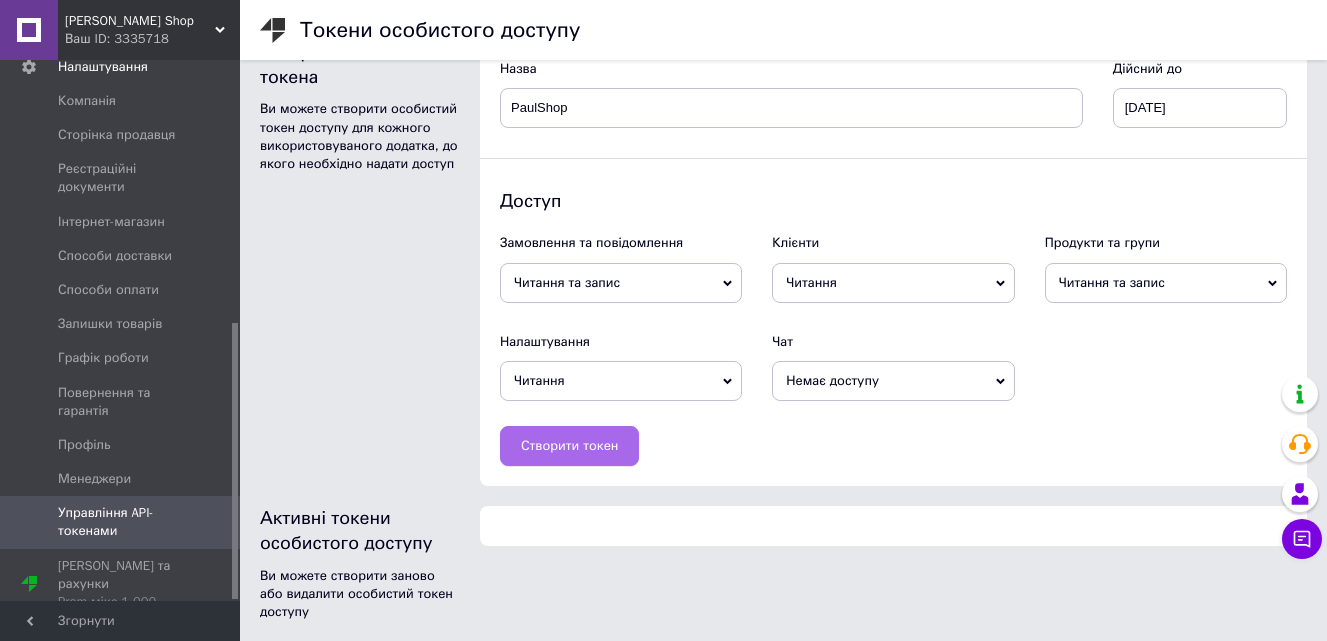 click on "Створити токен" at bounding box center [569, 446] 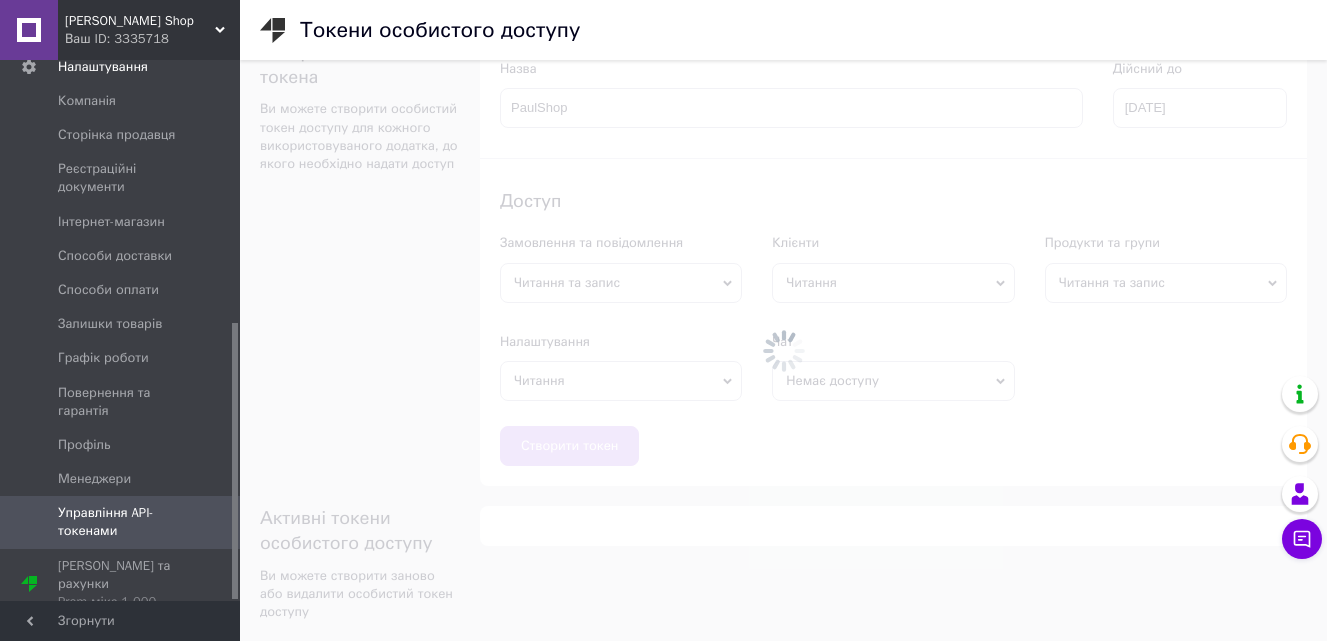 type 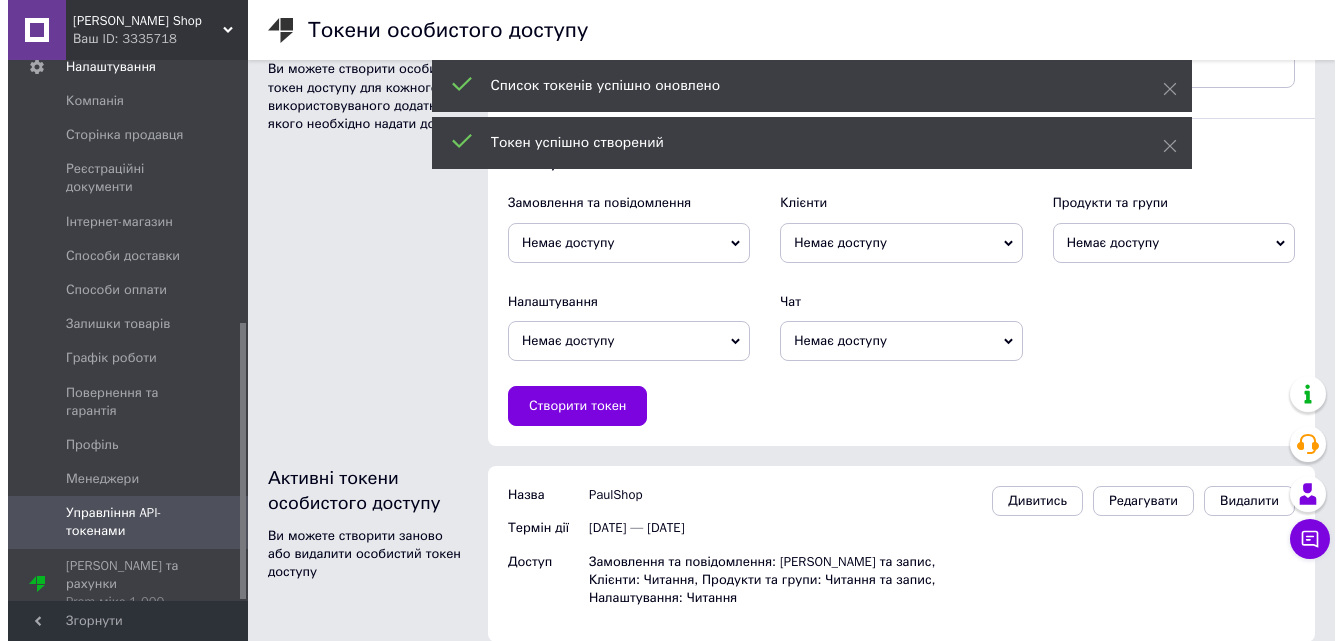 scroll, scrollTop: 101, scrollLeft: 0, axis: vertical 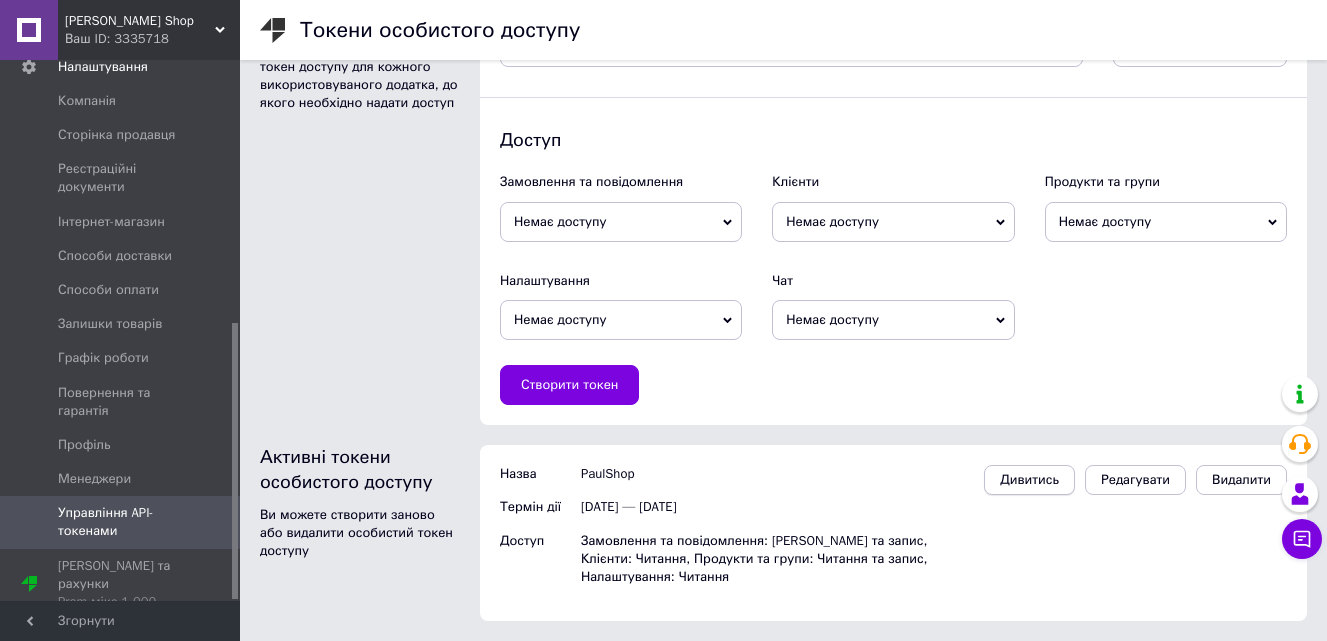 click on "Дивитись" at bounding box center (1029, 480) 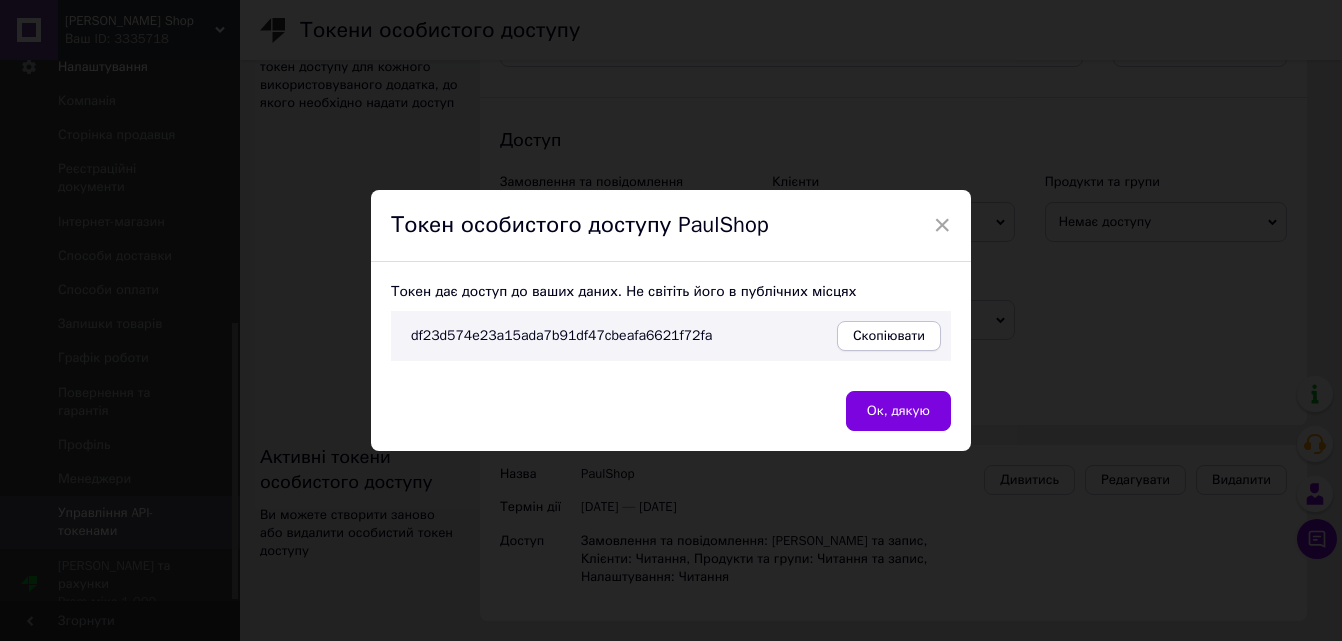 click on "Скопіювати" at bounding box center [889, 336] 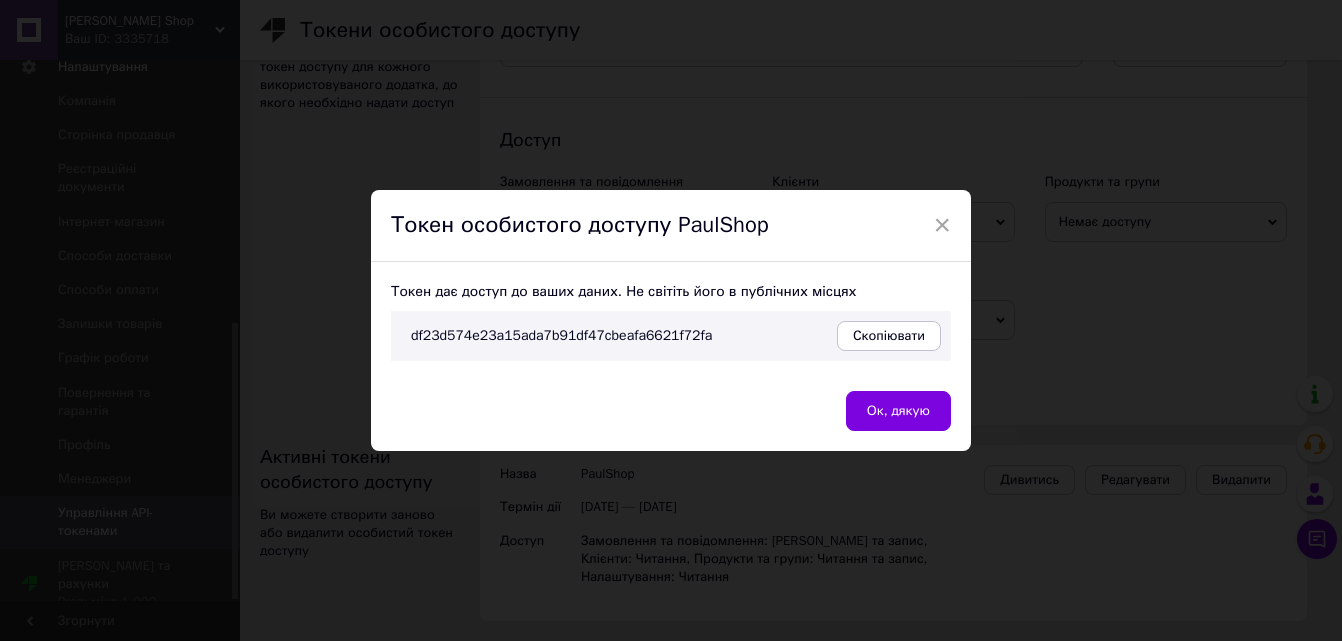 click on "Ок, дякую" at bounding box center [898, 411] 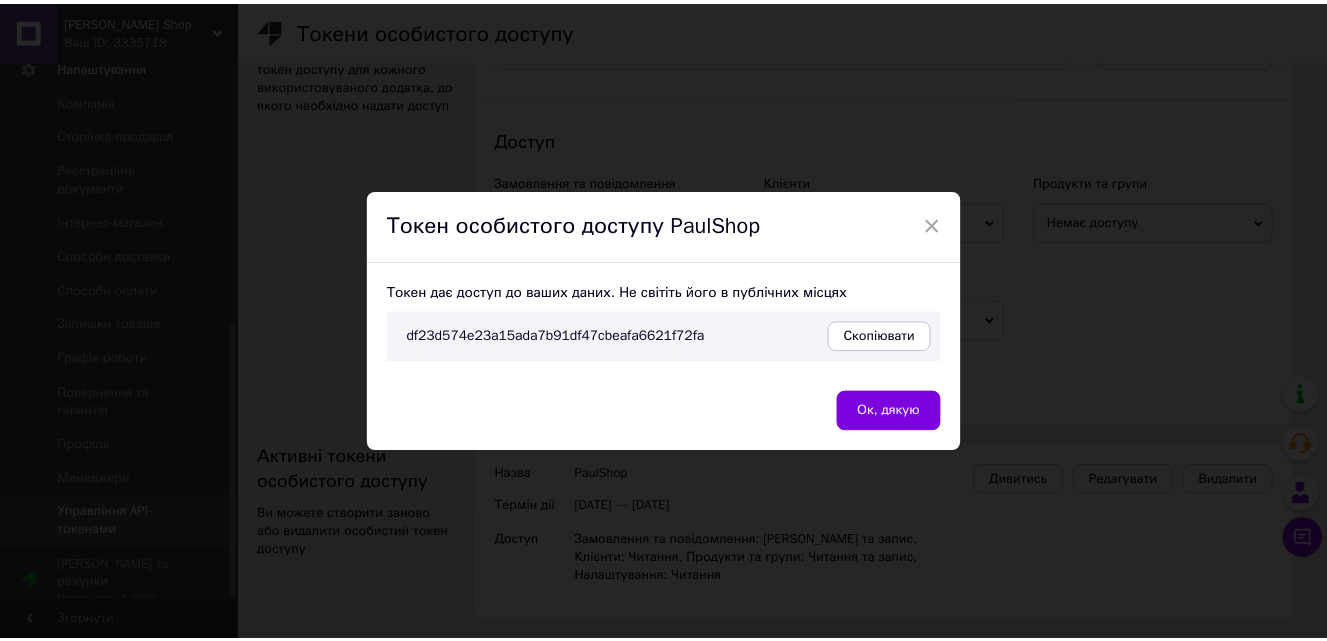 scroll, scrollTop: 83, scrollLeft: 0, axis: vertical 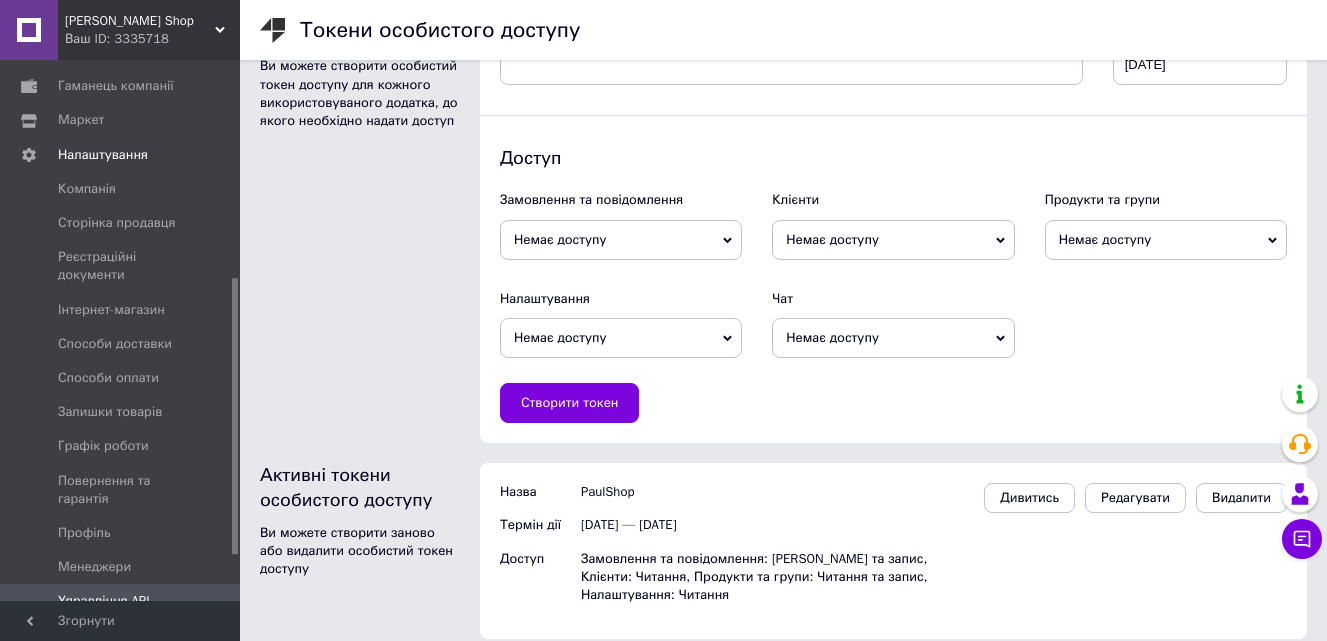 drag, startPoint x: 236, startPoint y: 394, endPoint x: 237, endPoint y: 349, distance: 45.01111 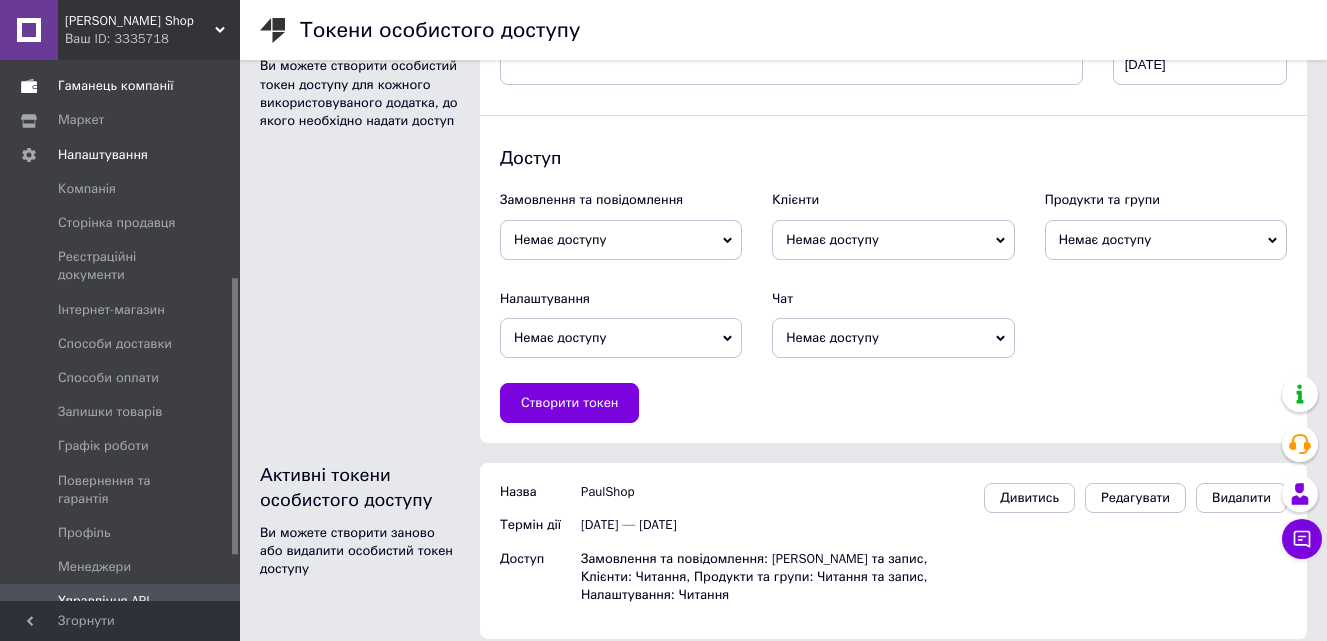 click on "Гаманець компанії" at bounding box center [116, 86] 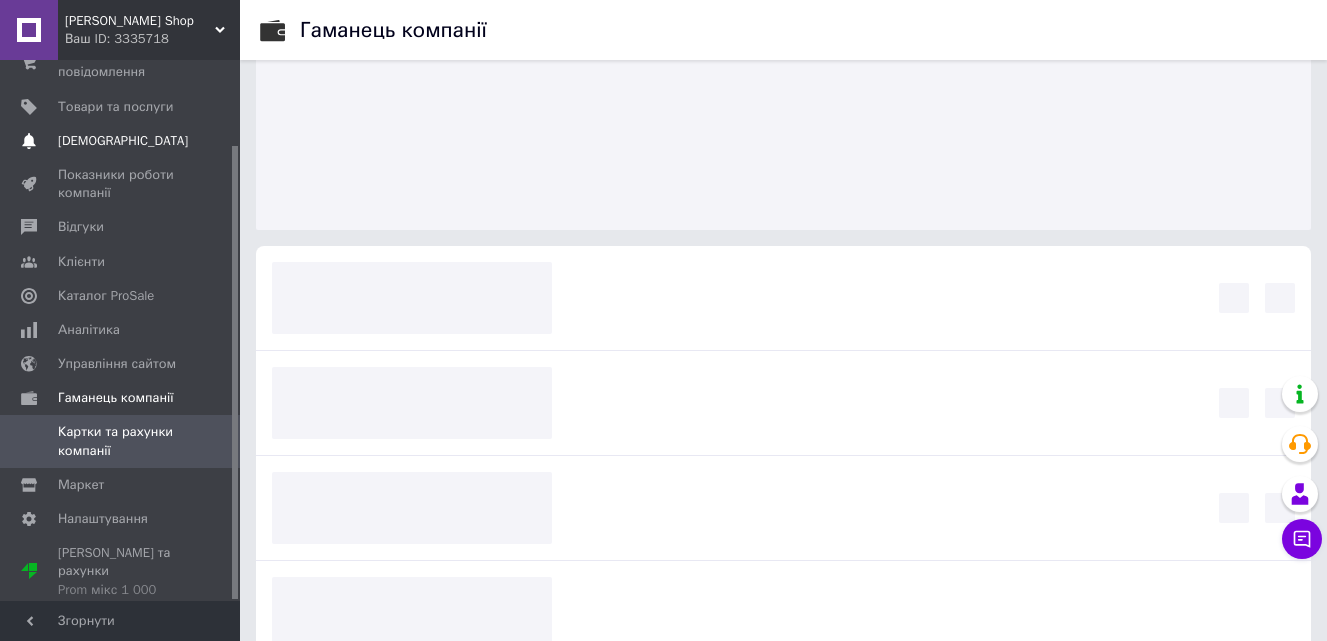 scroll, scrollTop: 101, scrollLeft: 0, axis: vertical 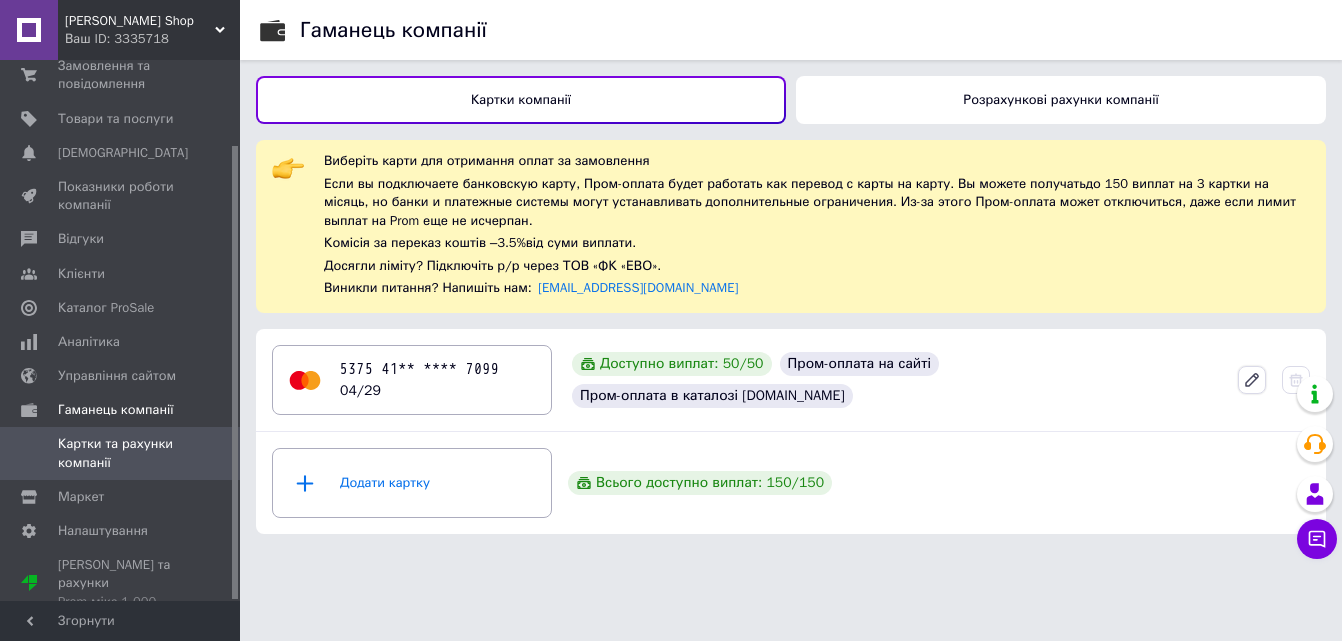 click 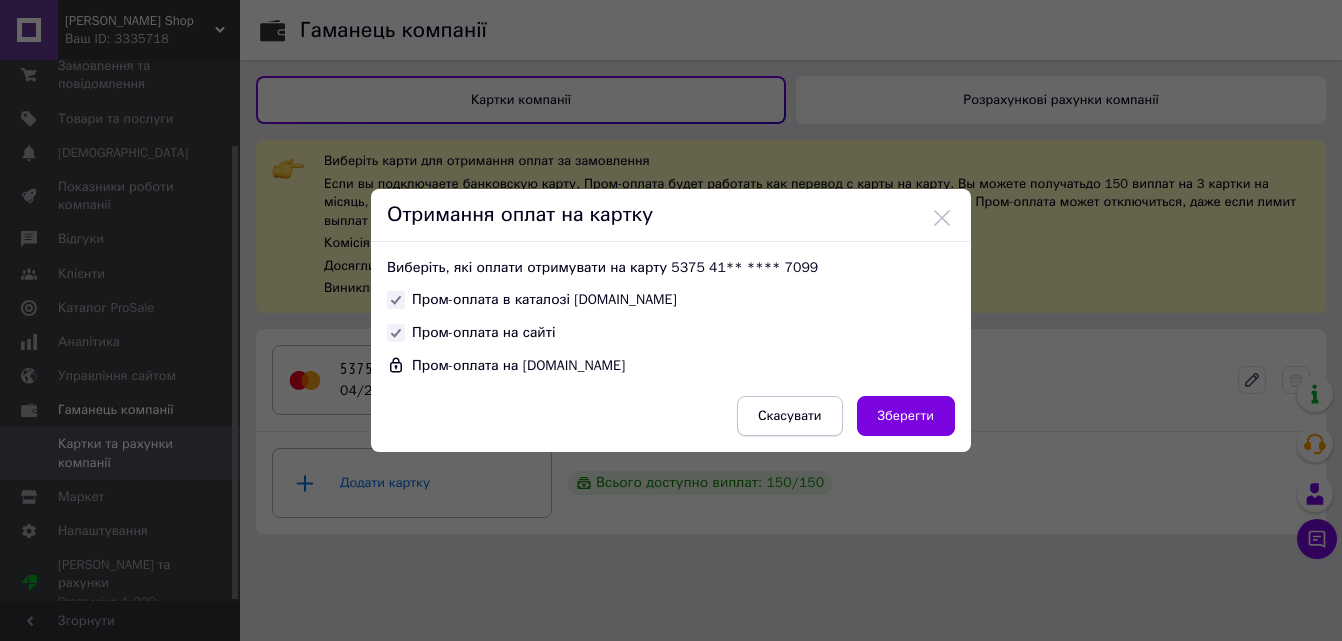 click on "Скасувати" at bounding box center (790, 416) 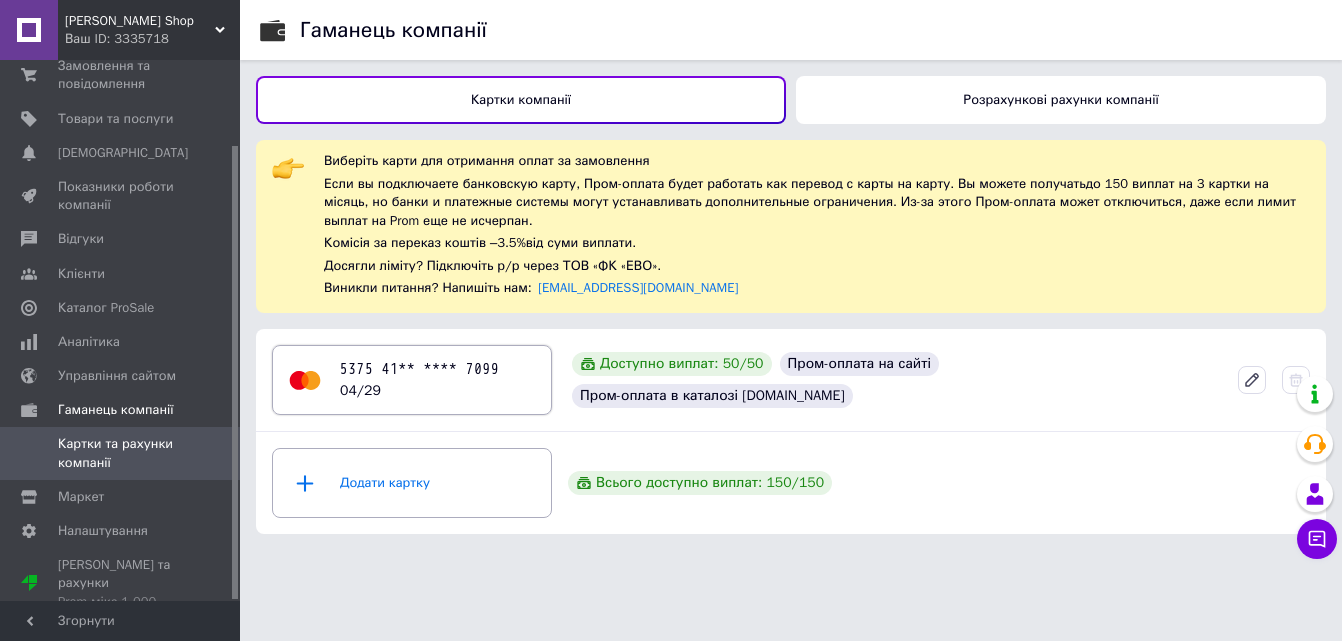 click on "5375 41** **** 7099 04/29" at bounding box center [420, 380] 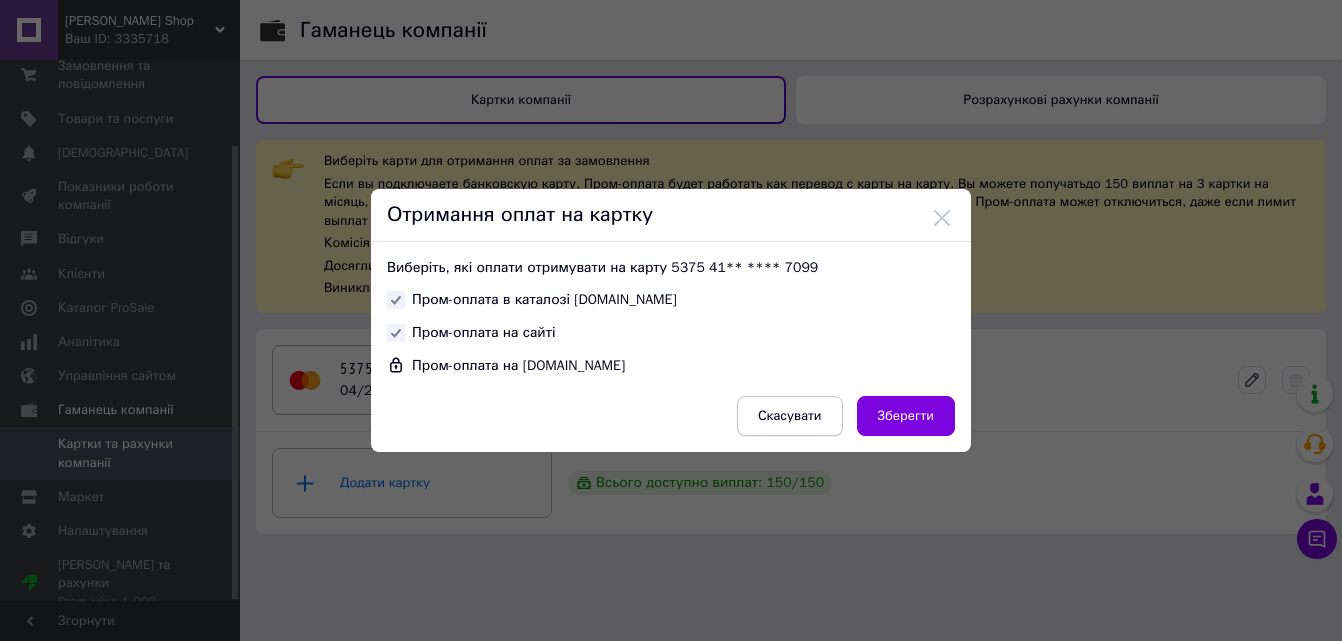 drag, startPoint x: 787, startPoint y: 414, endPoint x: 795, endPoint y: 406, distance: 11.313708 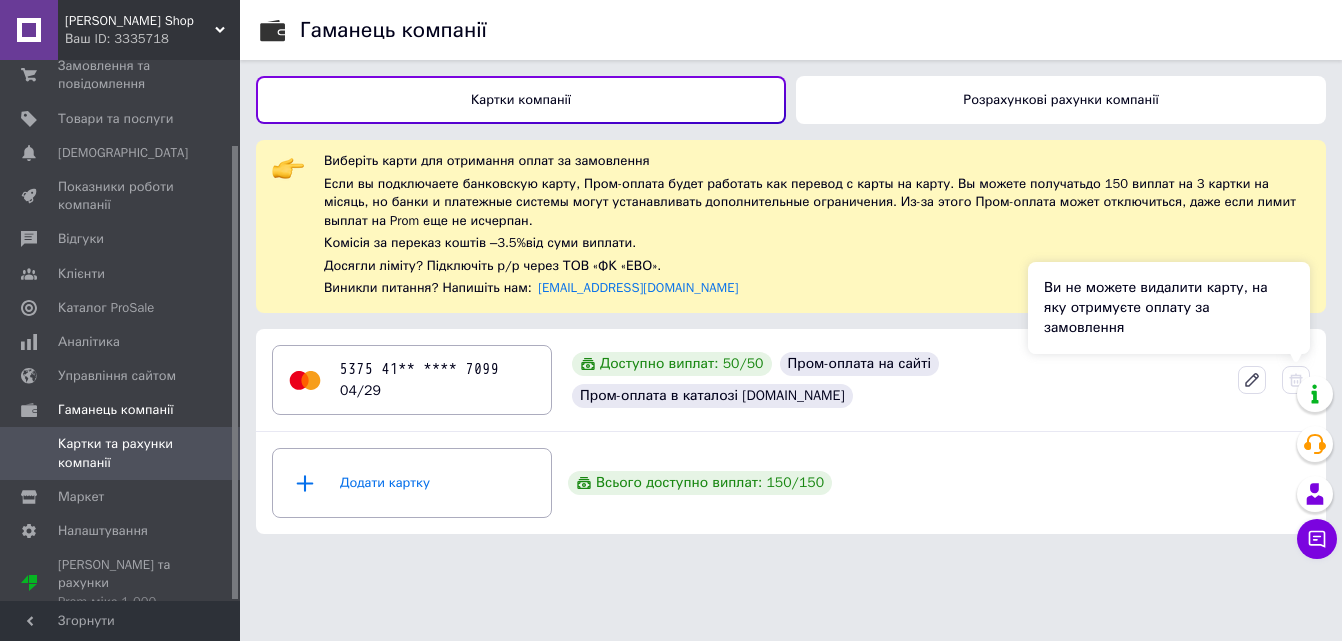 drag, startPoint x: 1293, startPoint y: 383, endPoint x: 1302, endPoint y: 370, distance: 15.811388 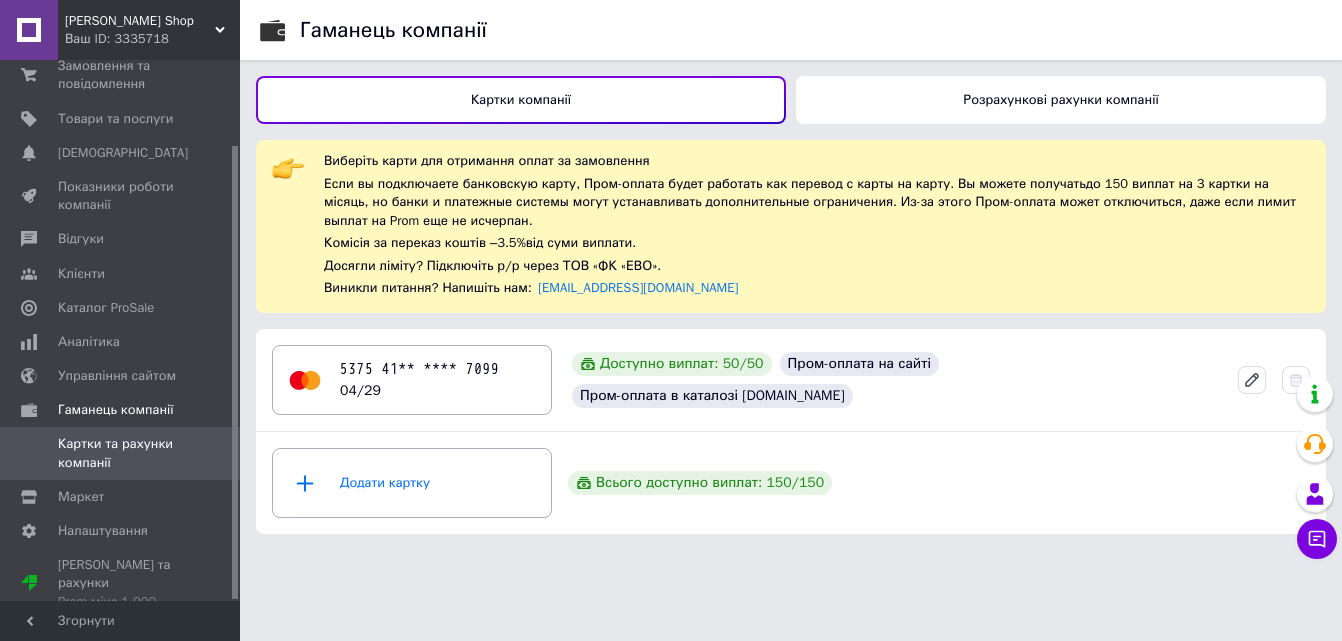 drag, startPoint x: 859, startPoint y: 519, endPoint x: 581, endPoint y: 435, distance: 290.4135 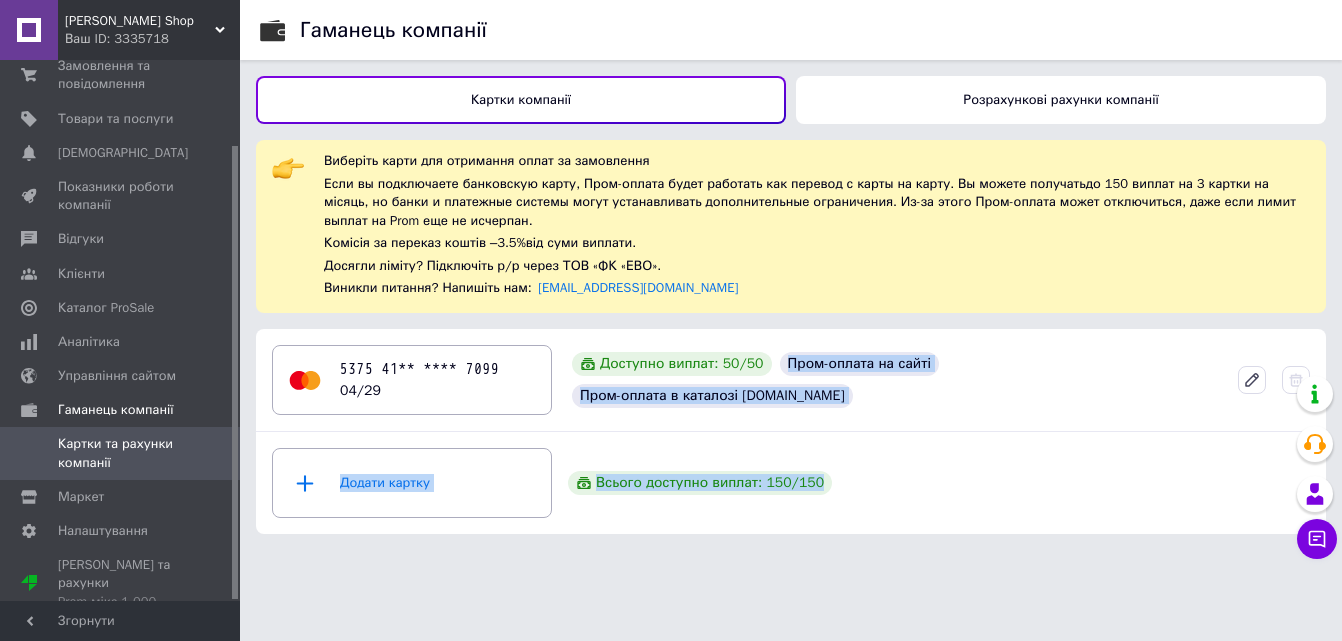 drag, startPoint x: 581, startPoint y: 435, endPoint x: 473, endPoint y: 544, distance: 153.4438 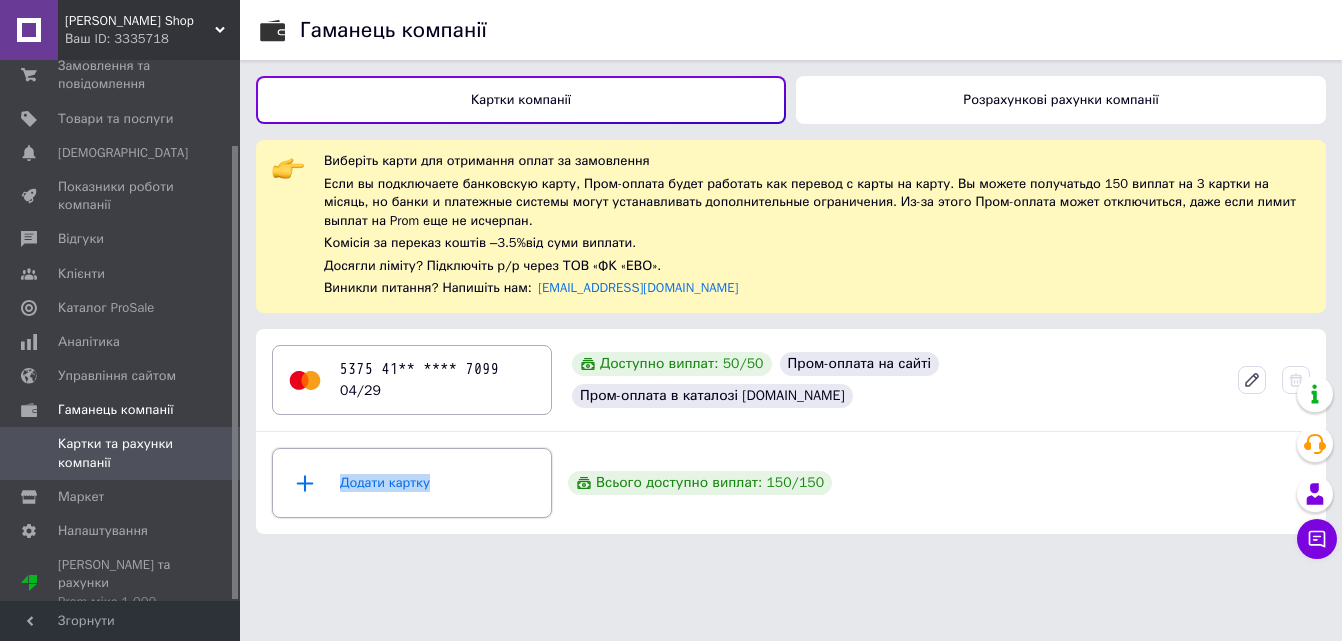 click on "Додати картку" at bounding box center [412, 483] 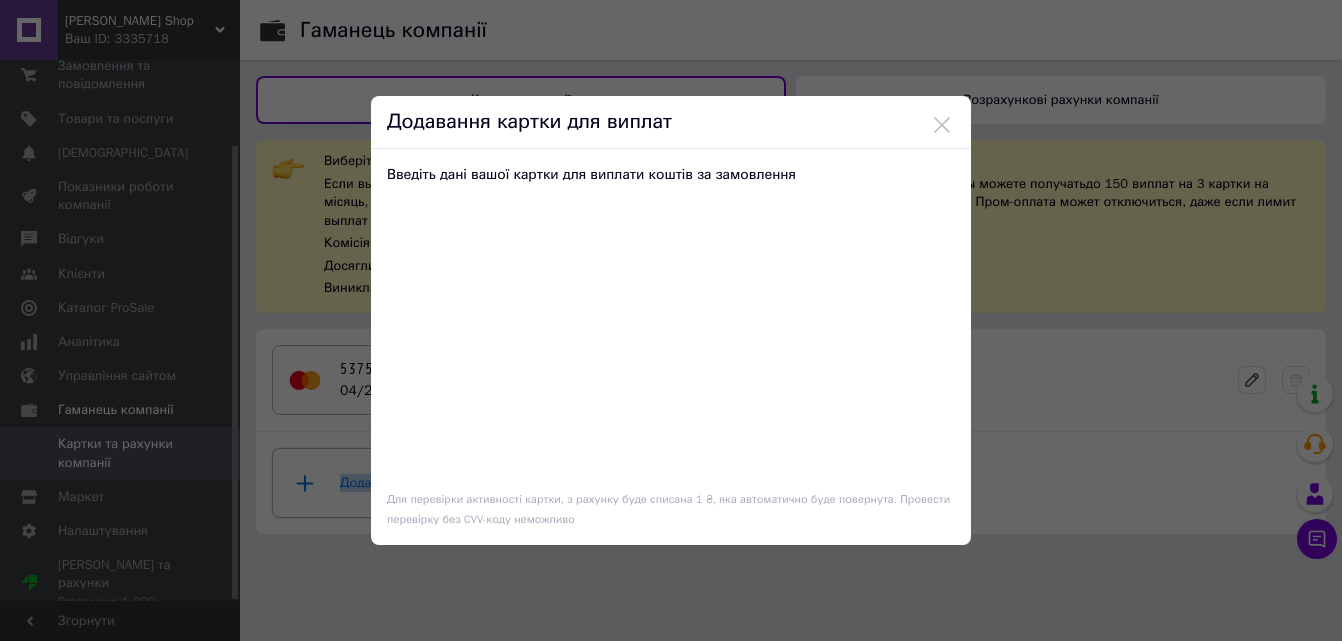 scroll, scrollTop: 0, scrollLeft: 0, axis: both 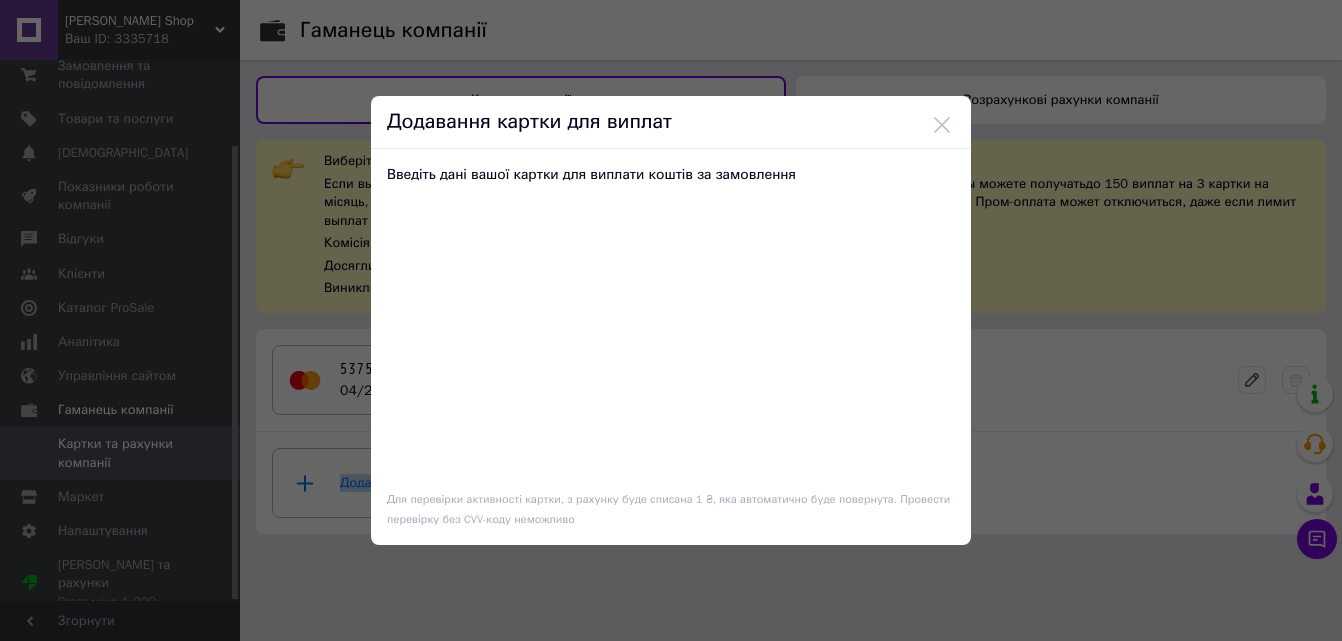 drag, startPoint x: 870, startPoint y: 686, endPoint x: 703, endPoint y: 202, distance: 512.001 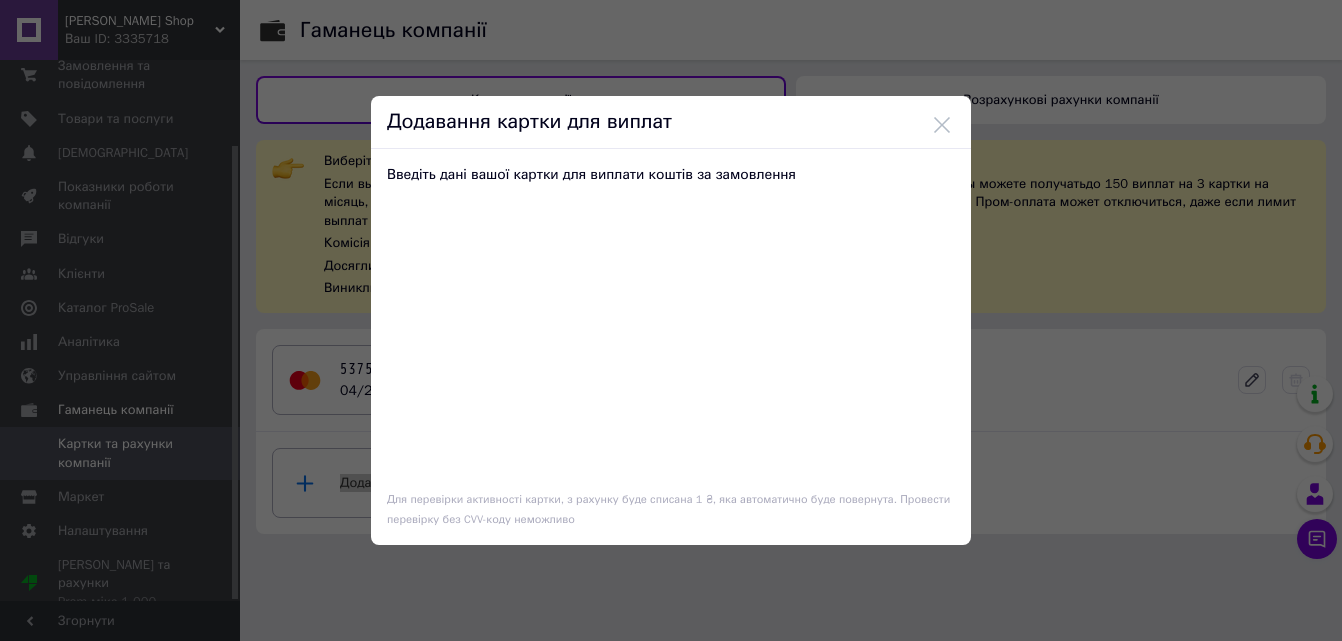 click at bounding box center [942, 125] 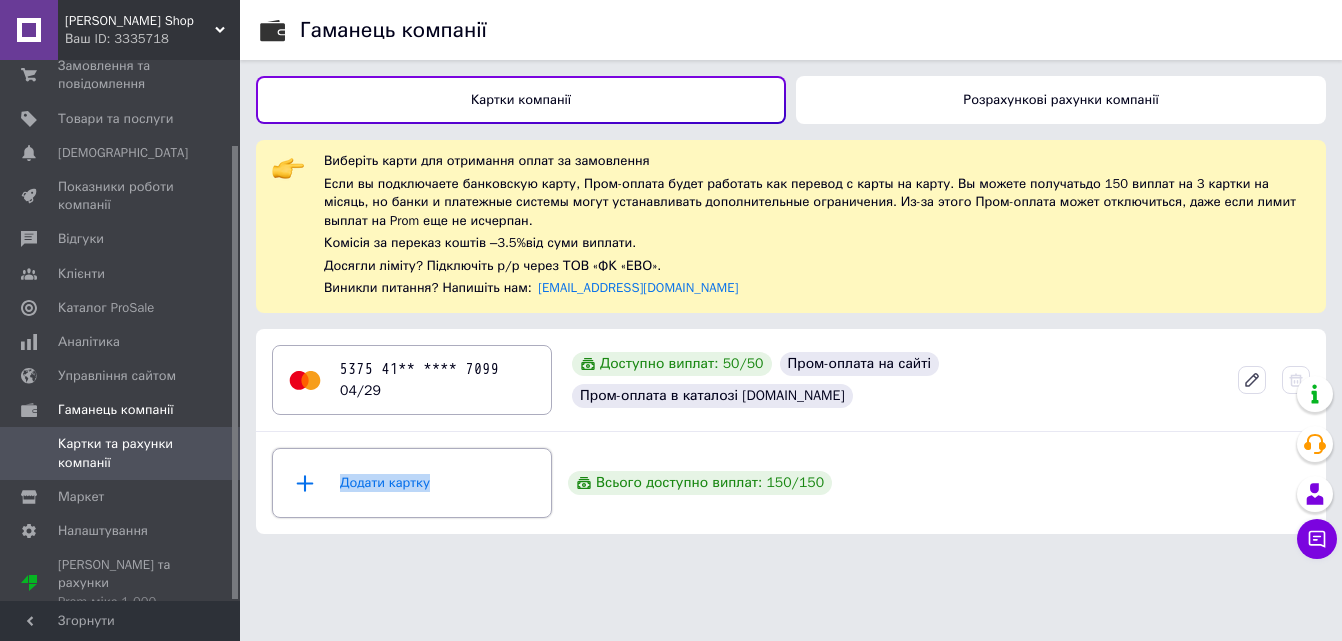 click on "Додати картку" at bounding box center (412, 483) 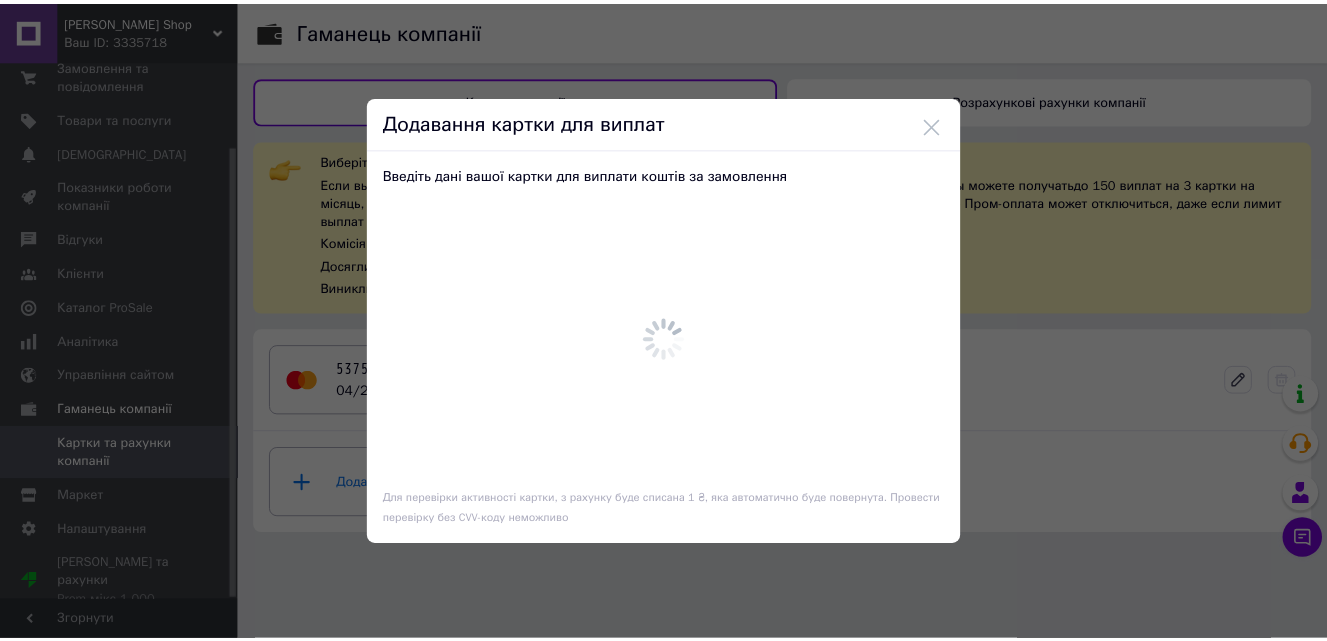 scroll, scrollTop: 0, scrollLeft: 0, axis: both 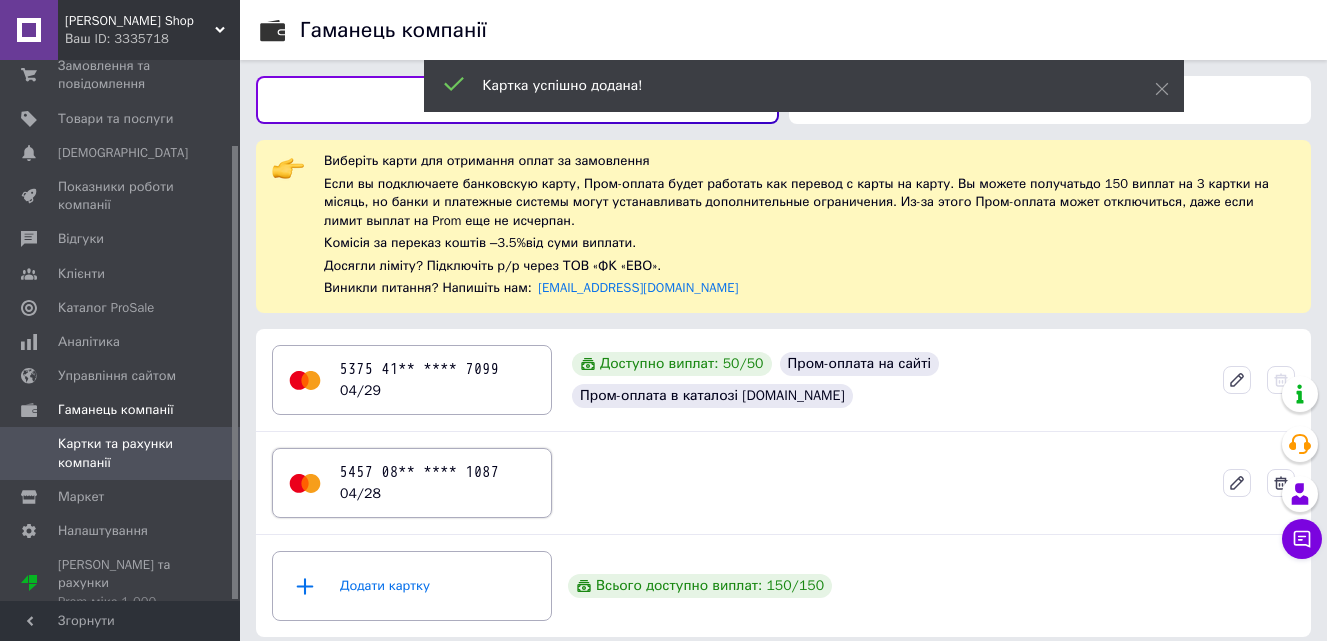 click on "5457 08** **** 1087 04/28" at bounding box center (420, 483) 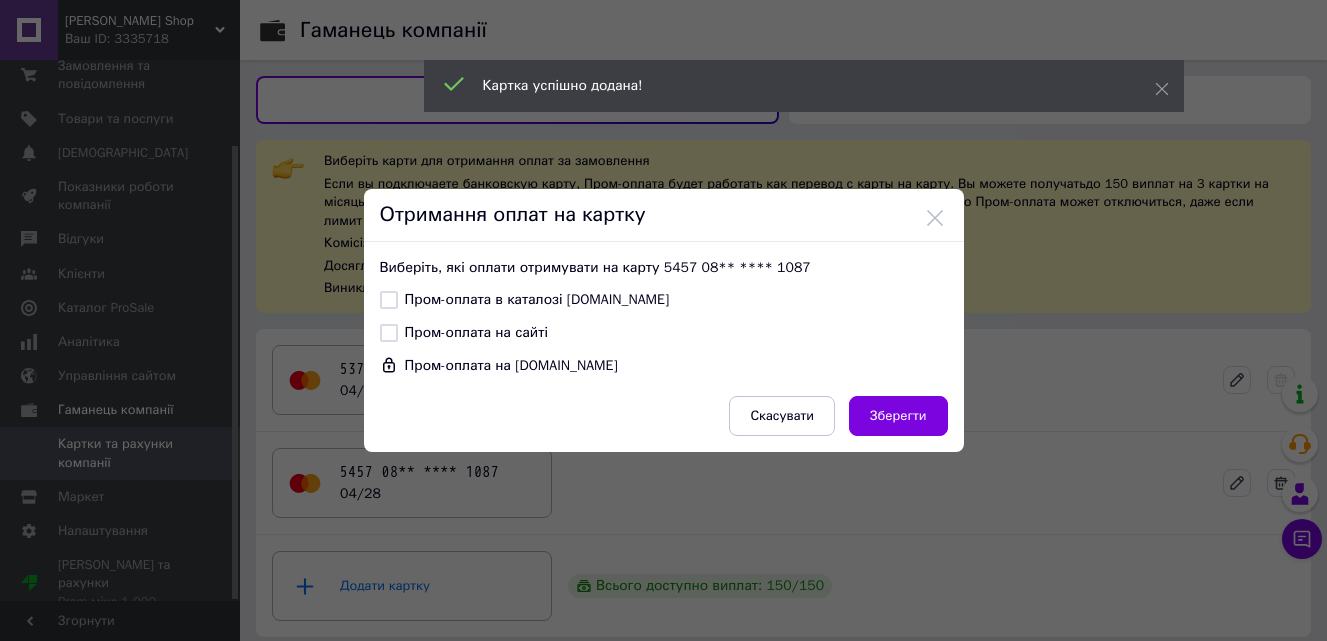 click on "Пром-оплата в каталозі [DOMAIN_NAME]" at bounding box center (525, 300) 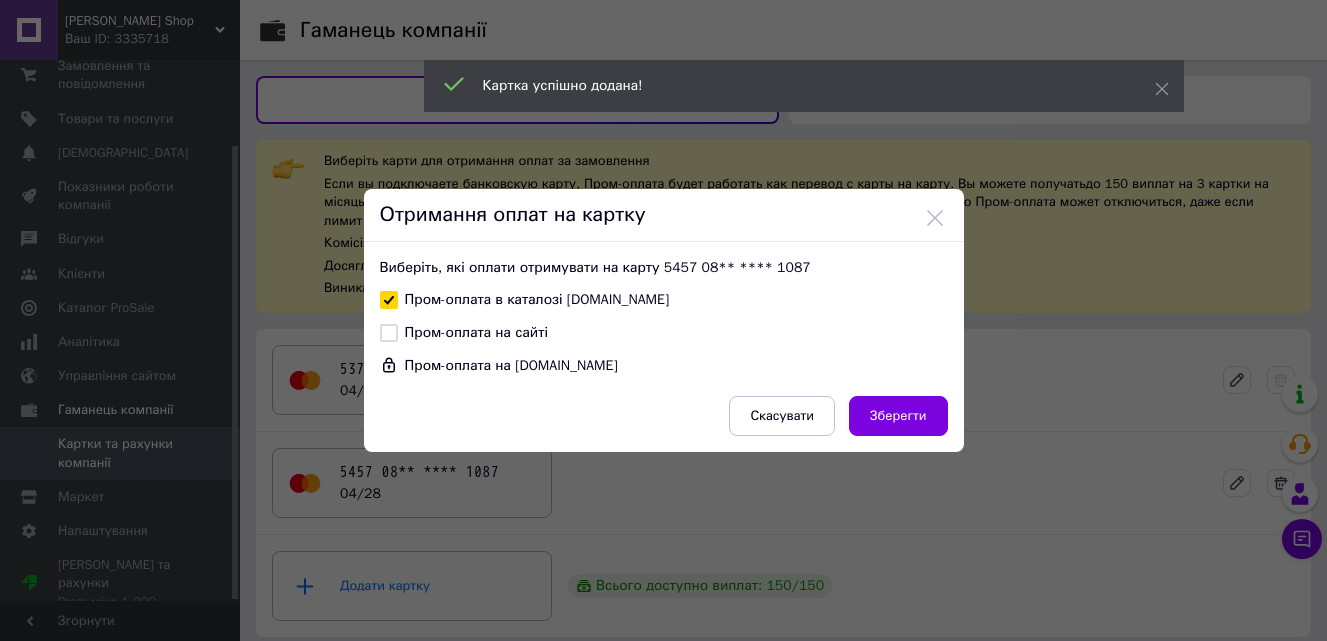 click on "Пром-оплата на сайті" at bounding box center (464, 333) 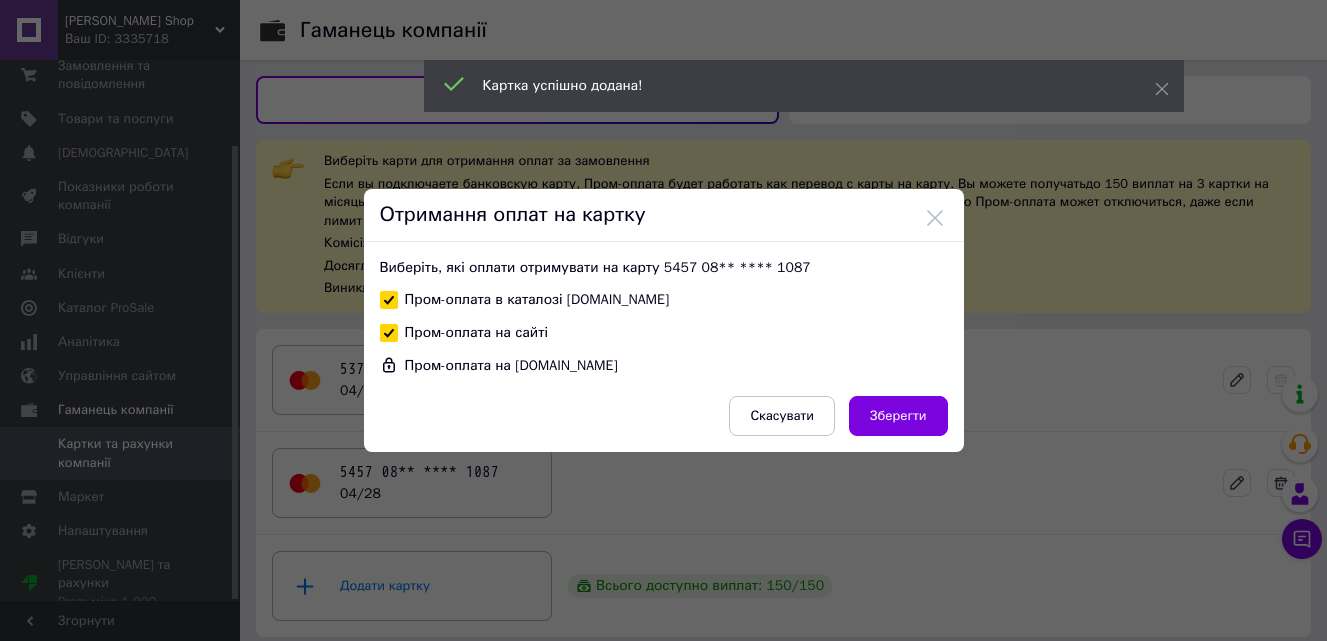 checkbox on "true" 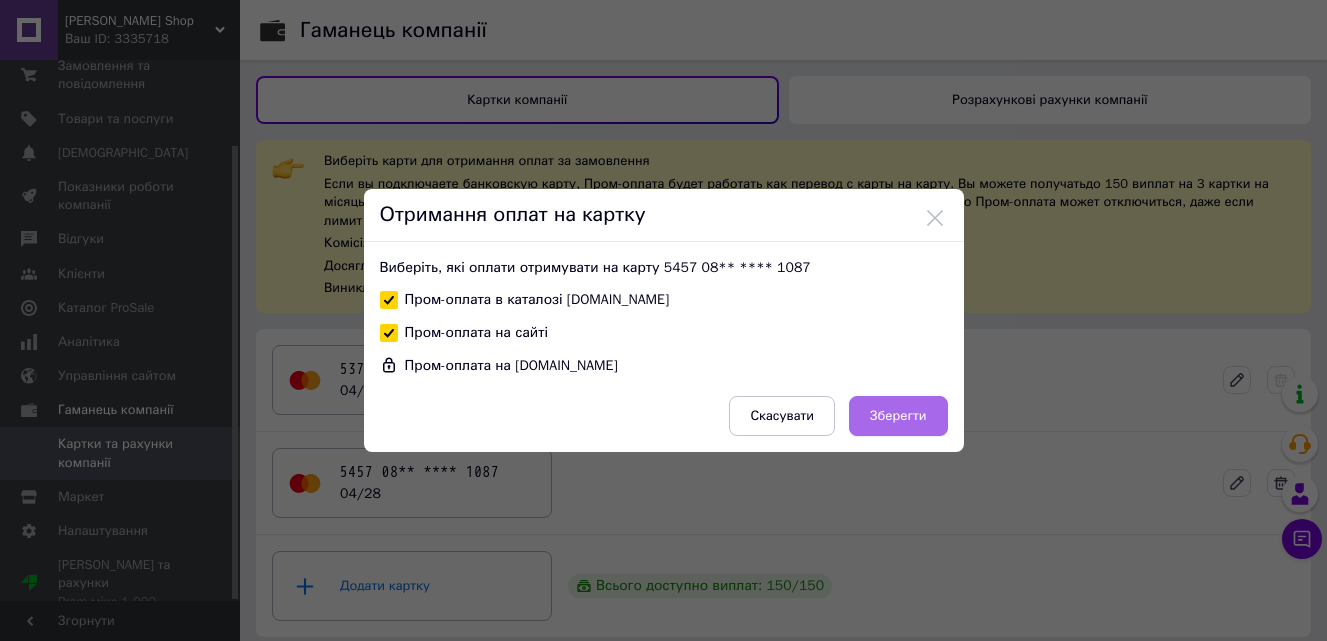 click on "Зберегти" at bounding box center [898, 416] 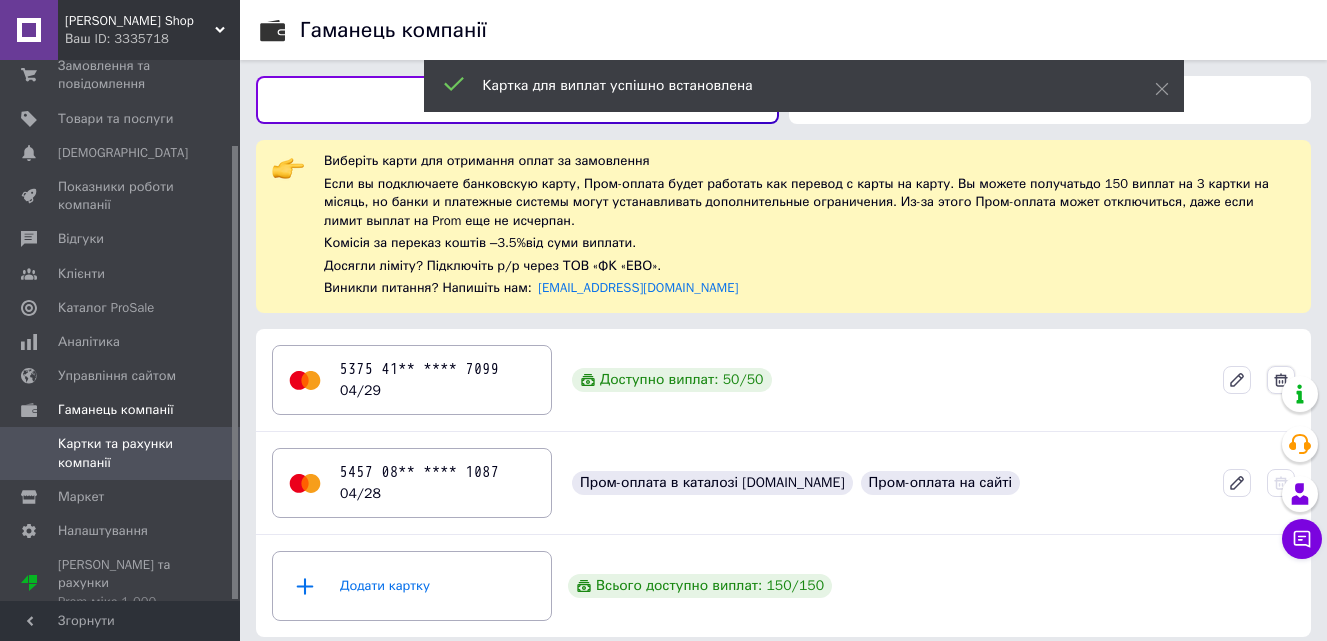 click 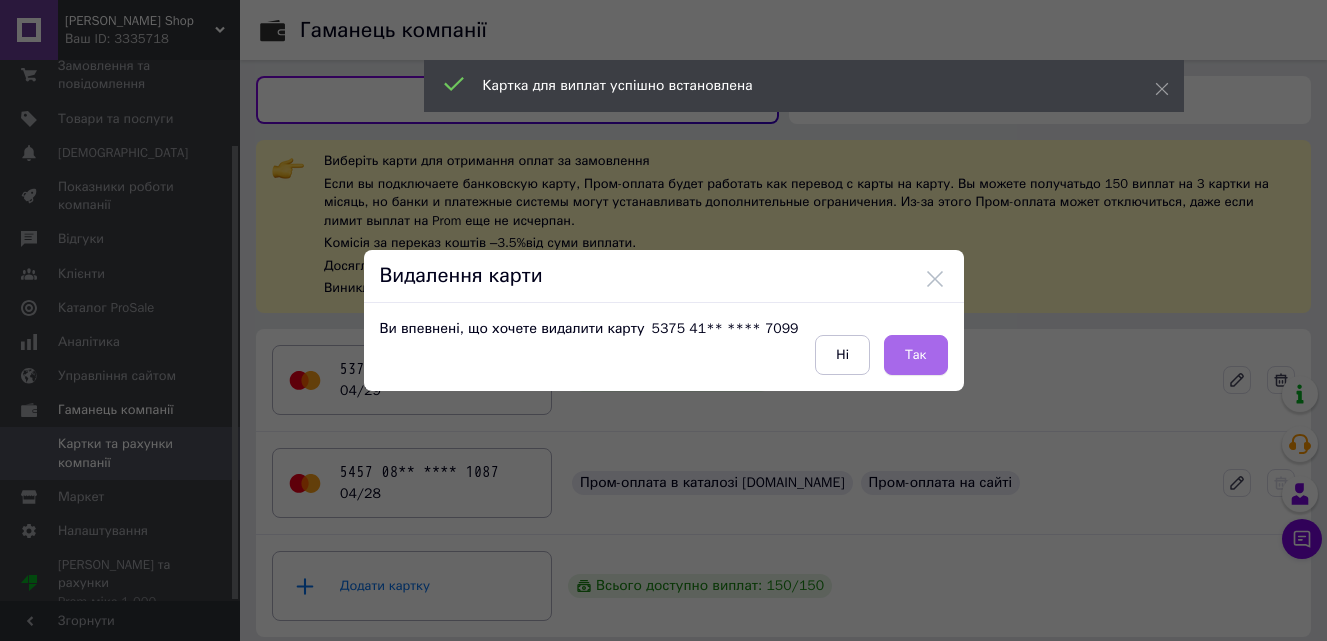 click on "Так" at bounding box center (916, 355) 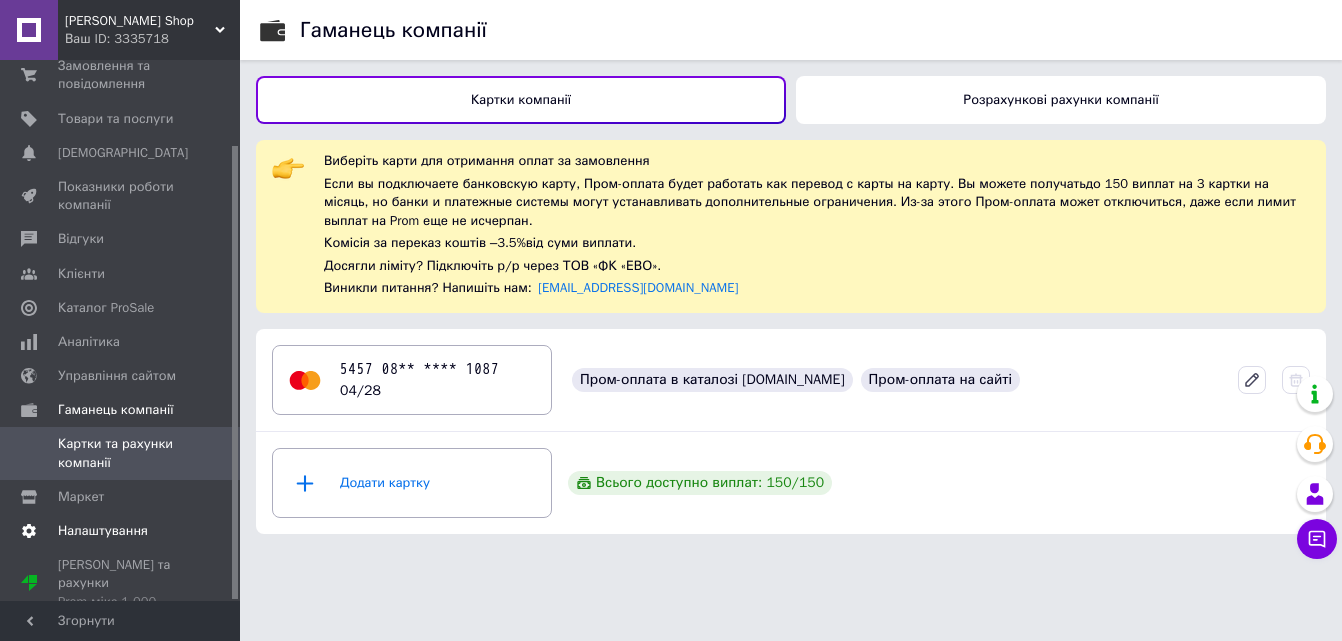 click on "Налаштування" at bounding box center [103, 531] 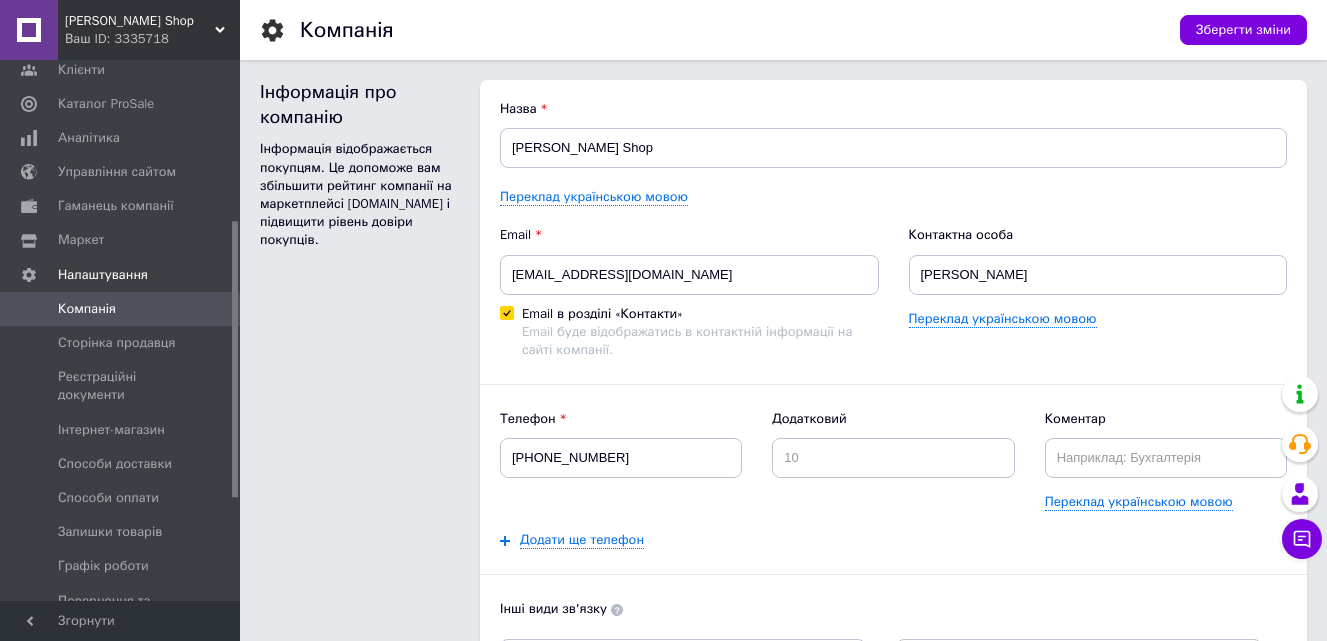 scroll, scrollTop: 313, scrollLeft: 0, axis: vertical 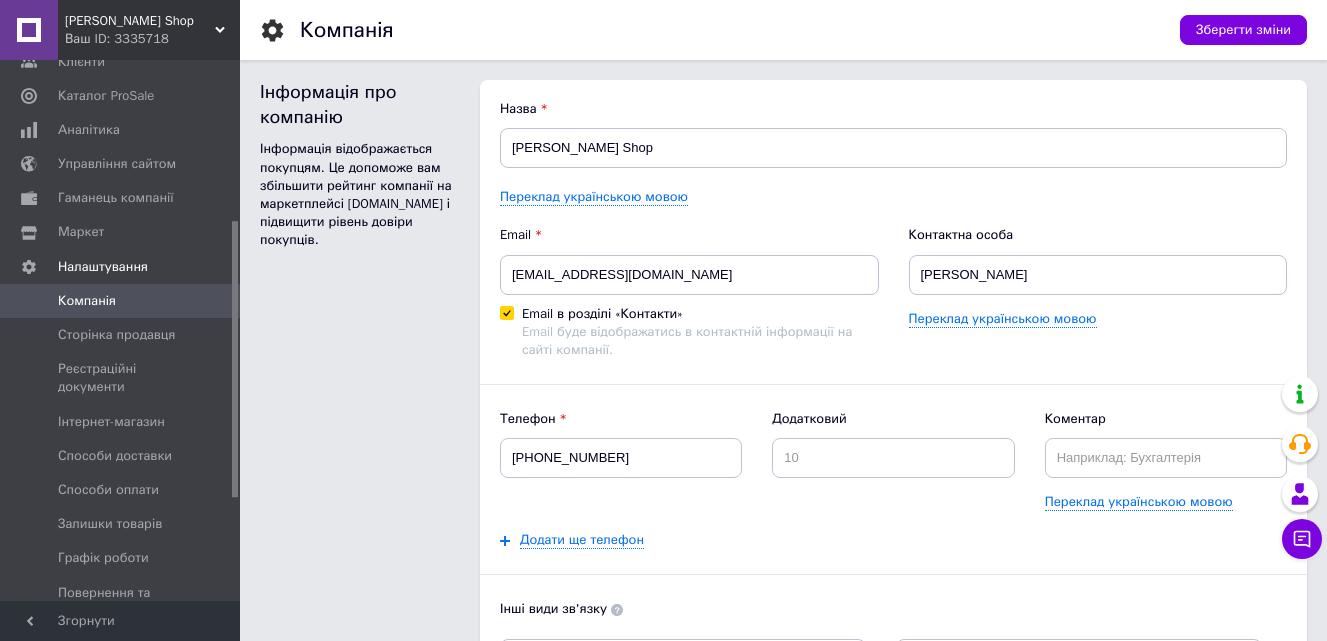 drag, startPoint x: 232, startPoint y: 347, endPoint x: 233, endPoint y: 455, distance: 108.00463 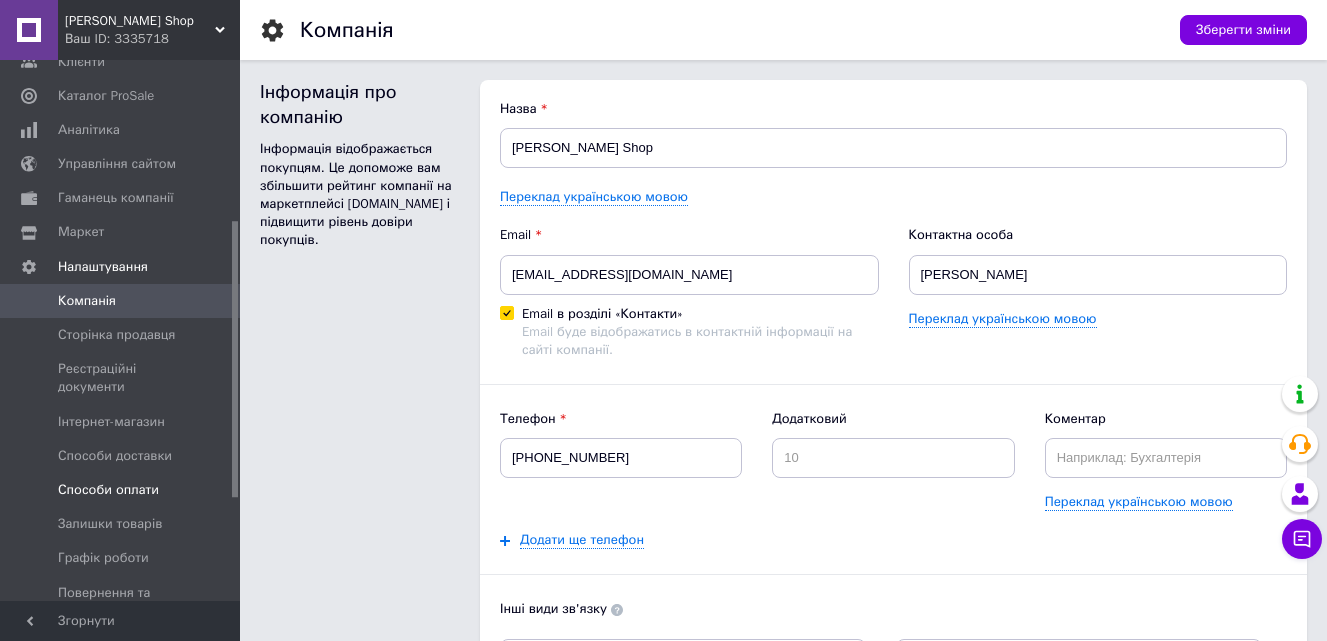 click on "Способи оплати" at bounding box center [121, 490] 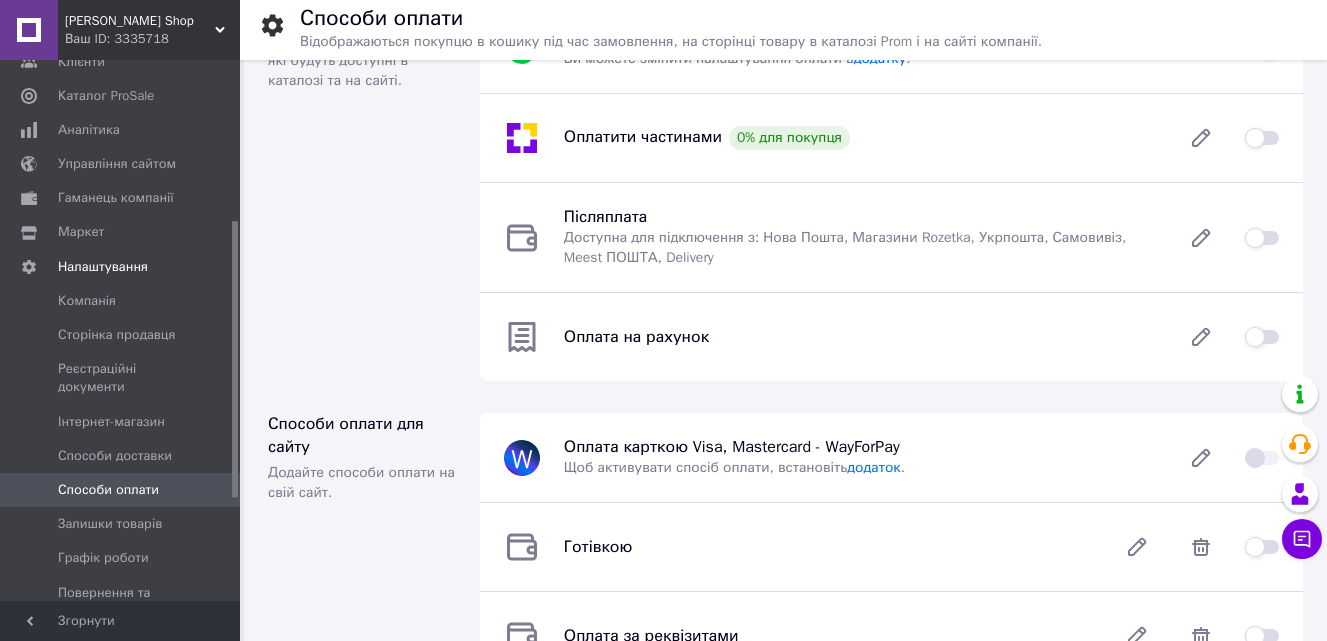 scroll, scrollTop: 88, scrollLeft: 0, axis: vertical 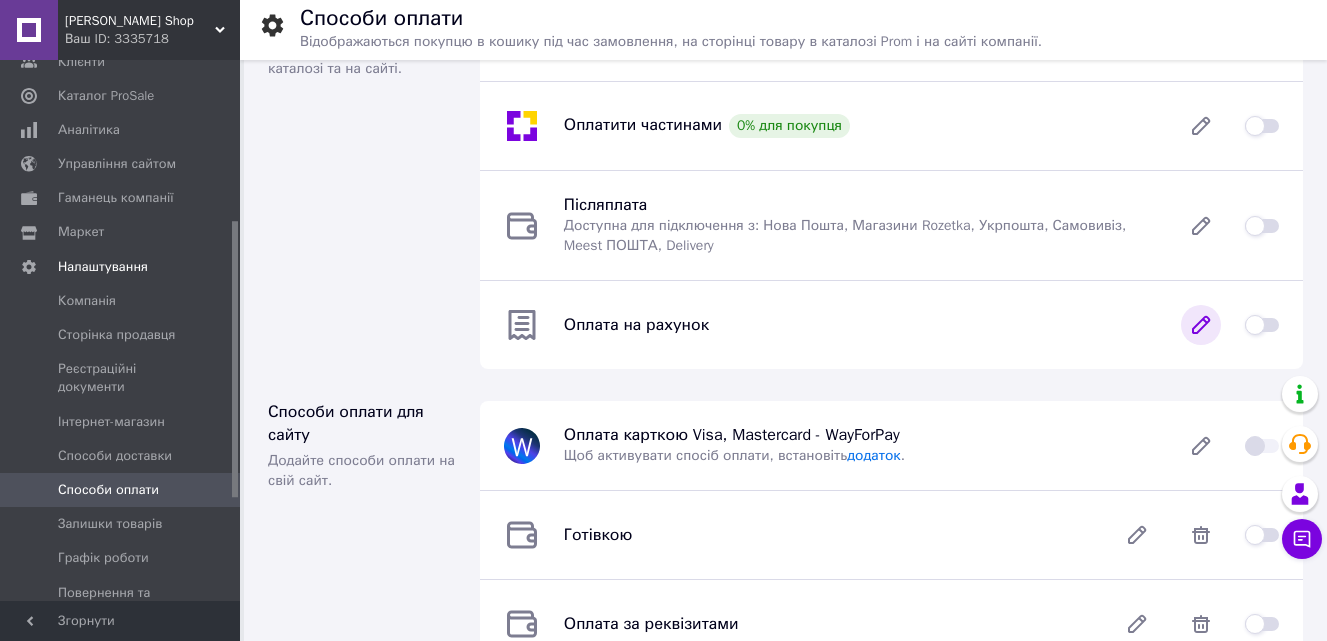 click 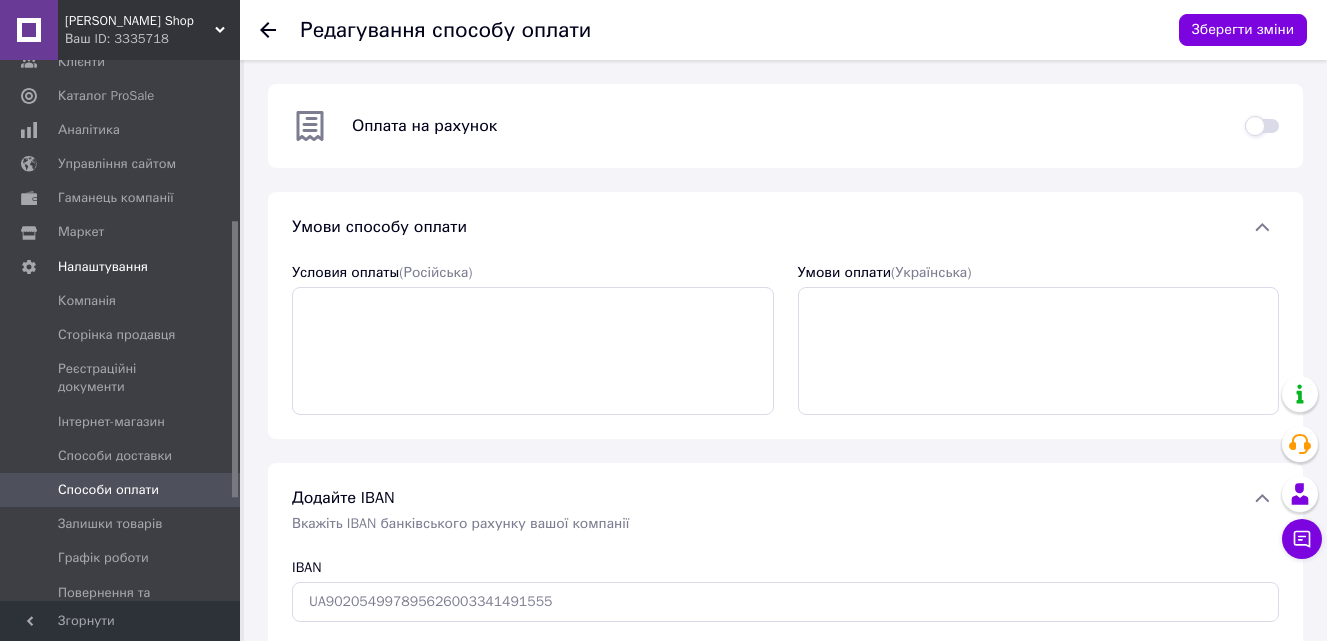 click at bounding box center (1262, 227) 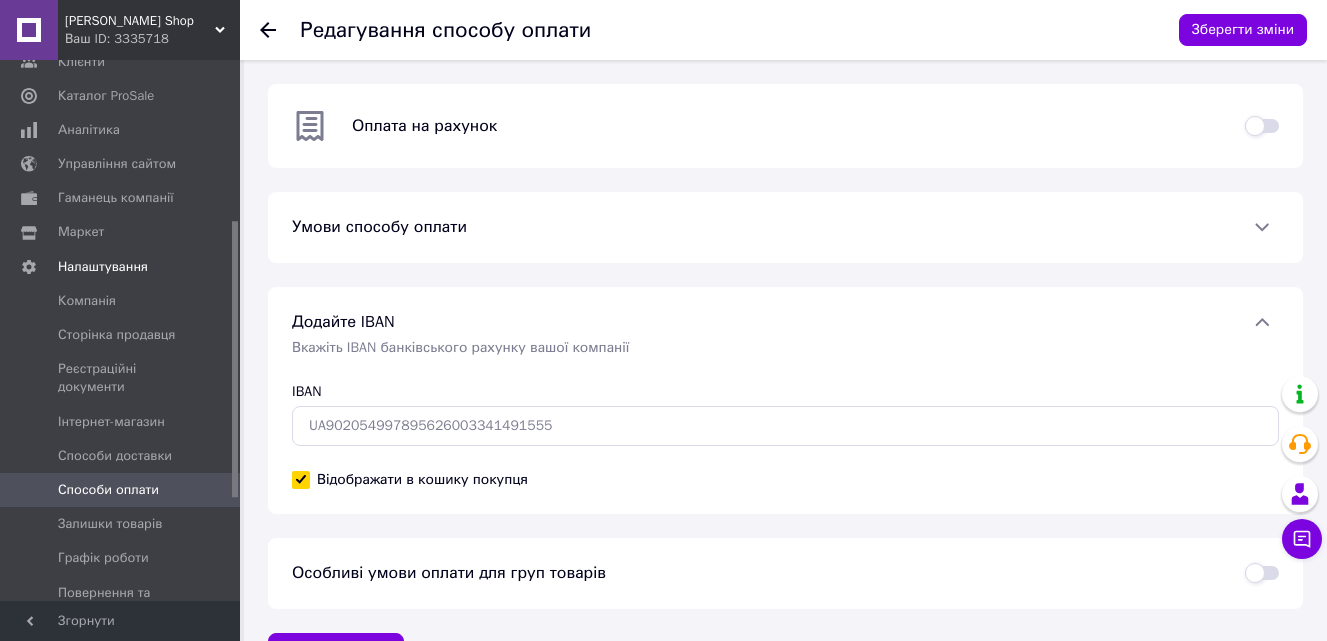 click at bounding box center (1262, 227) 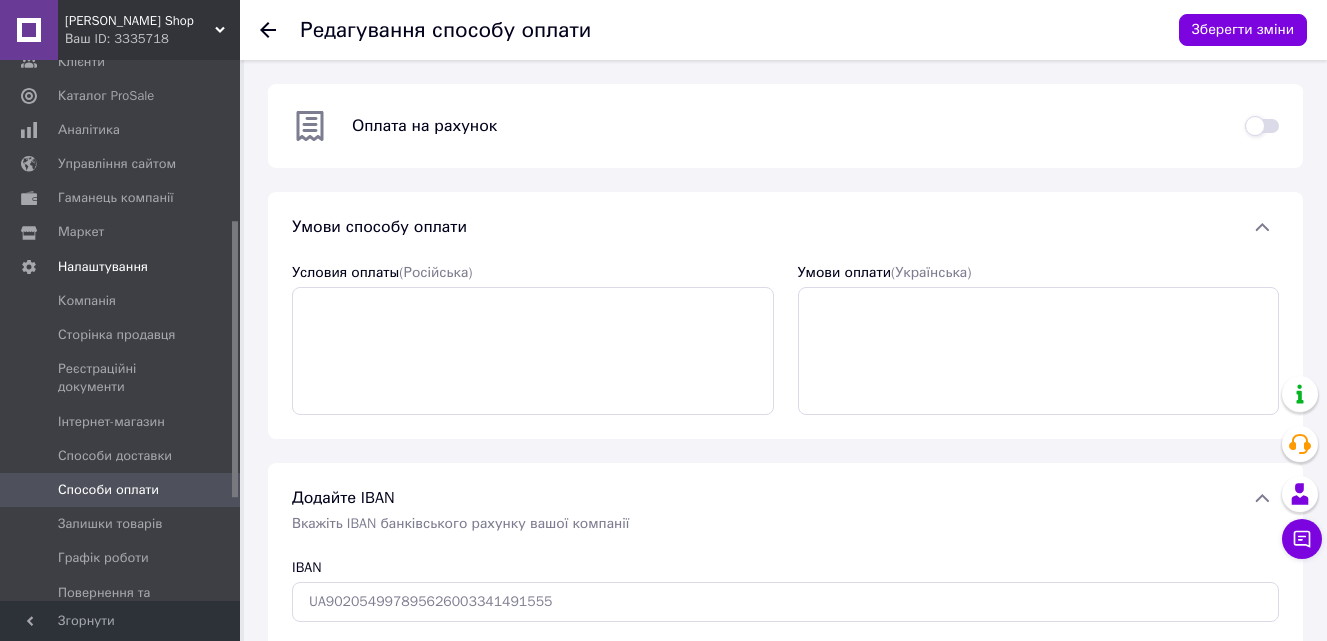 click on "Оплата на рахунок" at bounding box center (785, 126) 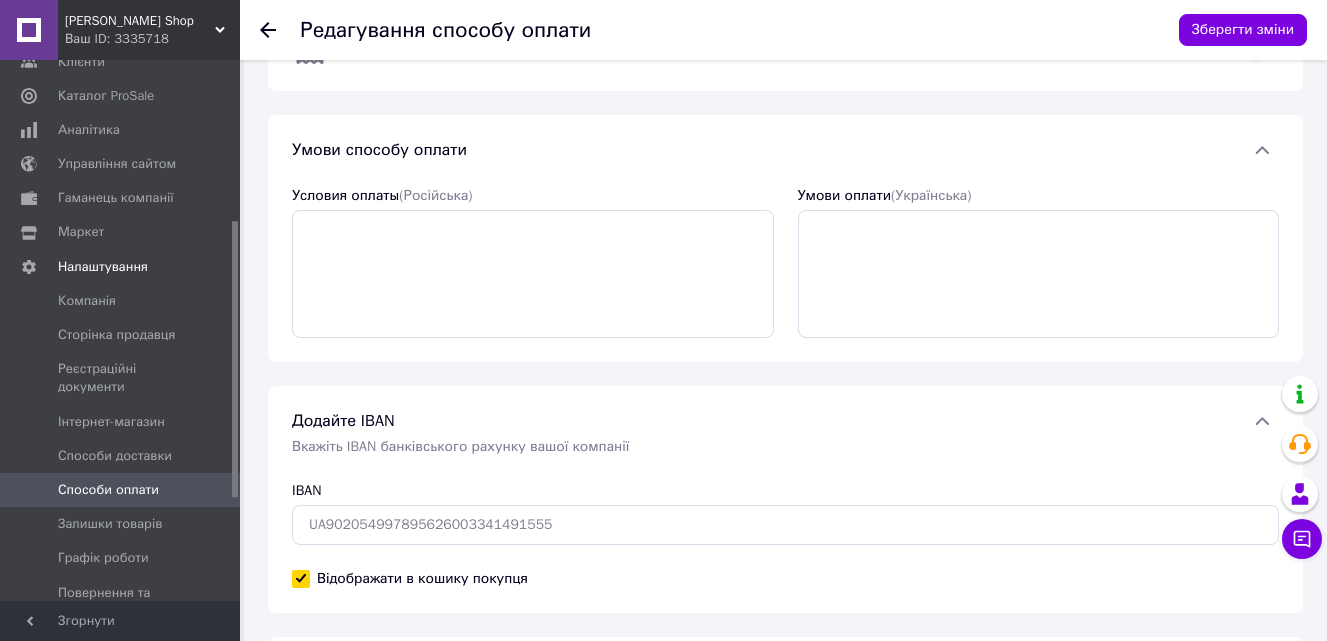 scroll, scrollTop: 80, scrollLeft: 0, axis: vertical 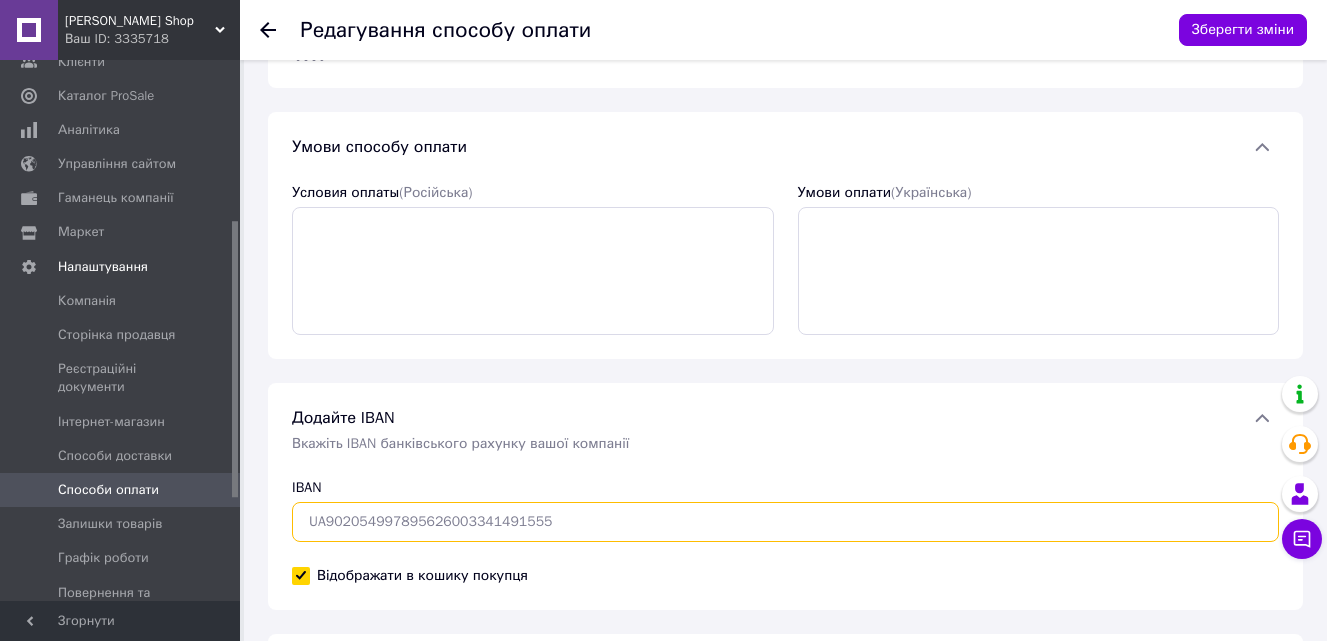 click on "IBAN" at bounding box center [785, 522] 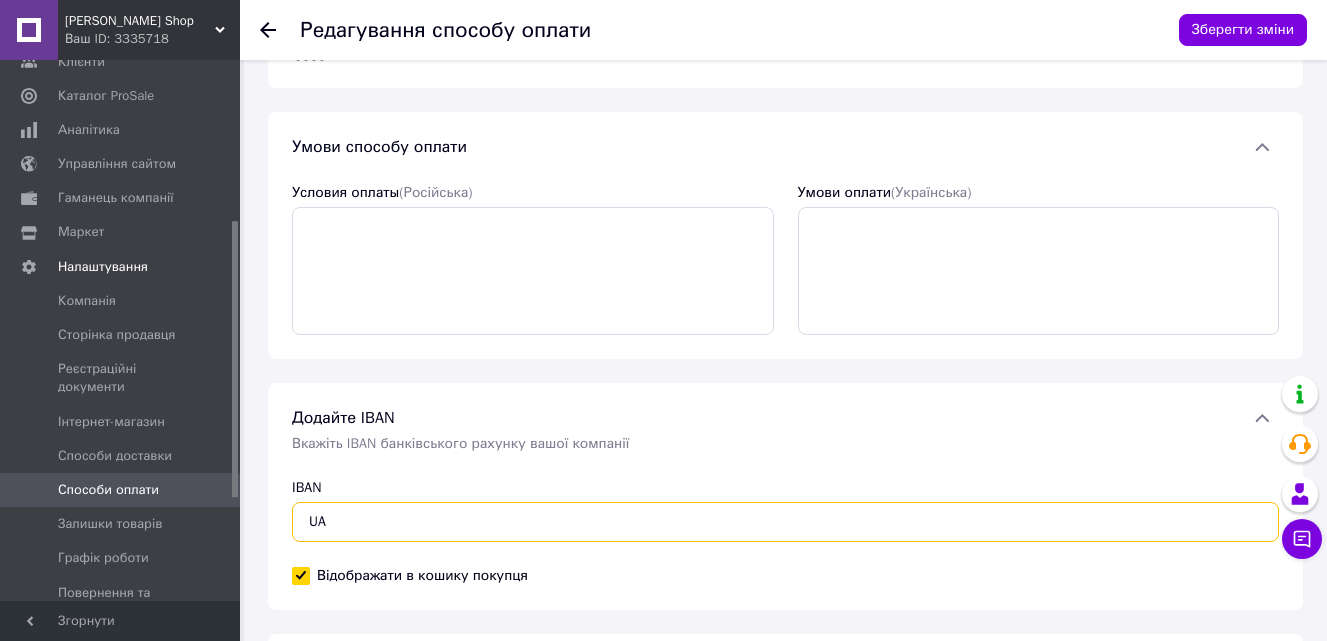 paste on "UA3332200100000260033200855" 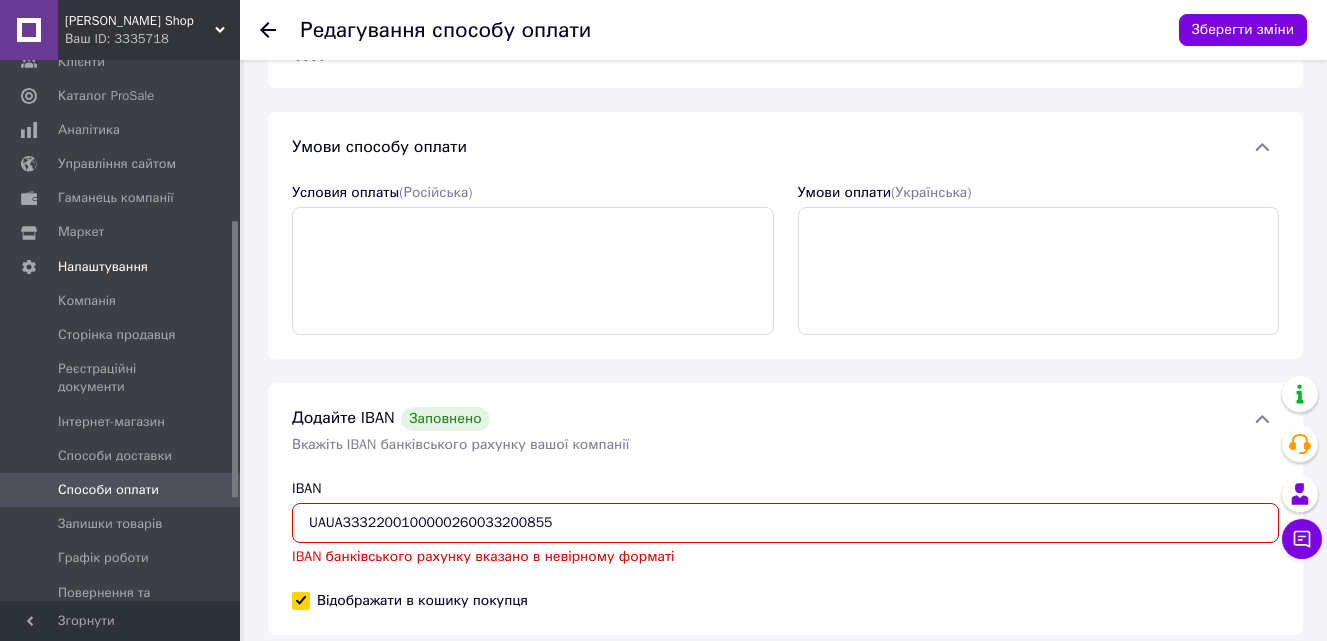 drag, startPoint x: 328, startPoint y: 524, endPoint x: 296, endPoint y: 528, distance: 32.24903 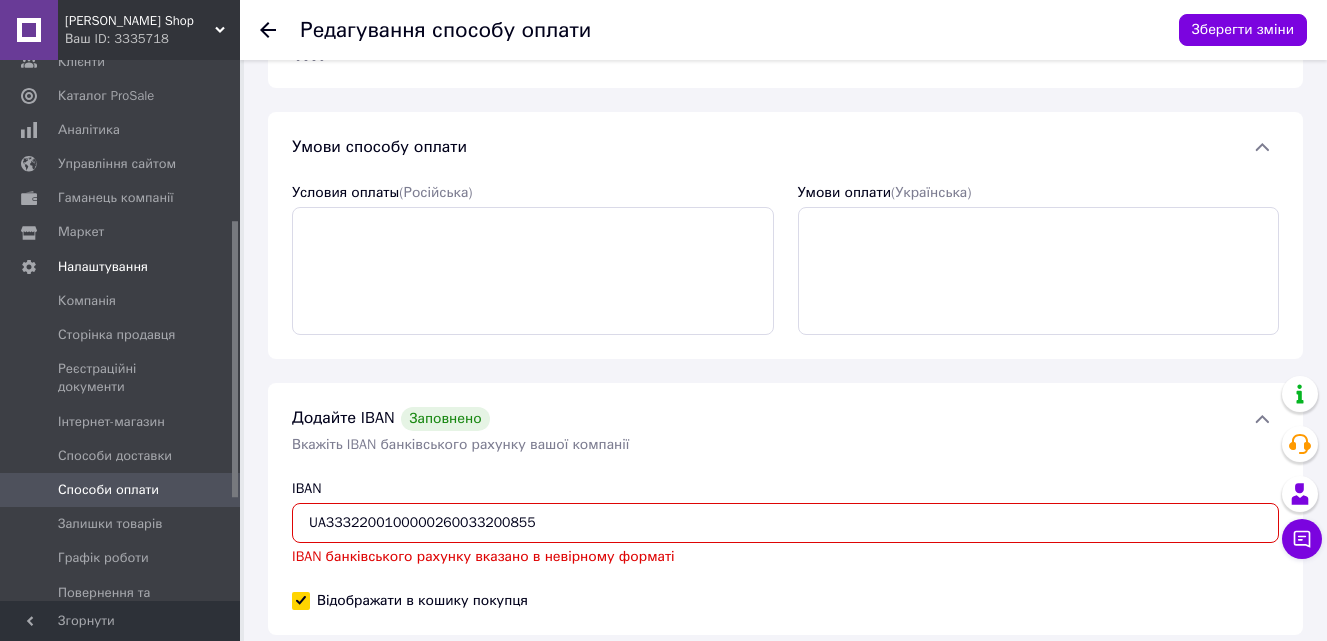 type on "UA3332200100000260033200855" 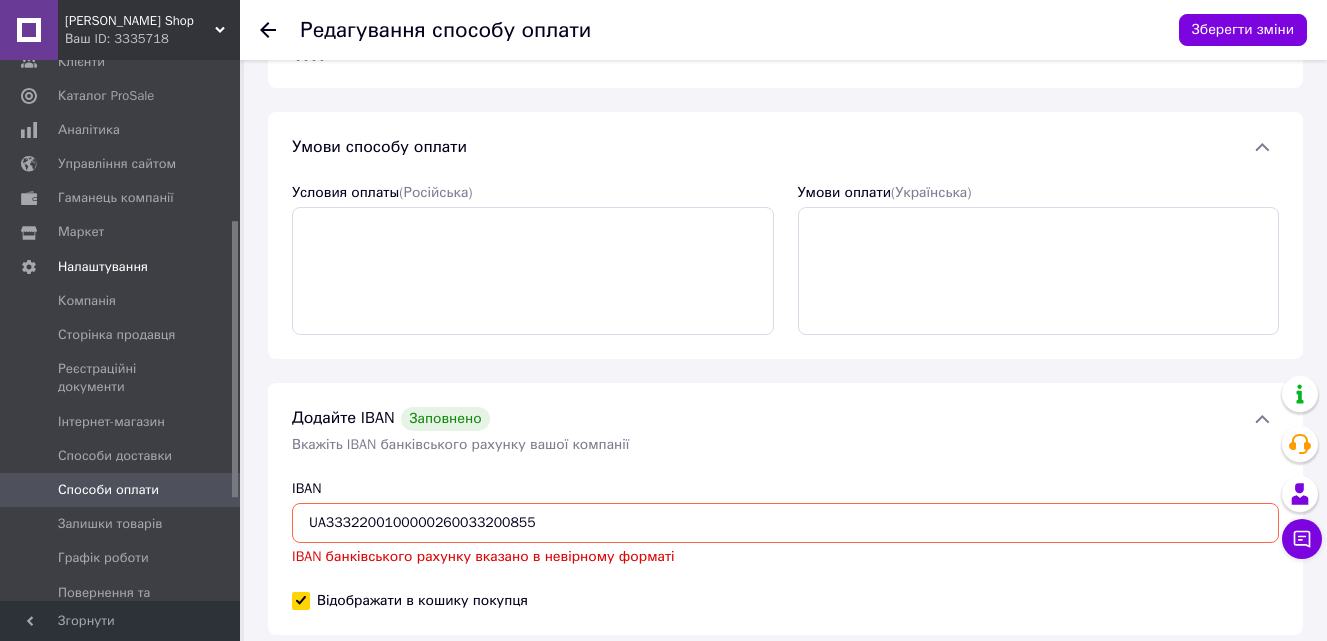 click on "Додайте IBAN   Заповнено Вкажіть IBAN банківського рахунку вашої компанії IBAN UA3332200100000260033200855 IBAN банківського рахунку вказано в невірному форматі   Відображати в кошику покупця" at bounding box center (785, 509) 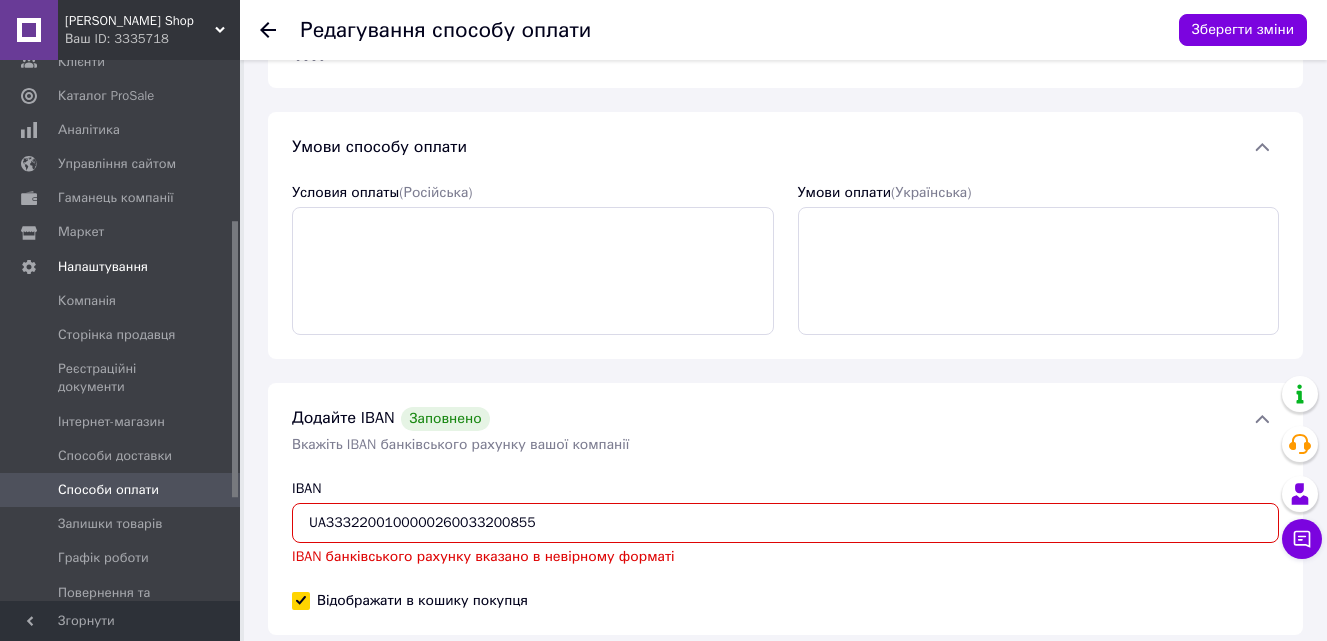 click on "UA3332200100000260033200855" at bounding box center (785, 523) 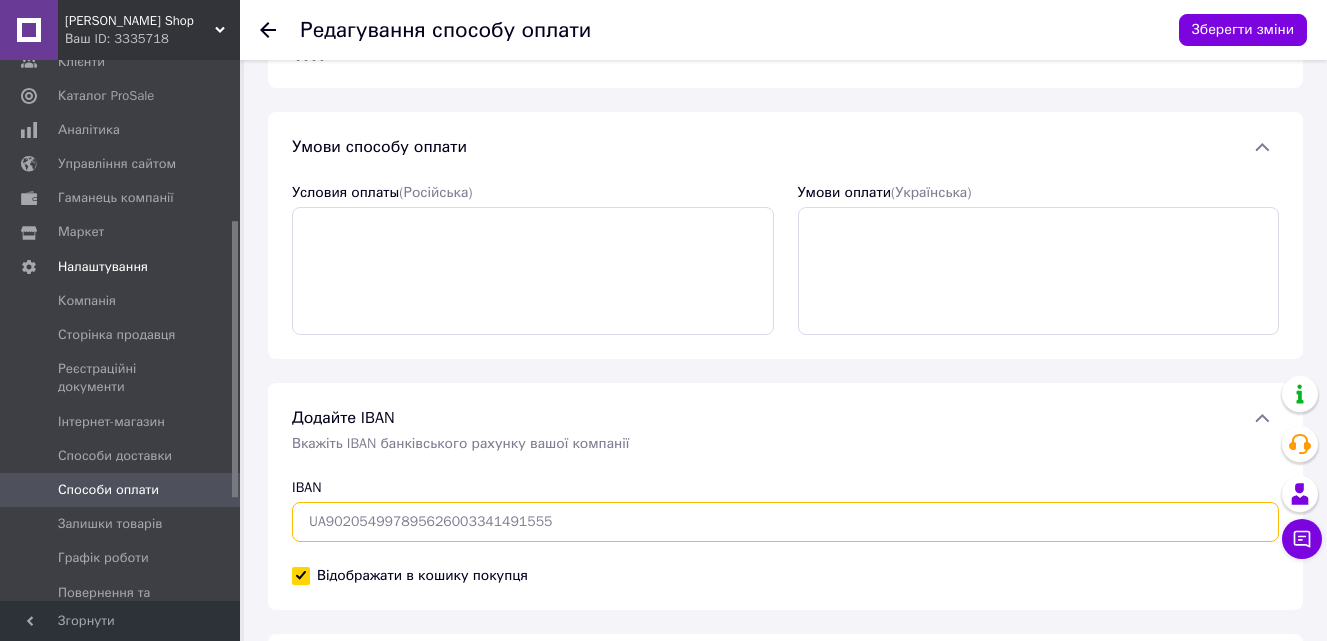 paste on "[FINANCIAL_ID]" 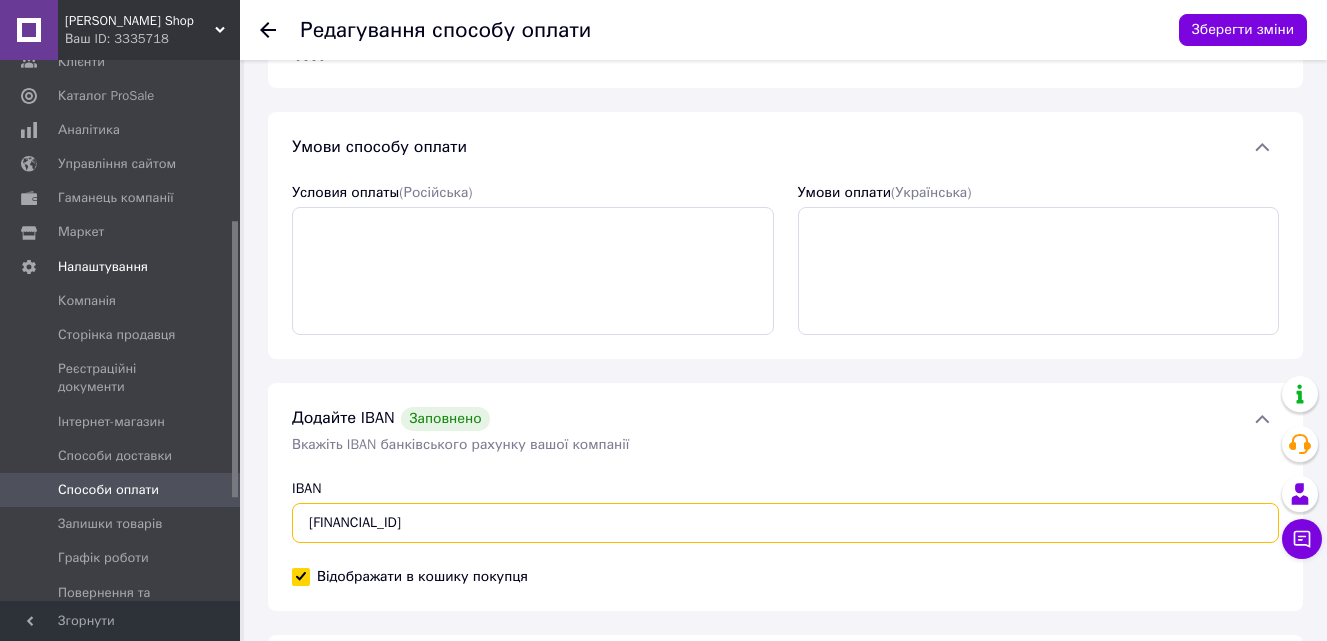 type on "[FINANCIAL_ID]" 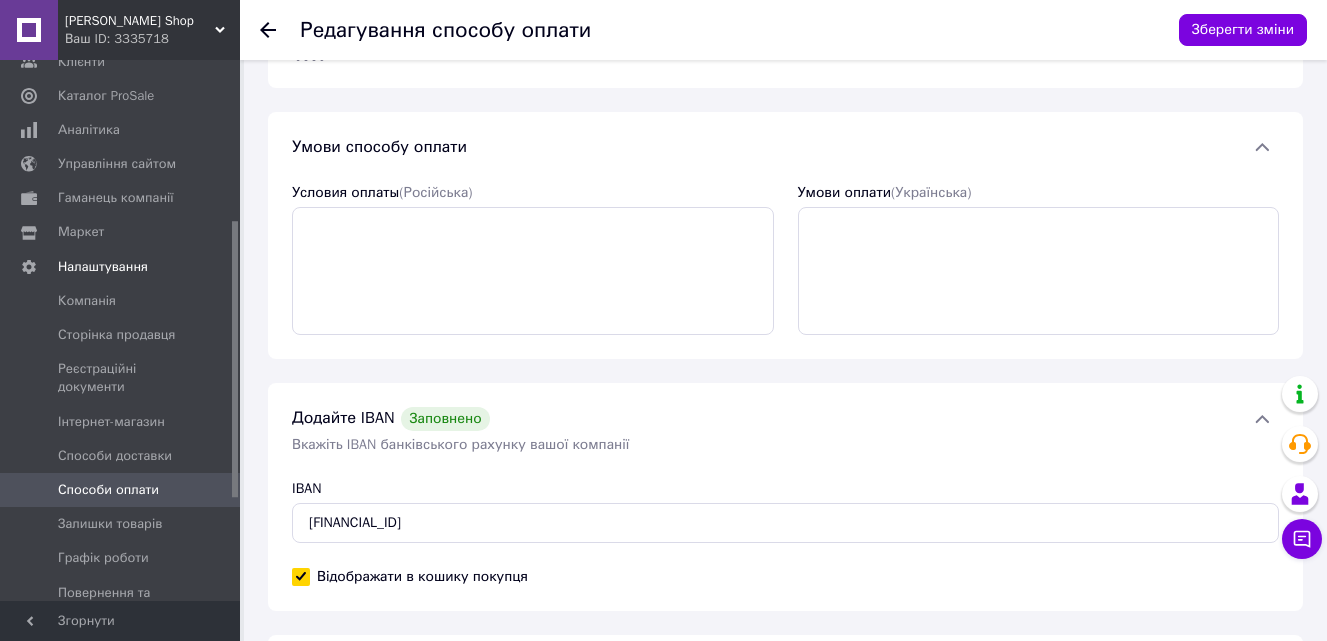click on "Додайте IBAN   Заповнено Вкажіть IBAN банківського рахунку вашої компанії IBAN [FINANCIAL_ID]   Відображати в кошику покупця" at bounding box center [785, 497] 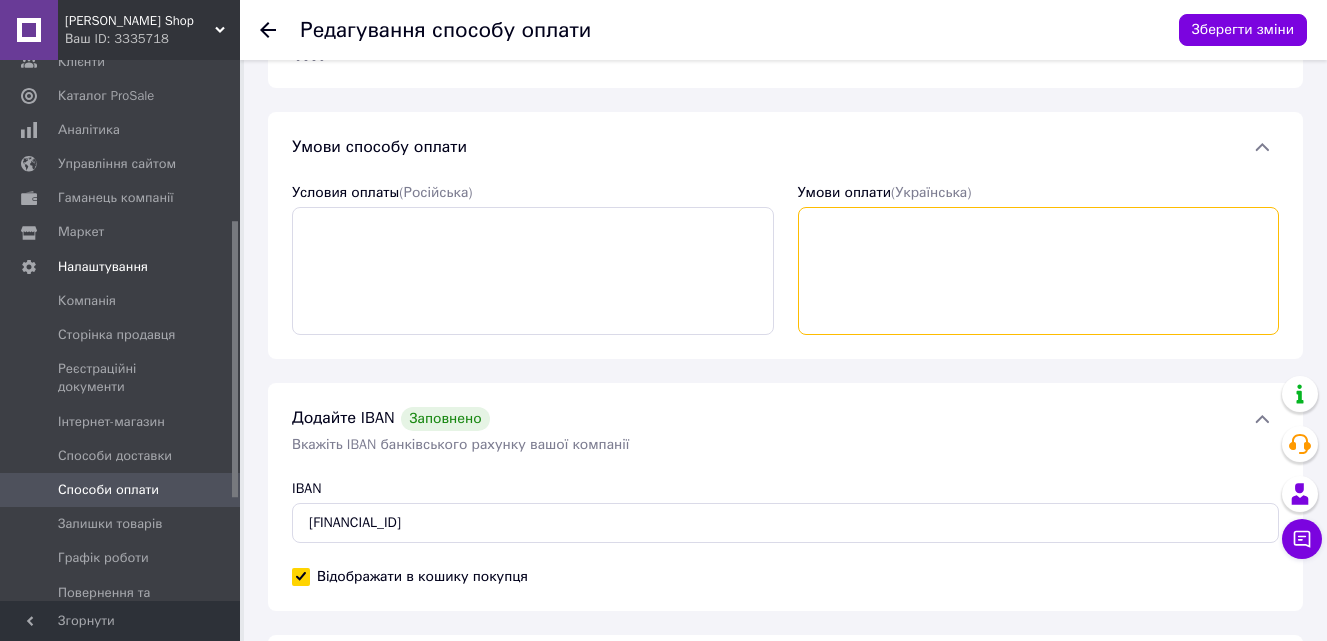 click on "Умови оплати  (Українська)" at bounding box center [1039, 271] 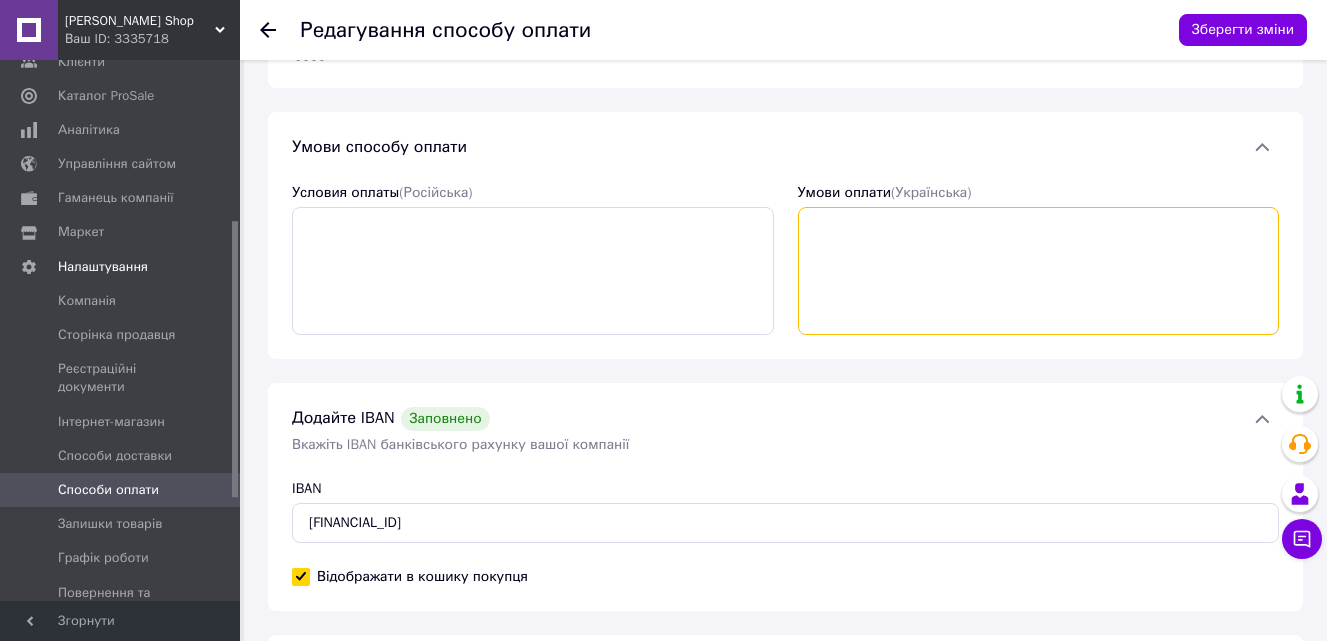 paste on "Поповнення за реквізитами
Отримувач: [PERSON_NAME]
IBAN: [FINANCIAL_ID]
ІПН/ЄДРПОУ: 3574205192
Акціонерне товариство: УНІВЕРСАЛ БАНК
МФО: 322001
ЄДРПОУ Банку: 21133352" 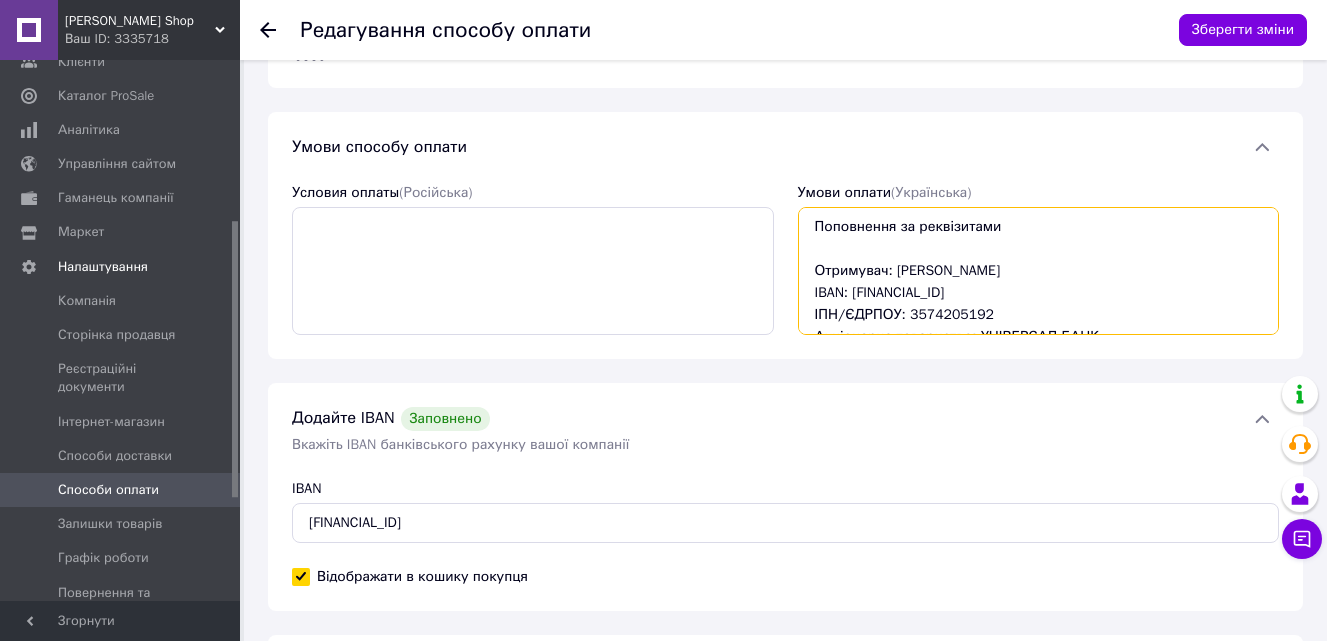 scroll, scrollTop: 56, scrollLeft: 0, axis: vertical 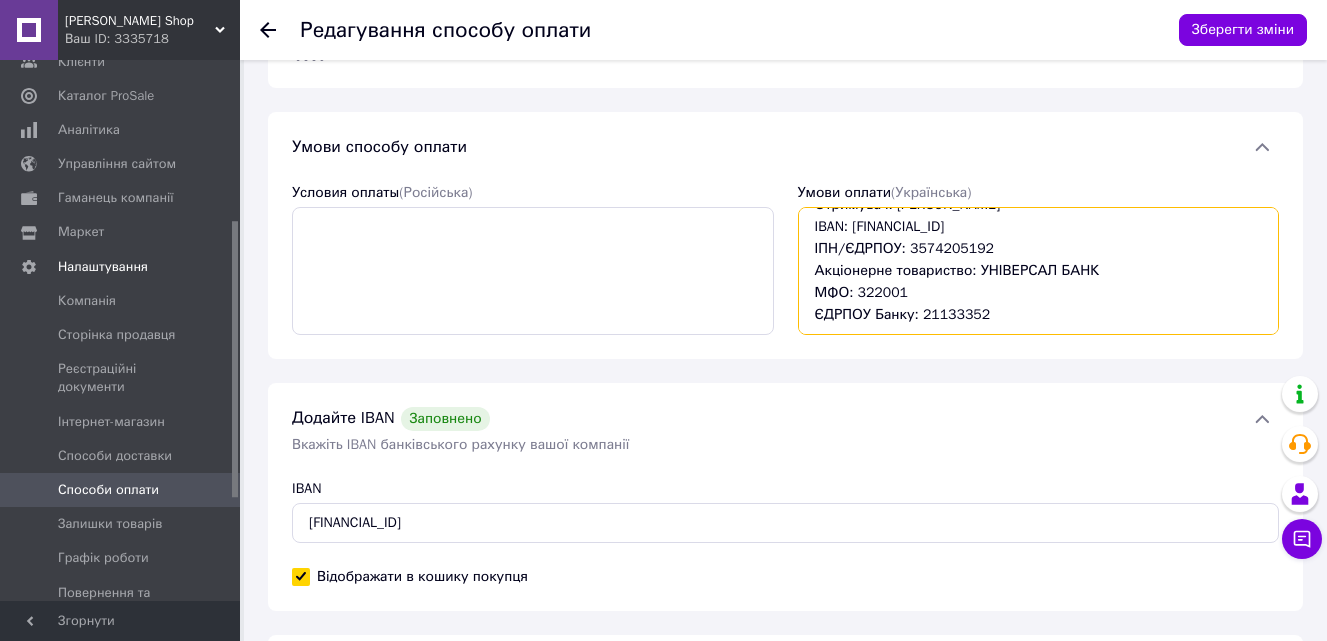 drag, startPoint x: 811, startPoint y: 280, endPoint x: 1017, endPoint y: 337, distance: 213.7405 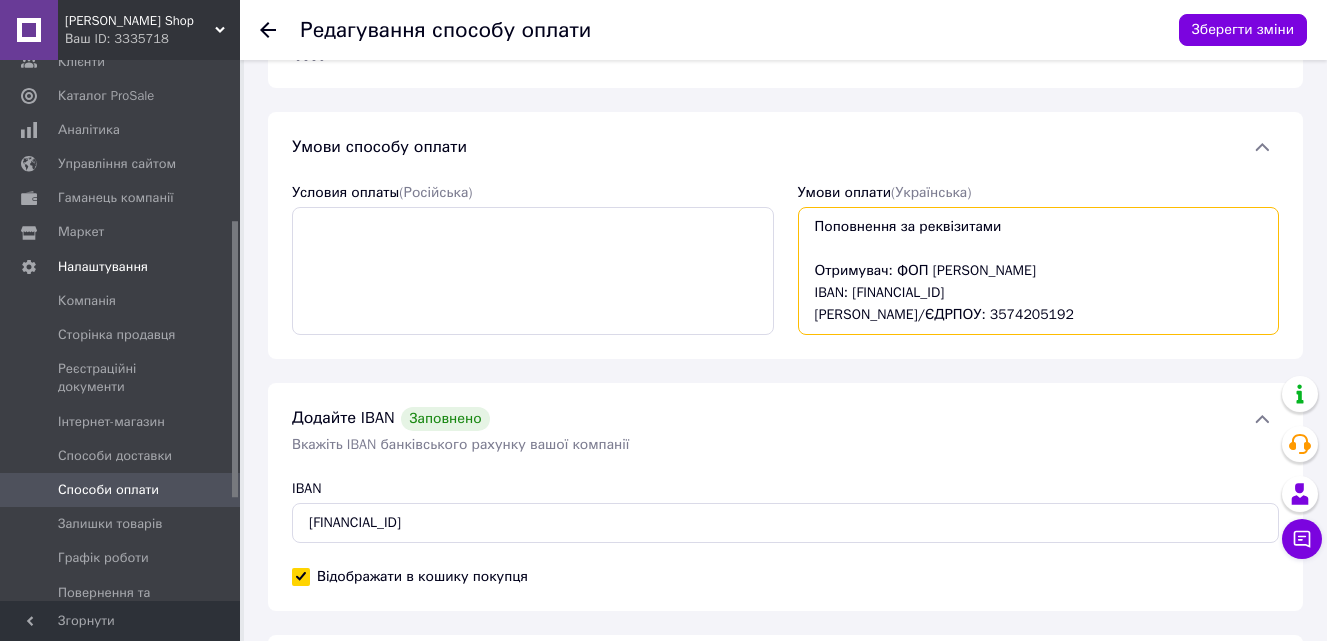scroll, scrollTop: 12, scrollLeft: 0, axis: vertical 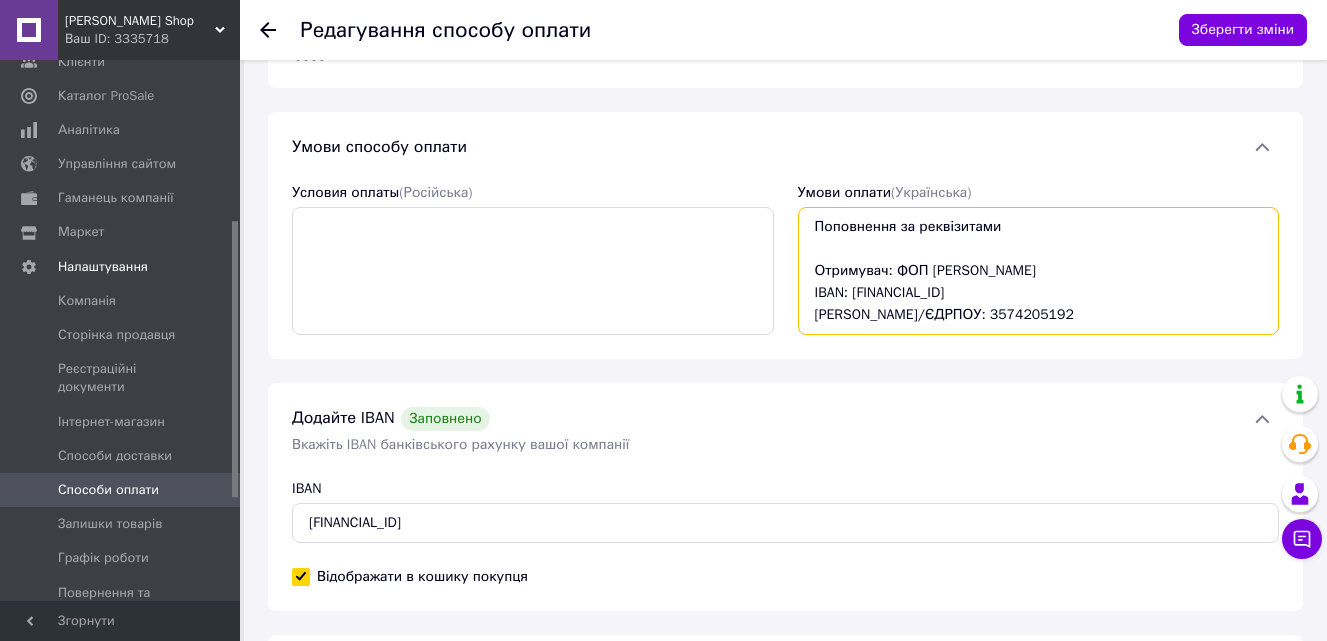 type on "Поповнення за реквізитами
Отримувач: ФОП [PERSON_NAME]
IBAN: [FINANCIAL_ID]
[PERSON_NAME]/ЄДРПОУ: 3574205192" 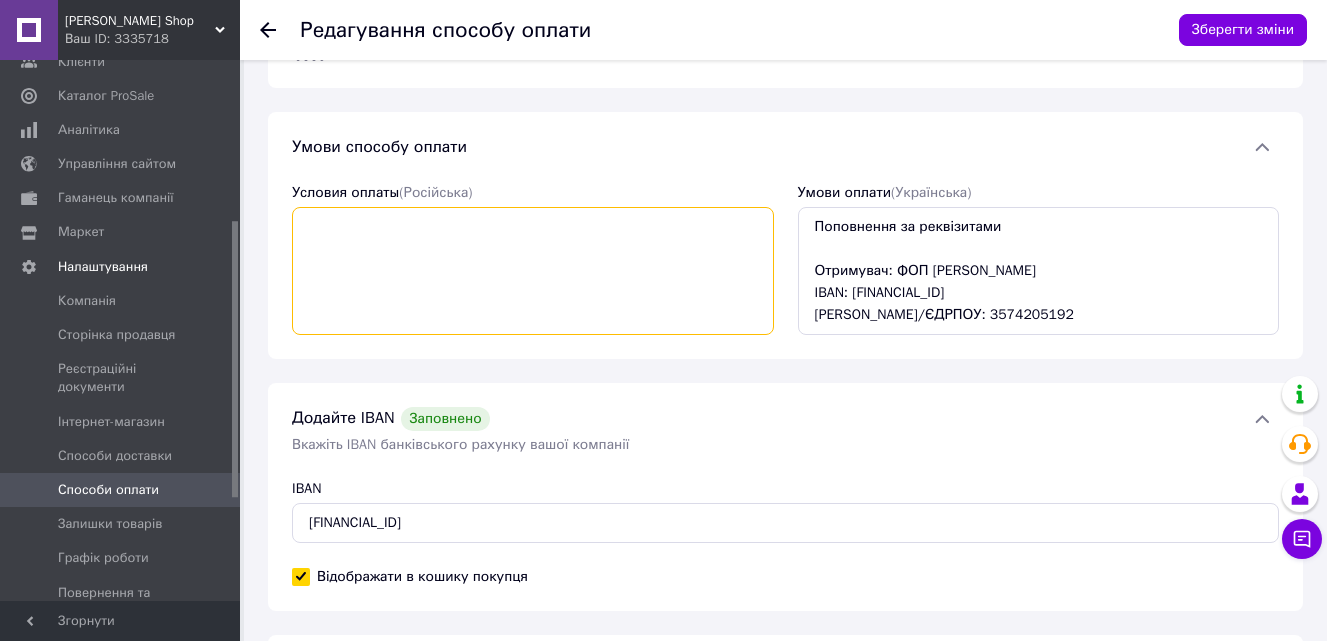 click on "Условия оплаты  (Російська)" at bounding box center [533, 271] 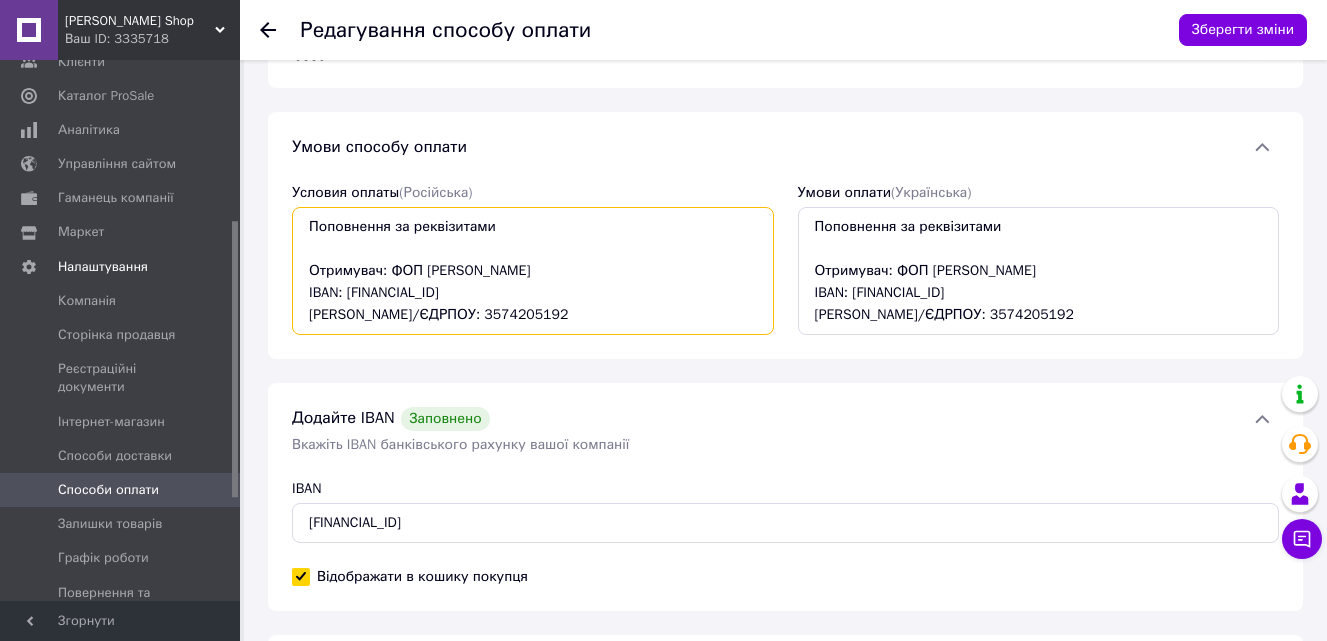 scroll, scrollTop: 12, scrollLeft: 0, axis: vertical 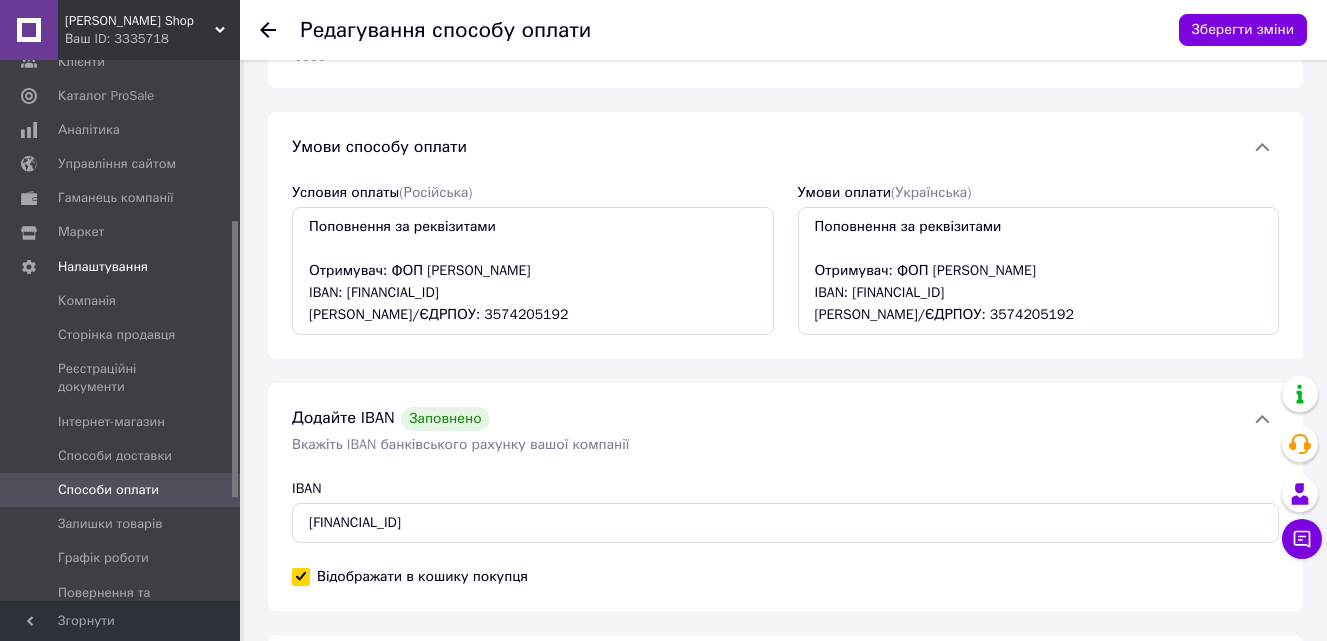 click at bounding box center (1262, 147) 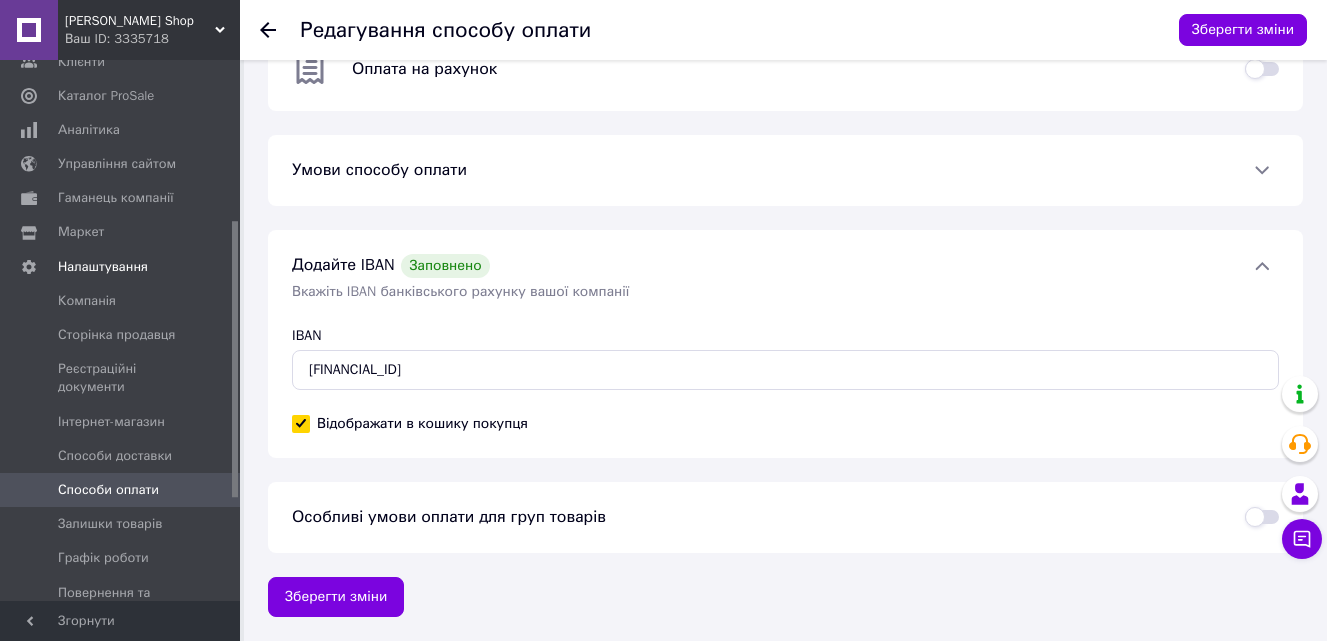 scroll, scrollTop: 57, scrollLeft: 0, axis: vertical 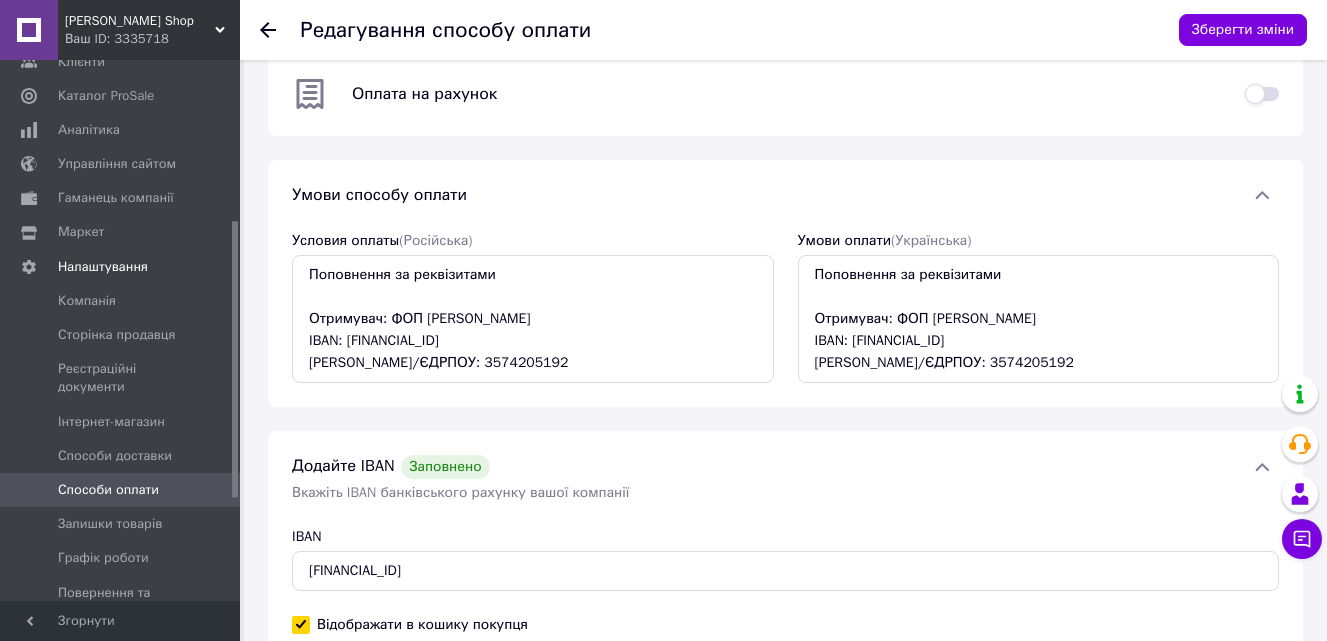 click at bounding box center [1262, 94] 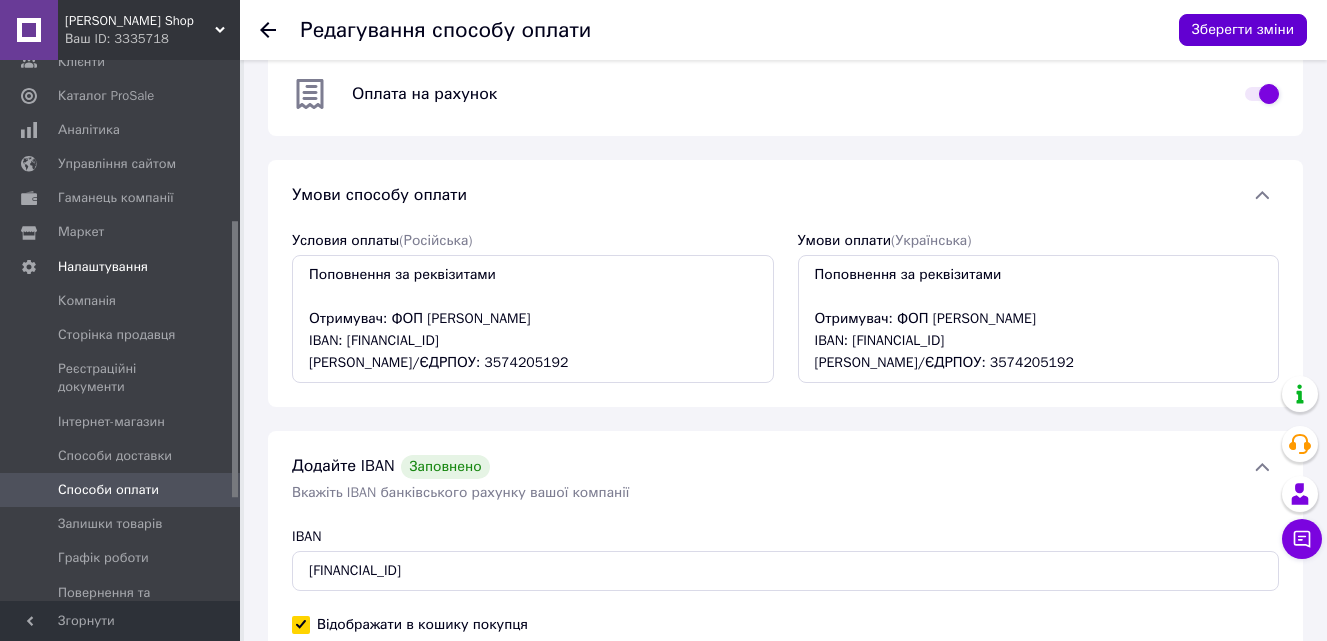 click on "Зберегти зміни" at bounding box center [1243, 30] 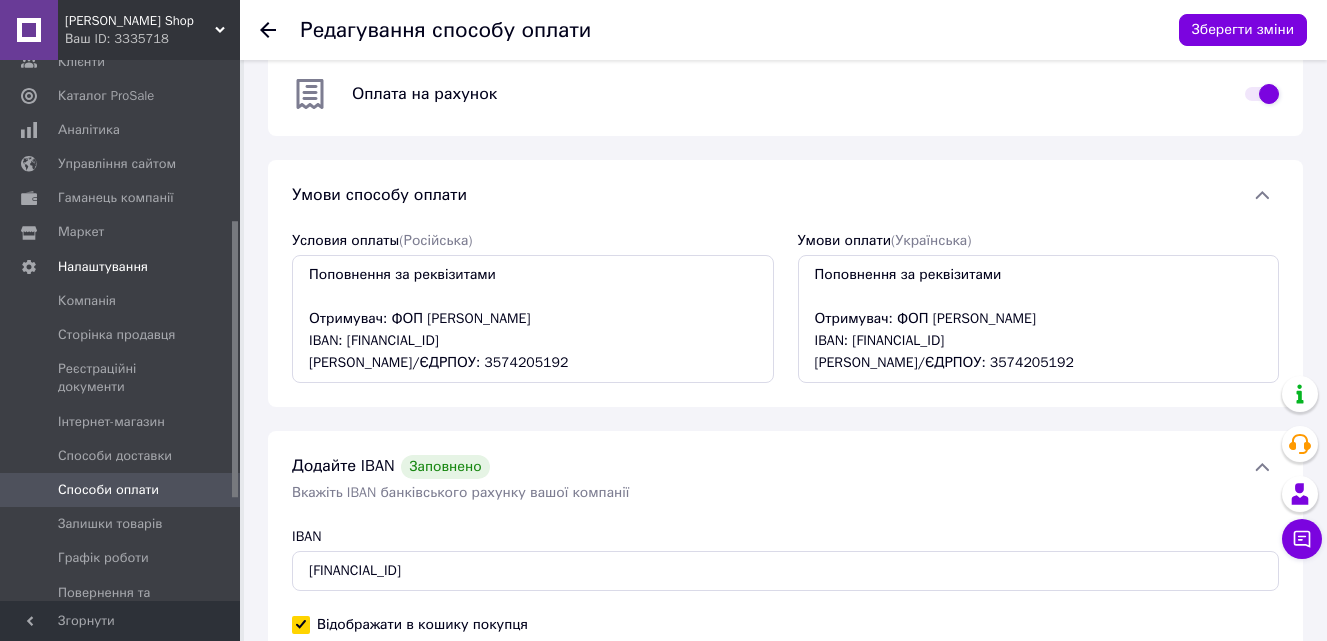 click at bounding box center [235, 330] 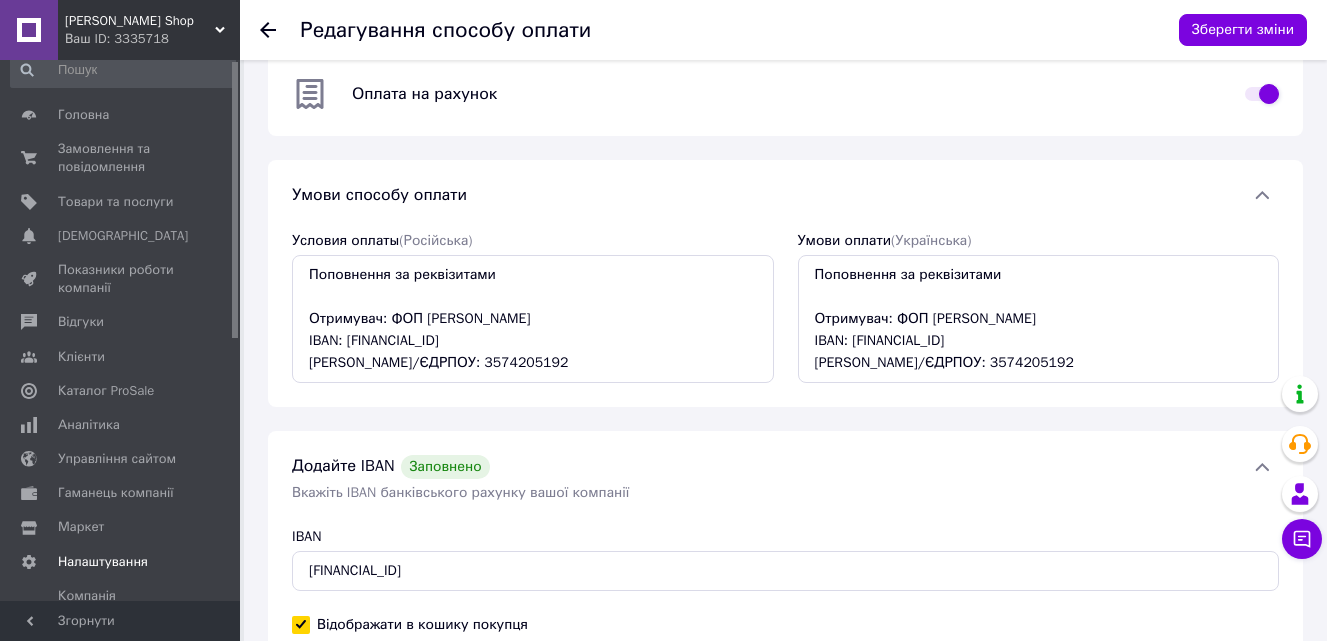 scroll, scrollTop: 0, scrollLeft: 0, axis: both 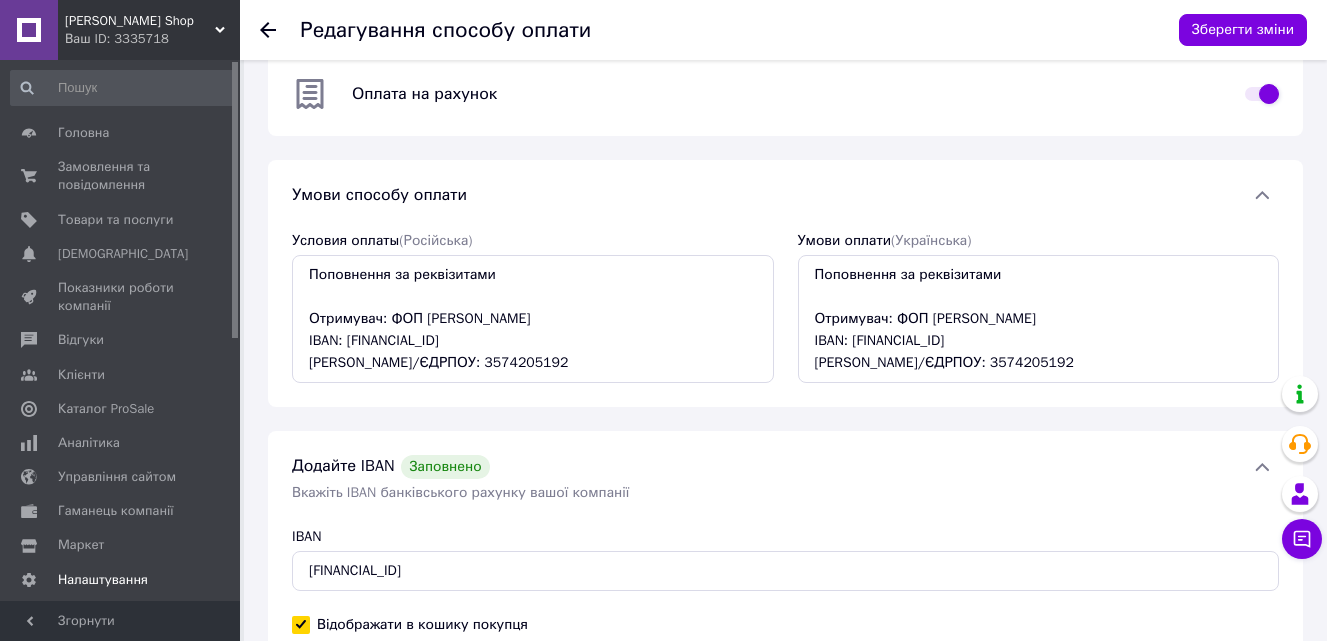 drag, startPoint x: 235, startPoint y: 196, endPoint x: 239, endPoint y: 90, distance: 106.07545 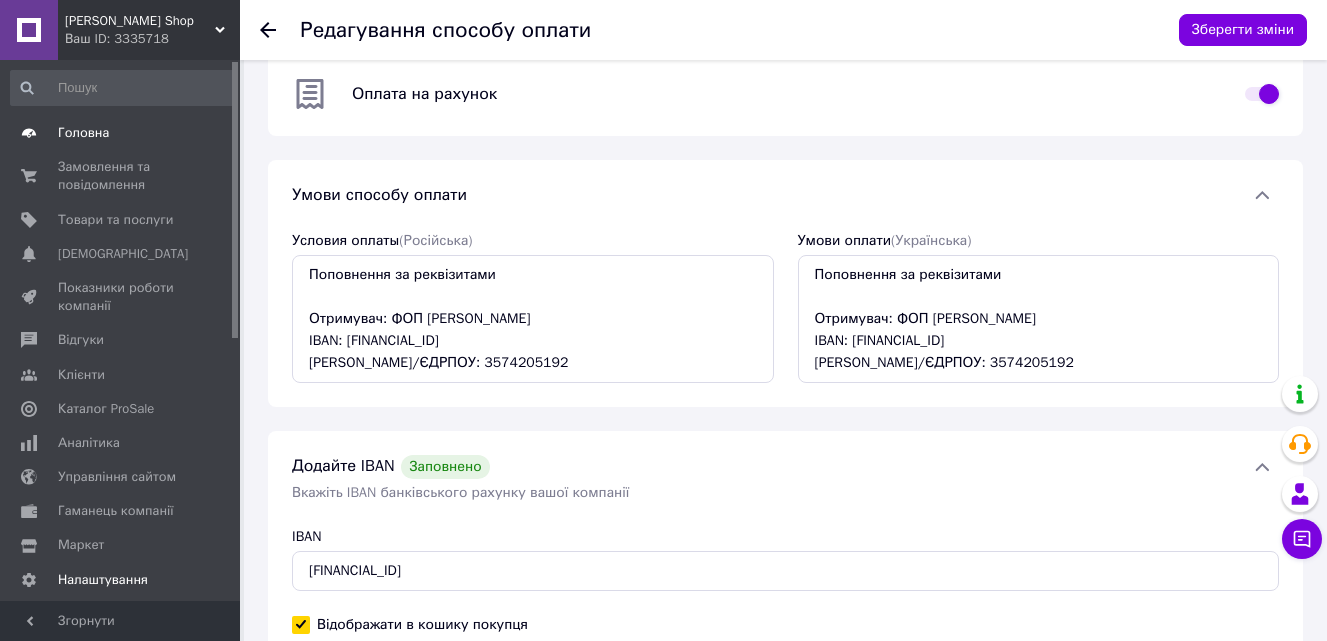 click on "Головна" at bounding box center [123, 133] 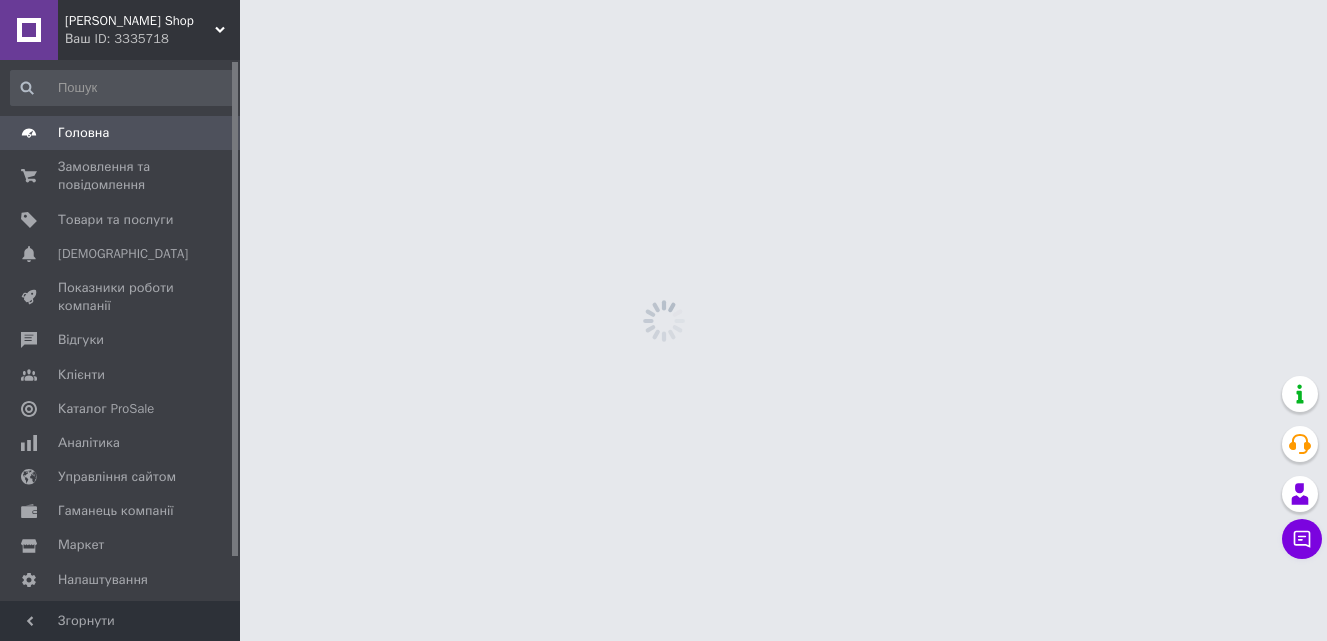 scroll, scrollTop: 0, scrollLeft: 0, axis: both 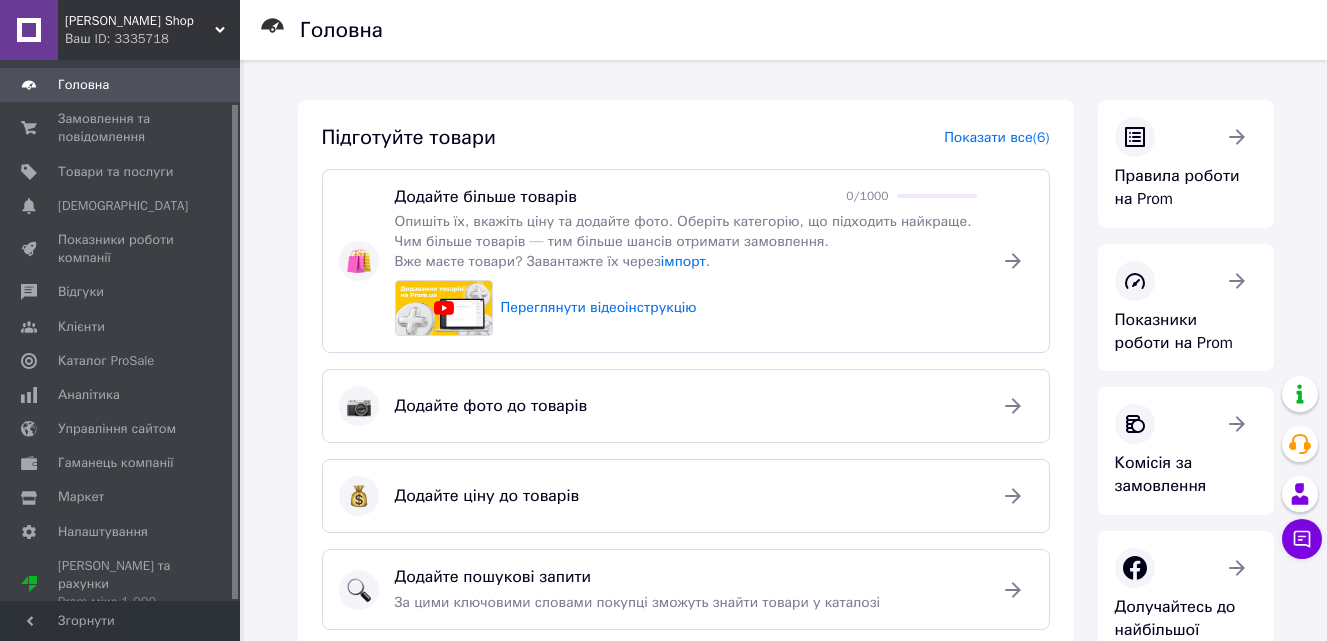 click on "Головна Підготуйте товари Показати все  (6) Додайте більше товарів 0 / 1000 Опишіть їх, вкажіть ціну та додайте фото. Оберіть категорію, що підходить найкраще. Чим більше товарів — тим більше шансів отримати замовлення. Вже маєте товари? Завантажте їх через  імпорт . Переглянути відеоінструкцію Додайте фото до товарів Додайте ціну до товарів [PERSON_NAME] пошукові запити За цими ключовими словами покупці зможуть знайти товари у каталозі Важливо для успішної роботи Показати все  (7) Підключіть доставку до точок видачі Rozetka Оберіть та активуйте дизайн сайту" at bounding box center (785, 554) 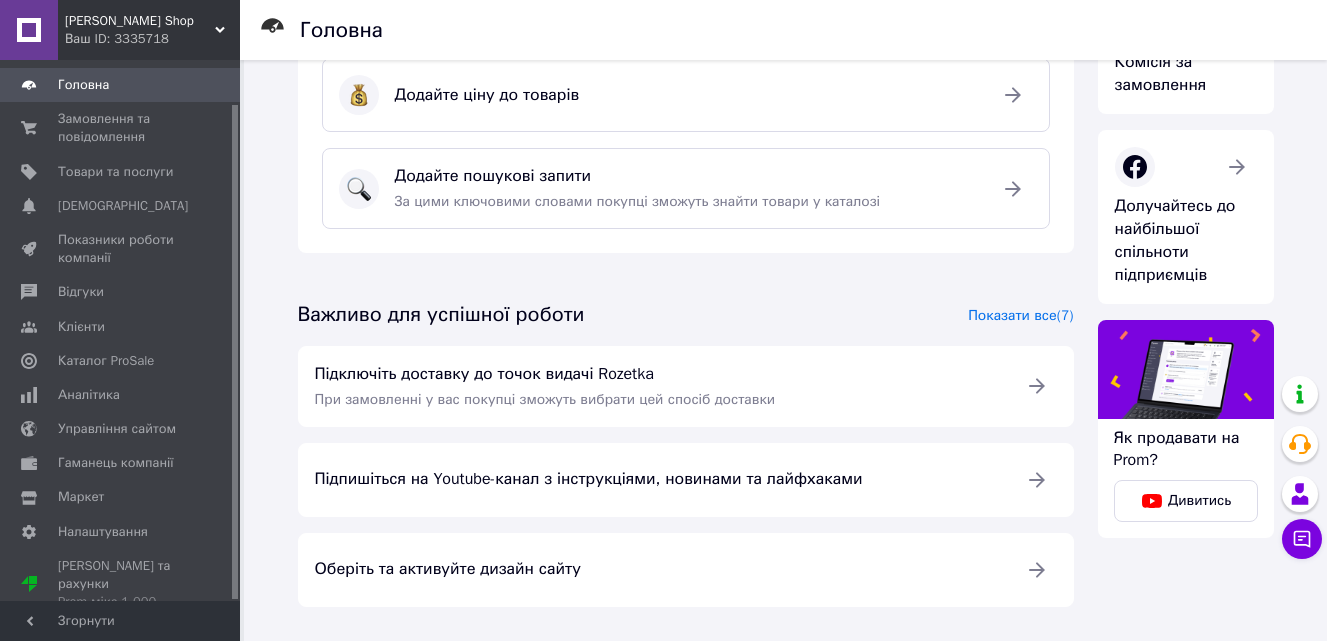 scroll, scrollTop: 407, scrollLeft: 0, axis: vertical 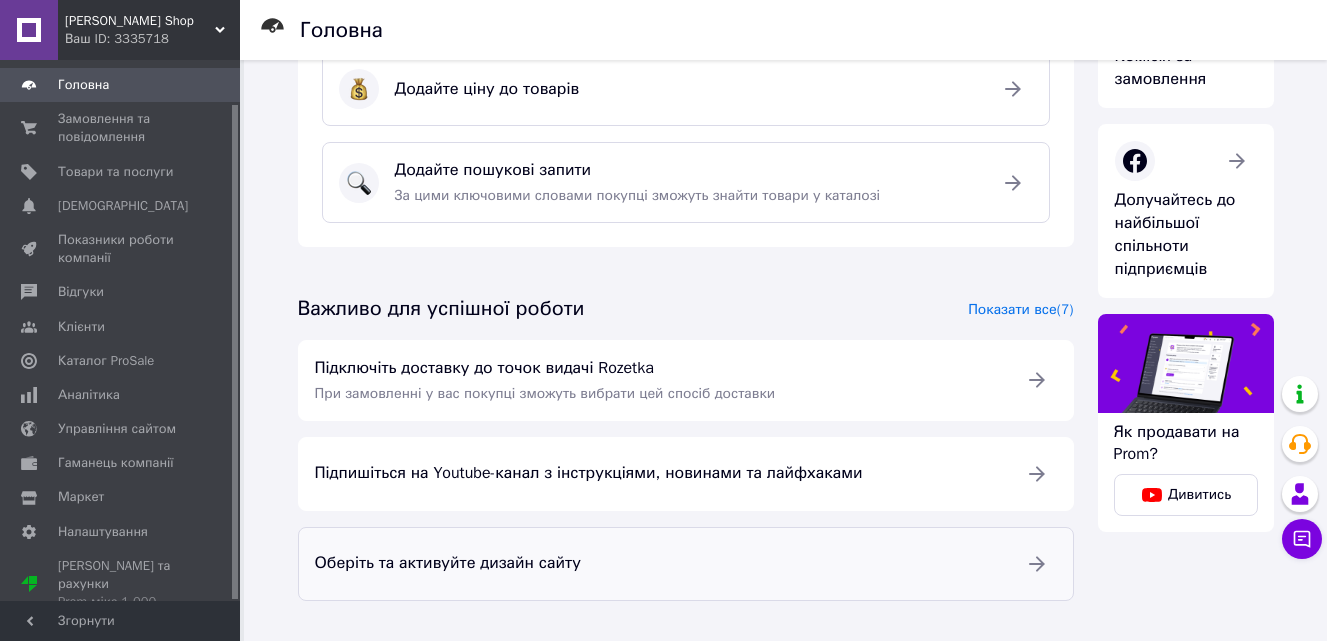 click on "Оберіть та активуйте дизайн сайту" at bounding box center [658, 563] 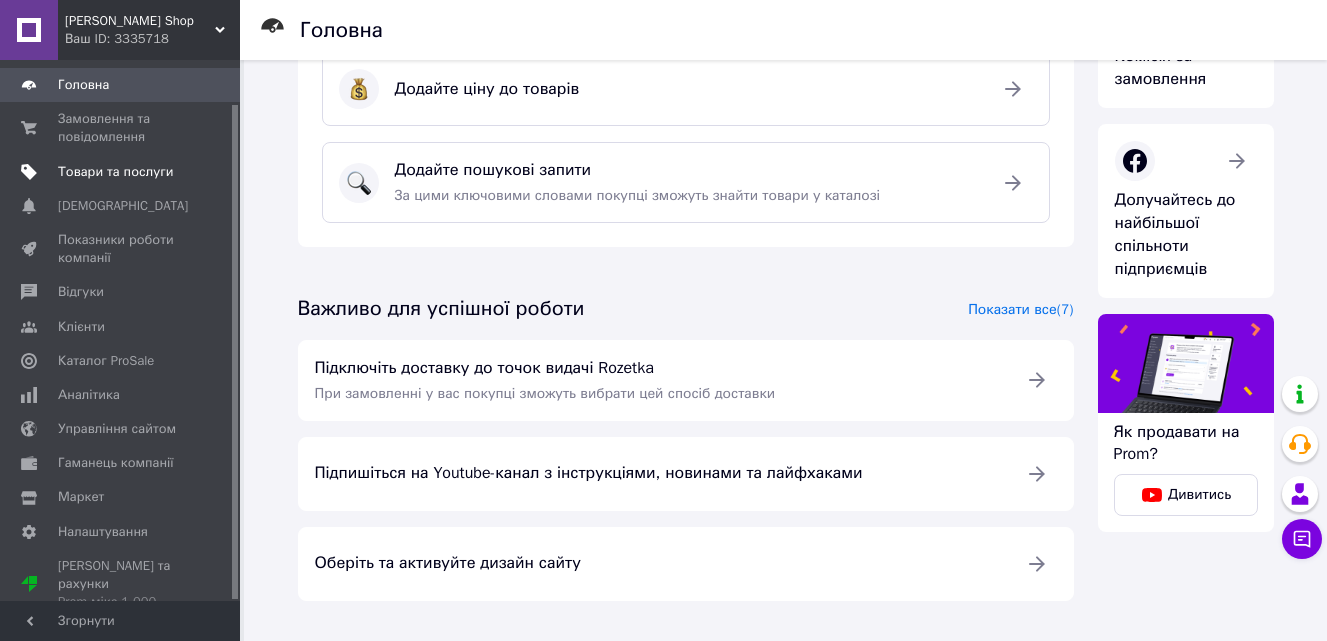 click on "Товари та послуги" at bounding box center (121, 172) 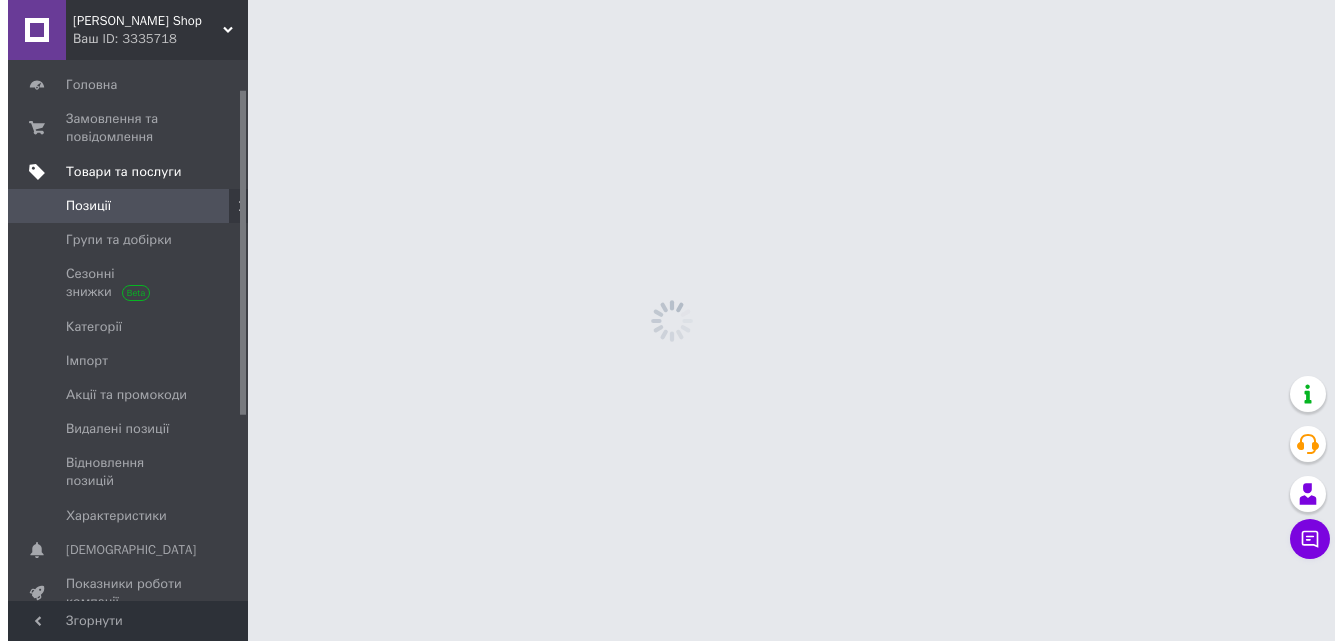 scroll, scrollTop: 0, scrollLeft: 0, axis: both 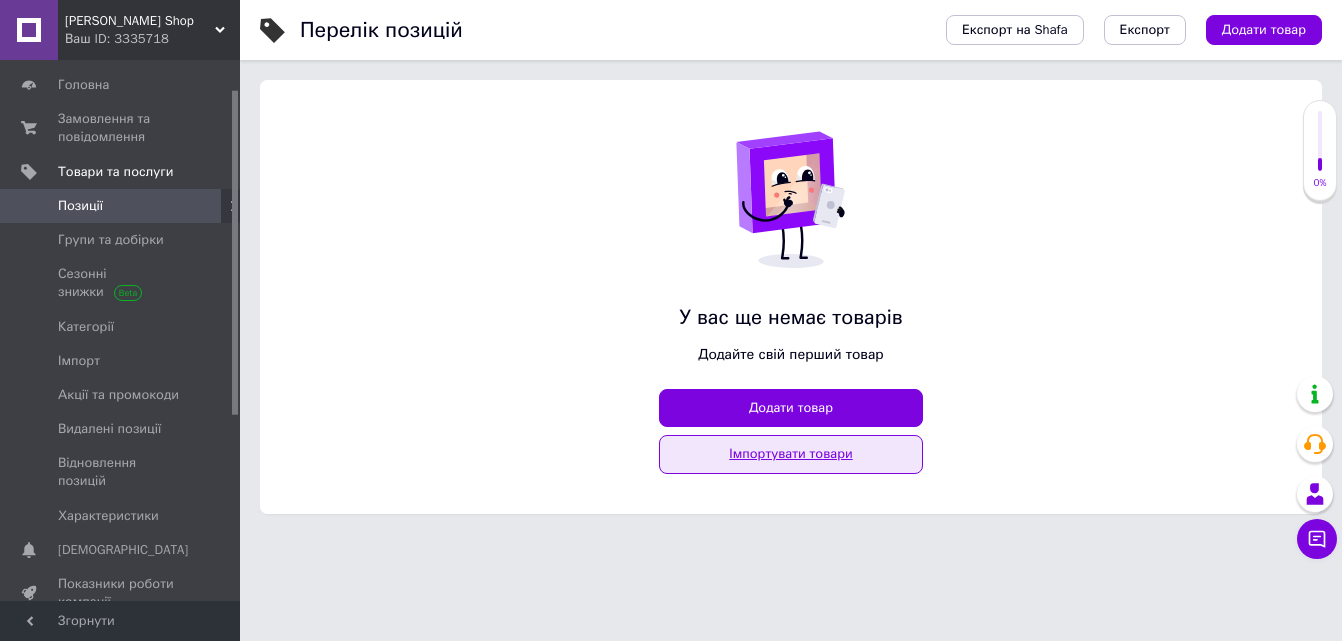 click on "Імпортувати товари" at bounding box center (791, 454) 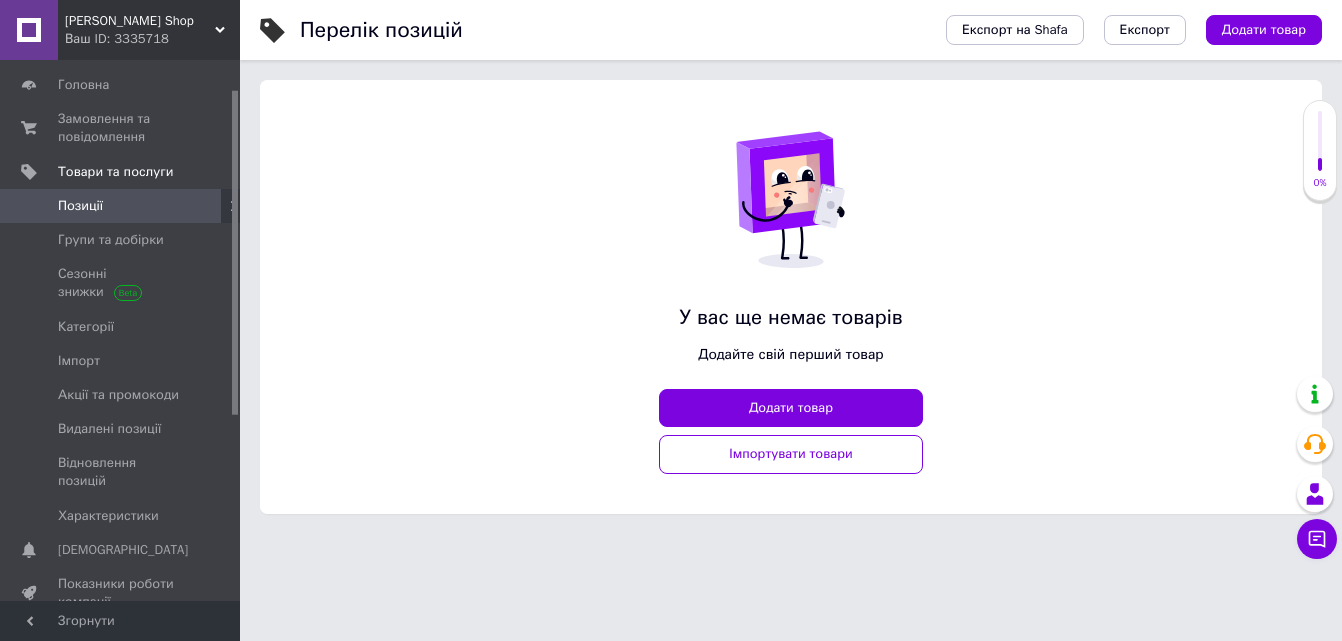 click on "Позиції" at bounding box center (121, 206) 